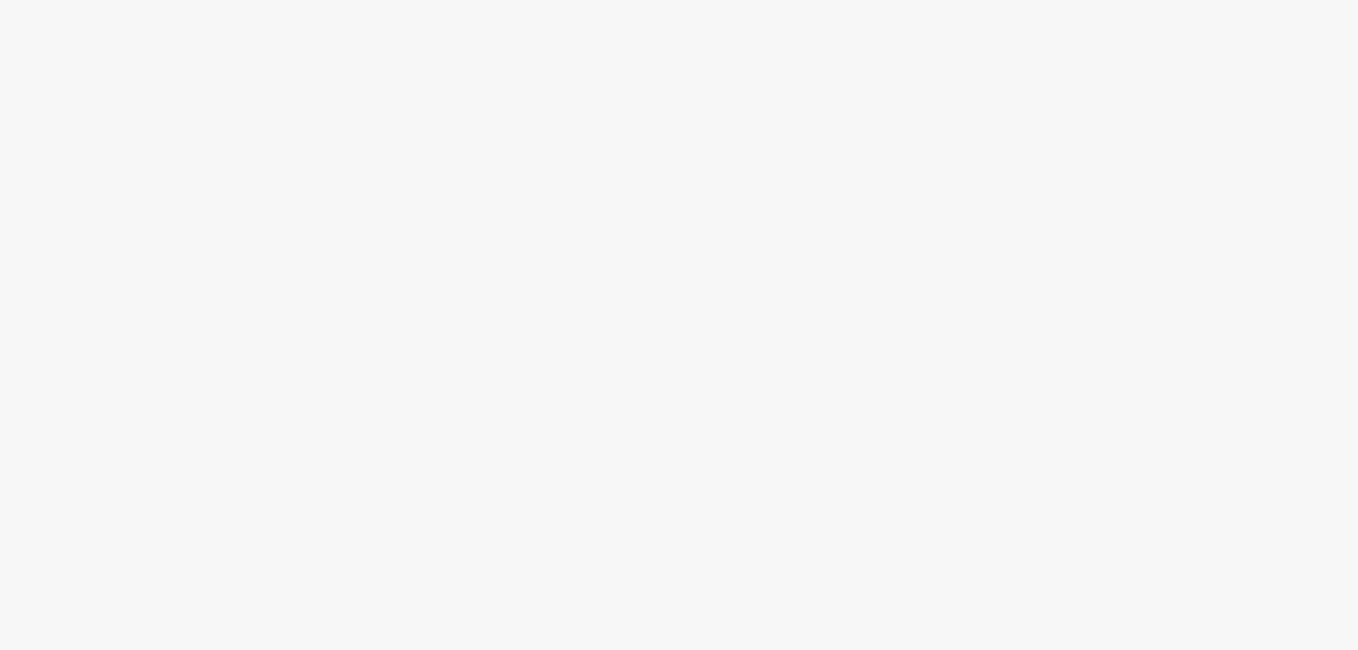 scroll, scrollTop: 0, scrollLeft: 0, axis: both 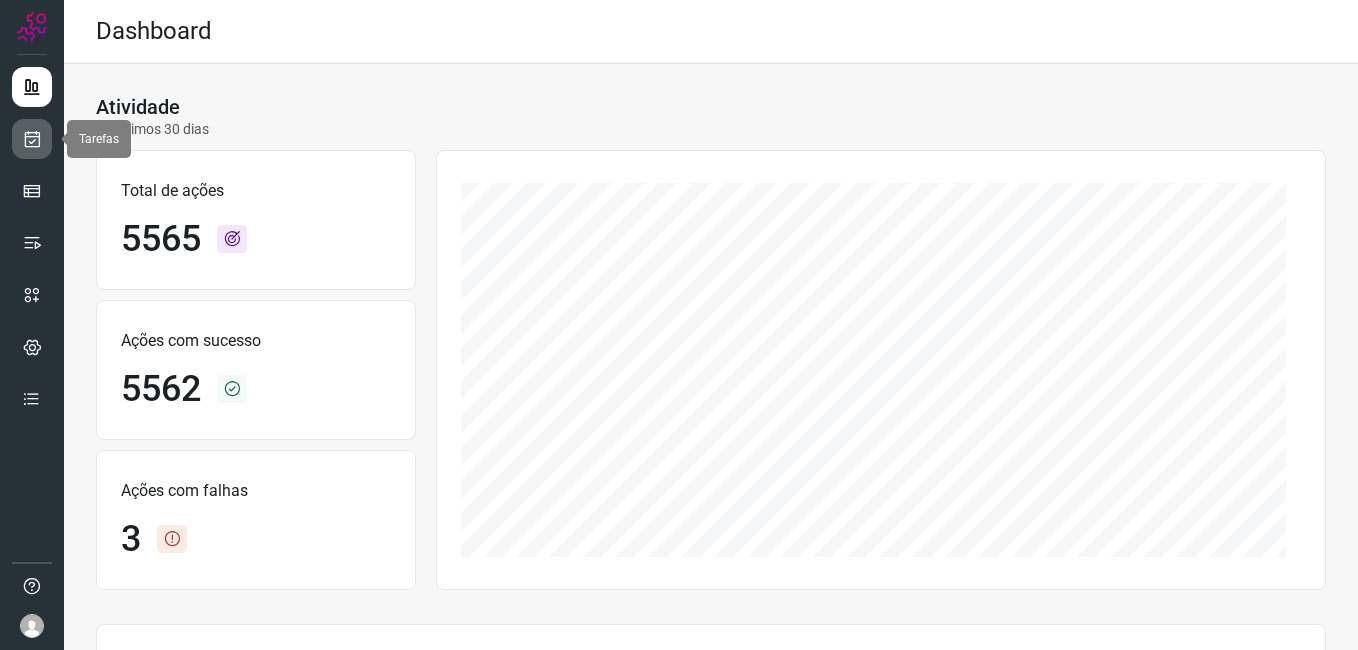click at bounding box center [32, 139] 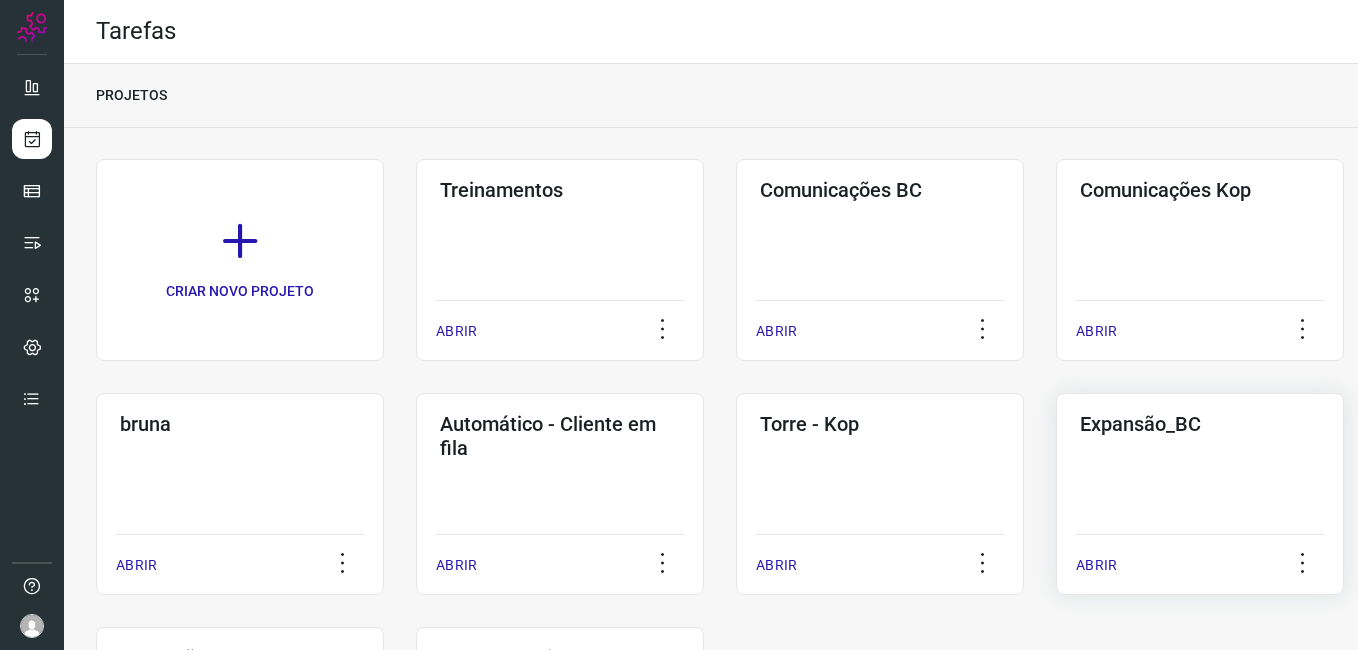 click on "Expansão_BC  ABRIR" 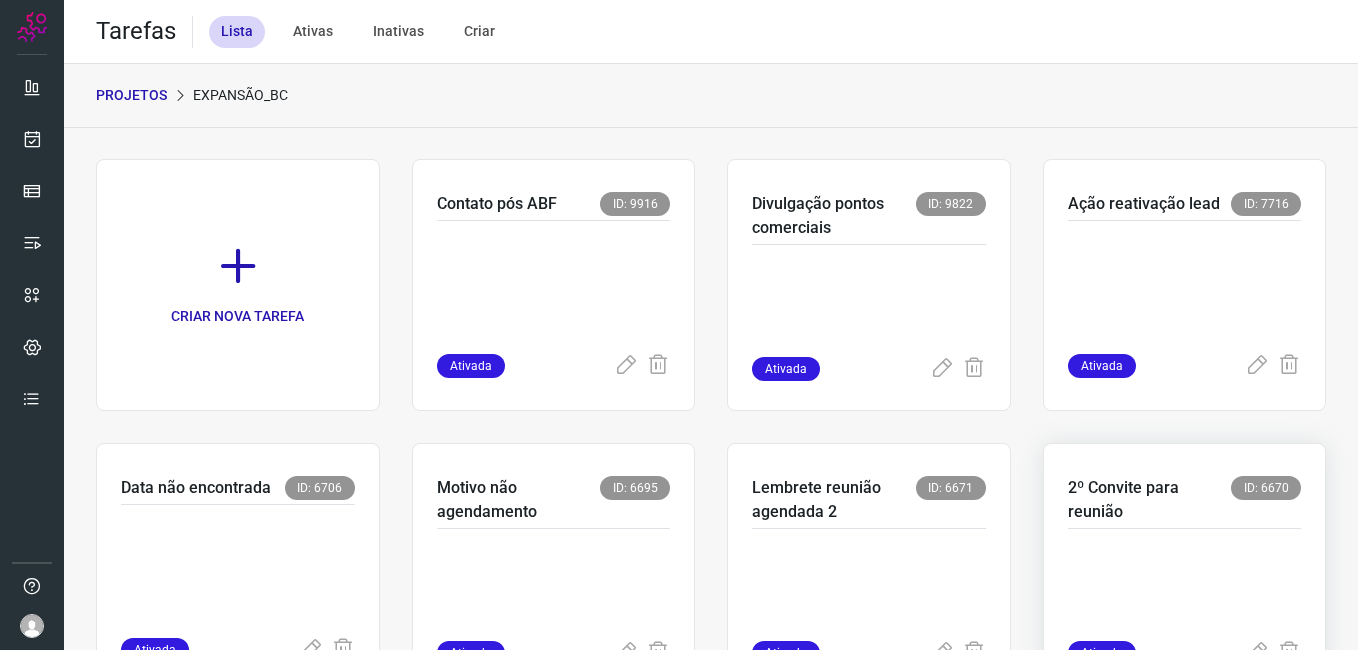 click on "2º Convite para reunião" at bounding box center (1150, 500) 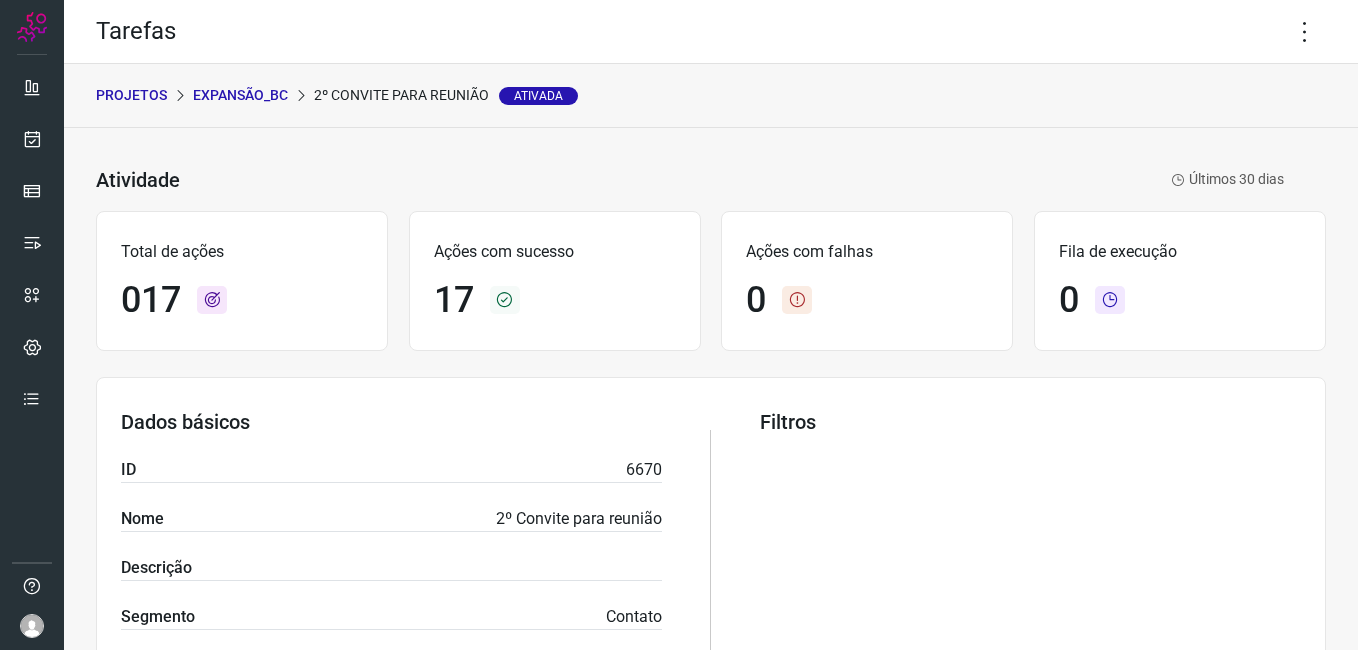 drag, startPoint x: 1291, startPoint y: 21, endPoint x: 1267, endPoint y: 63, distance: 48.373547 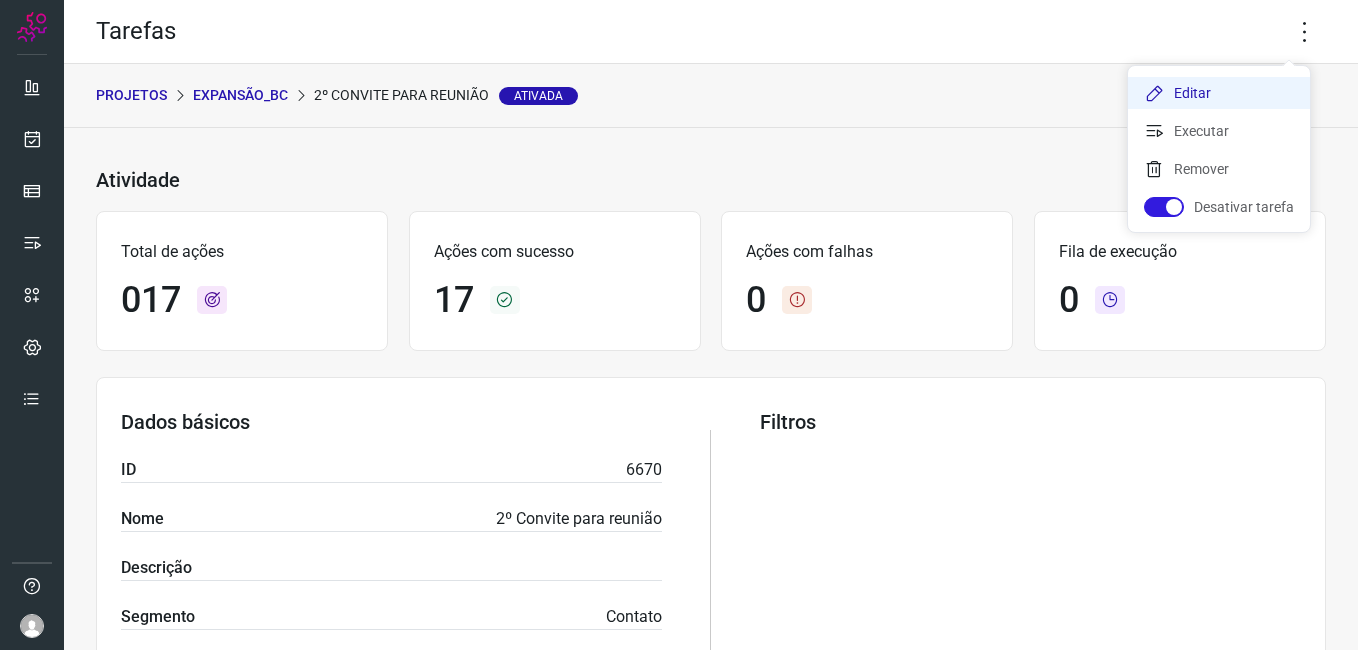 click on "Editar" 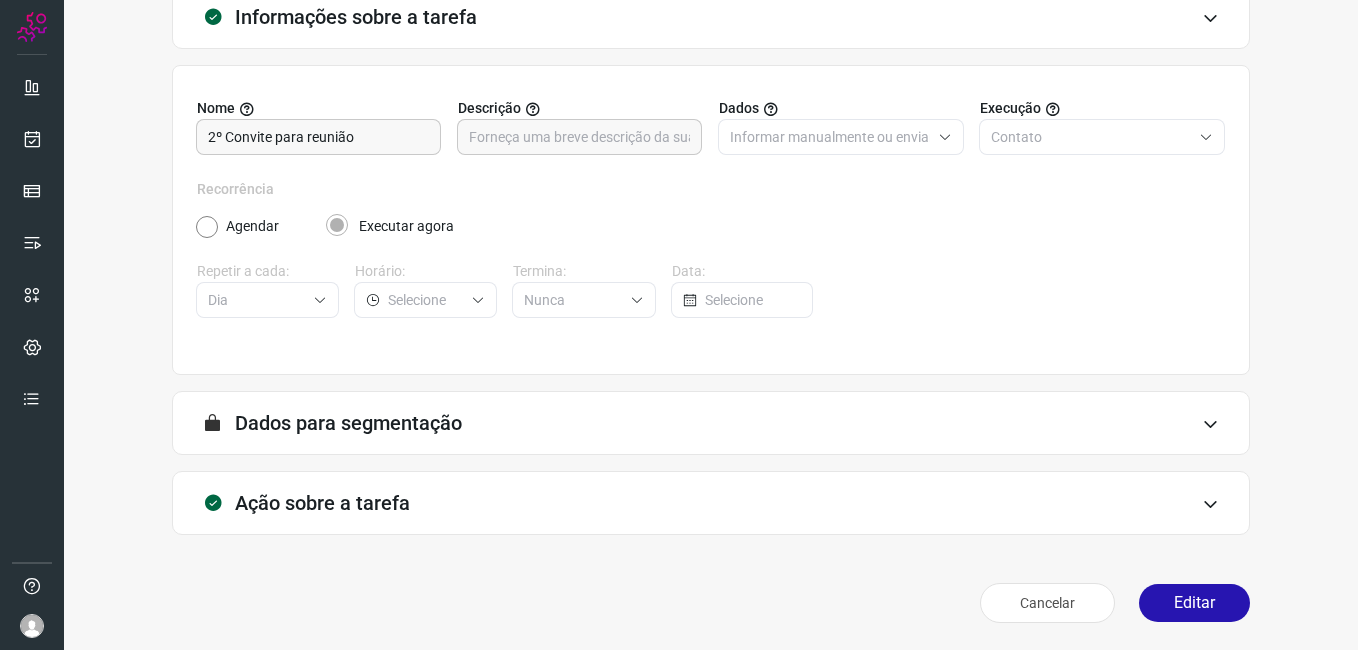 scroll, scrollTop: 131, scrollLeft: 0, axis: vertical 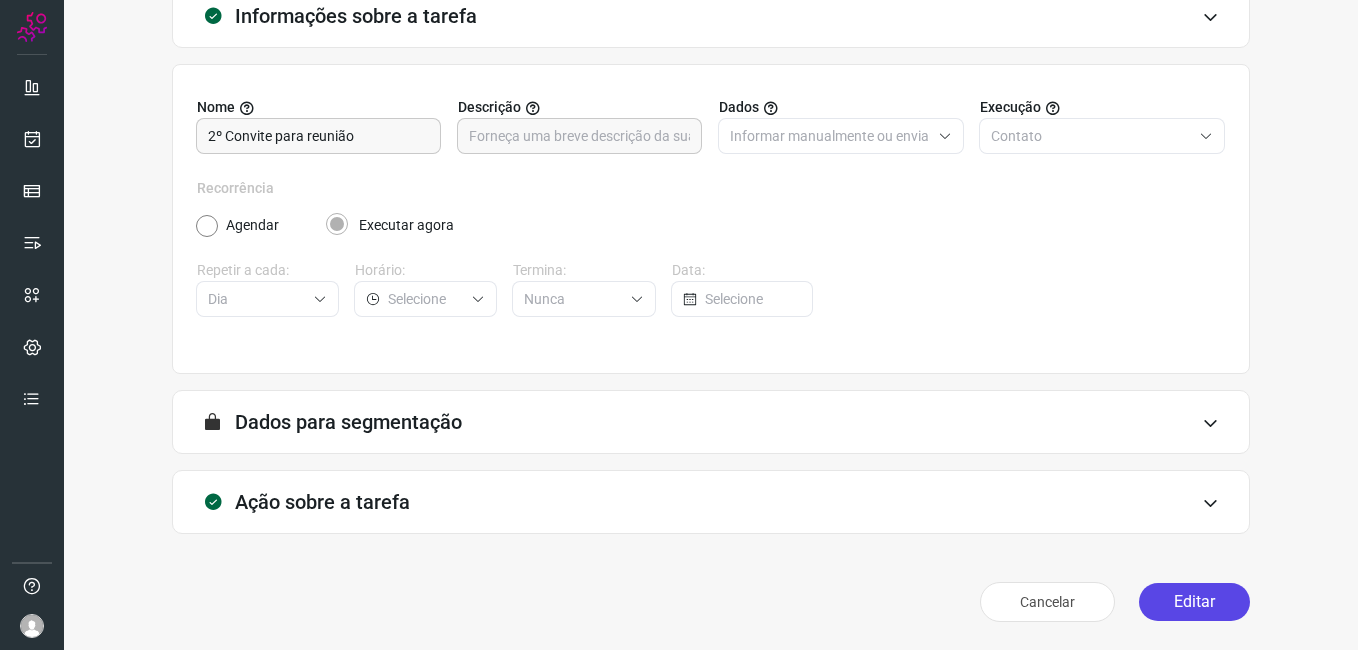 click on "Editar" at bounding box center [1194, 602] 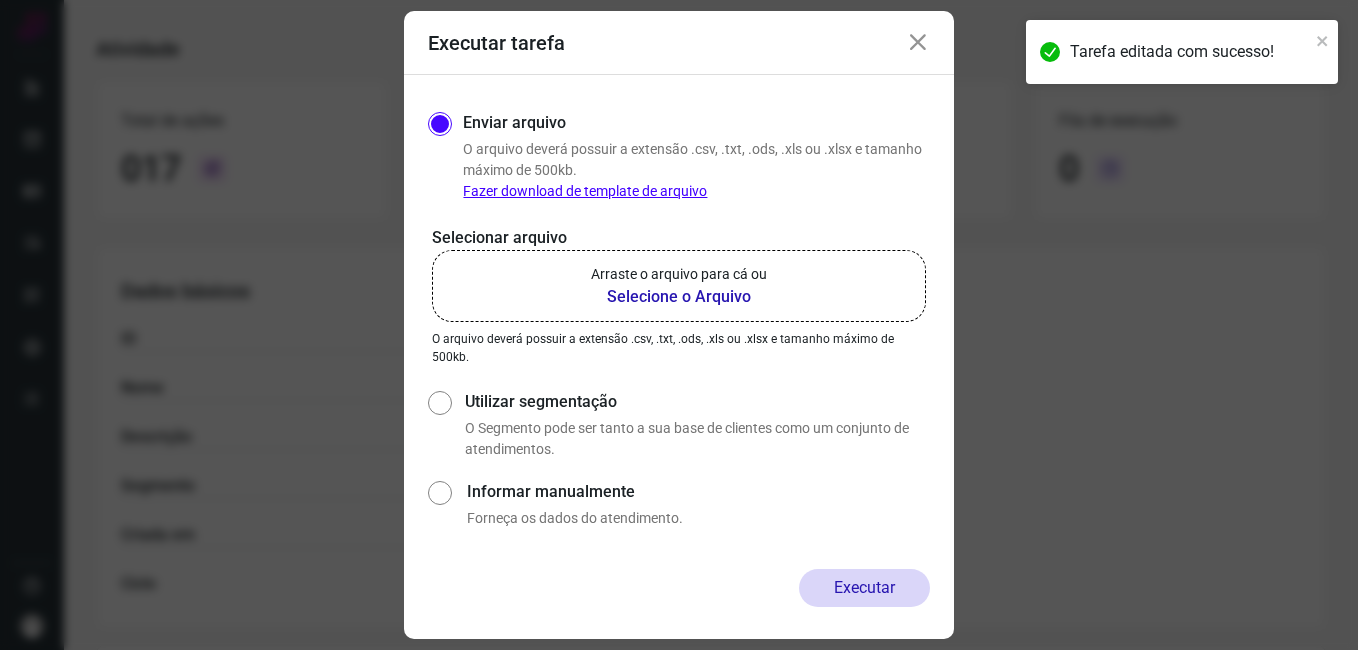 click on "Selecione o Arquivo" at bounding box center (679, 297) 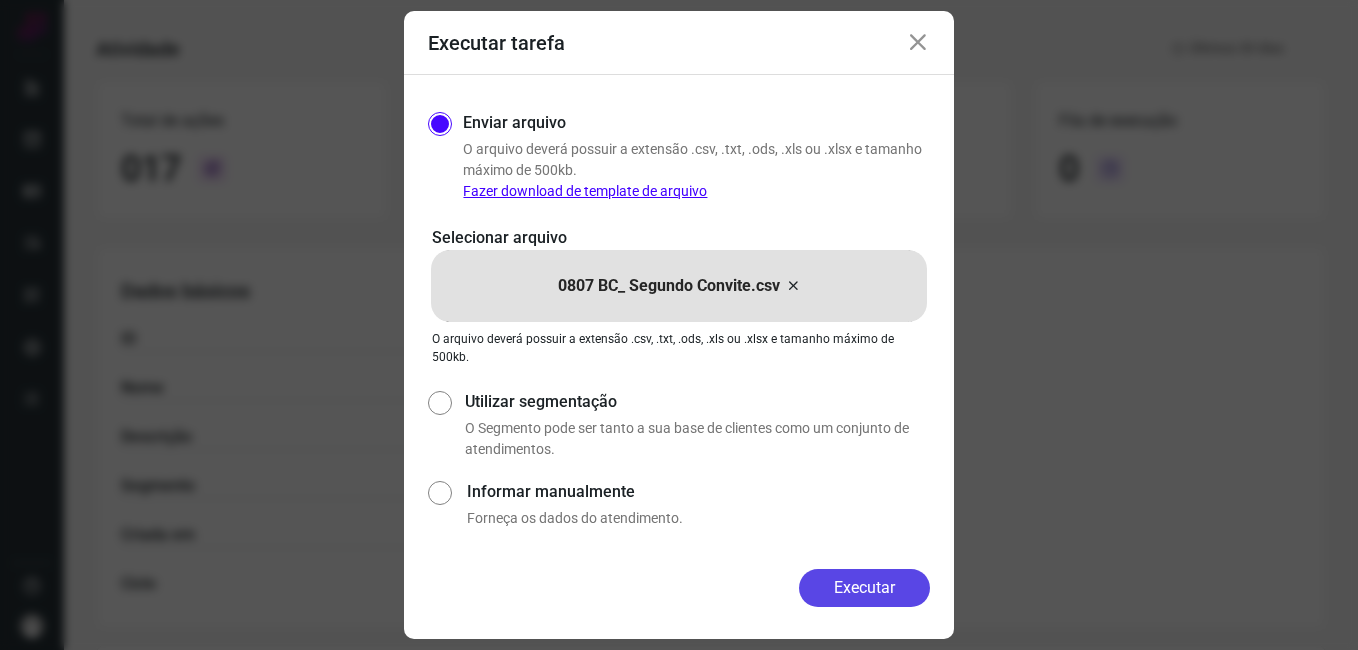 click on "Executar" at bounding box center [864, 588] 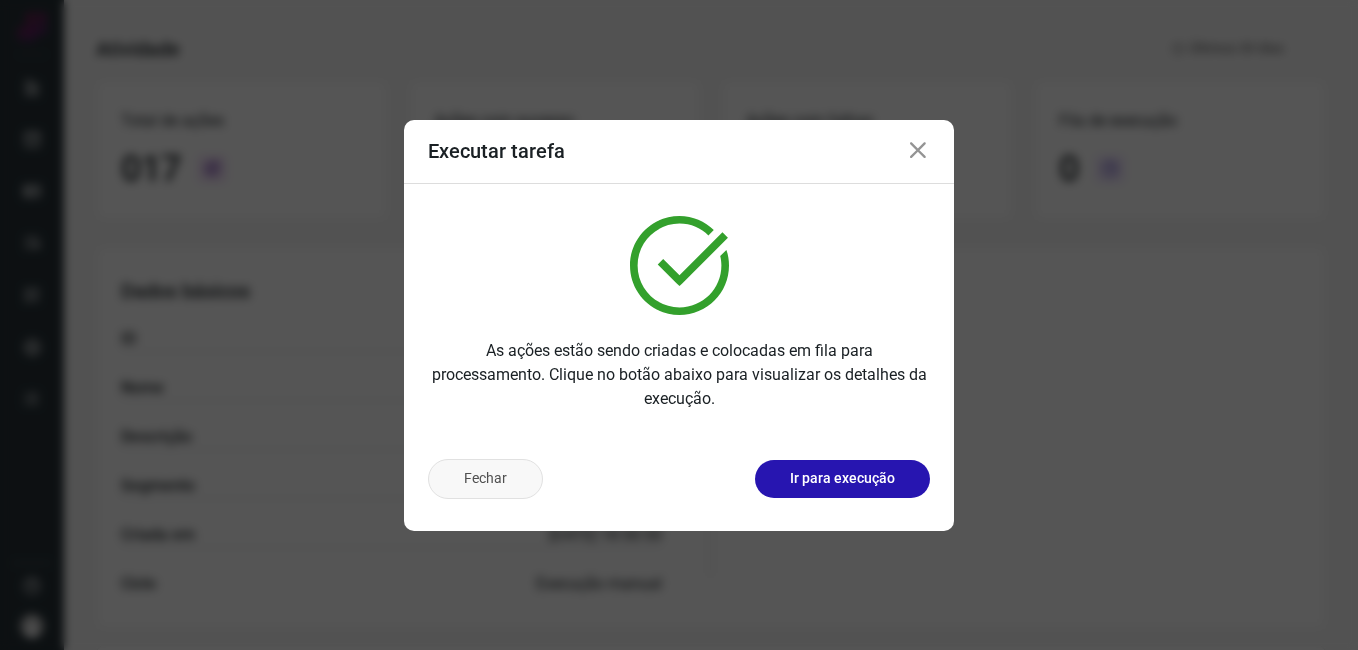 click on "Fechar" at bounding box center [485, 479] 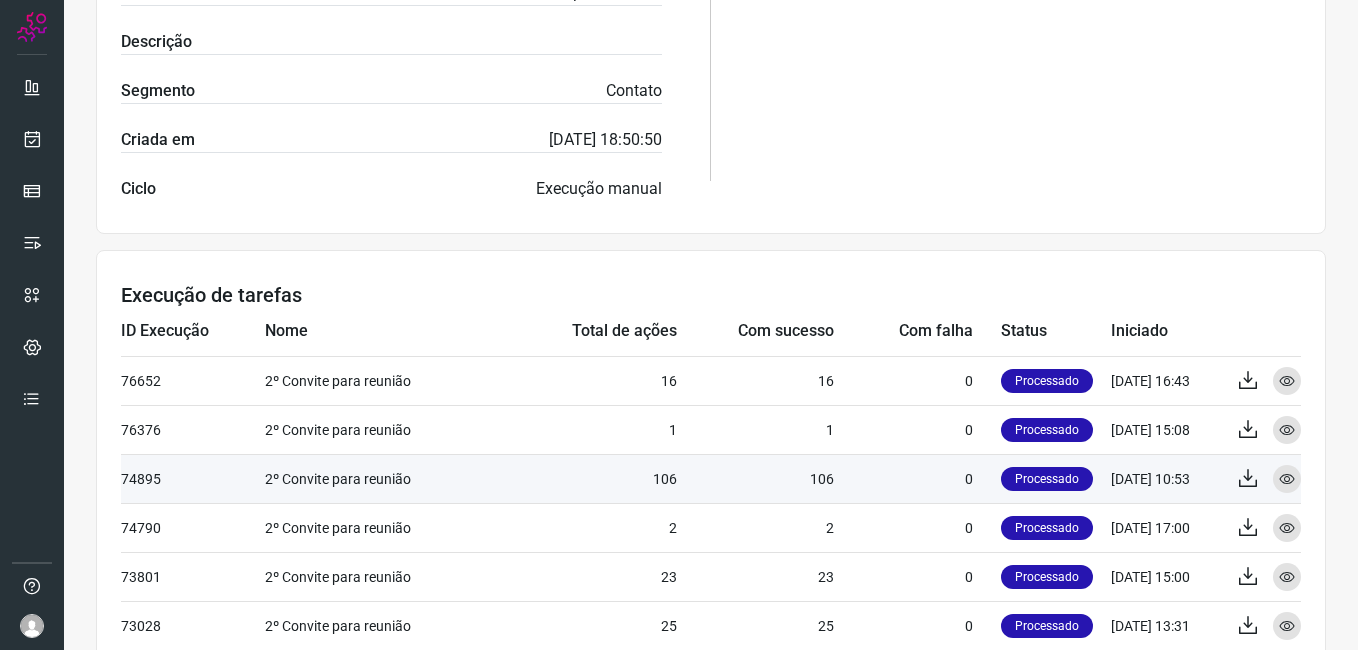 scroll, scrollTop: 631, scrollLeft: 0, axis: vertical 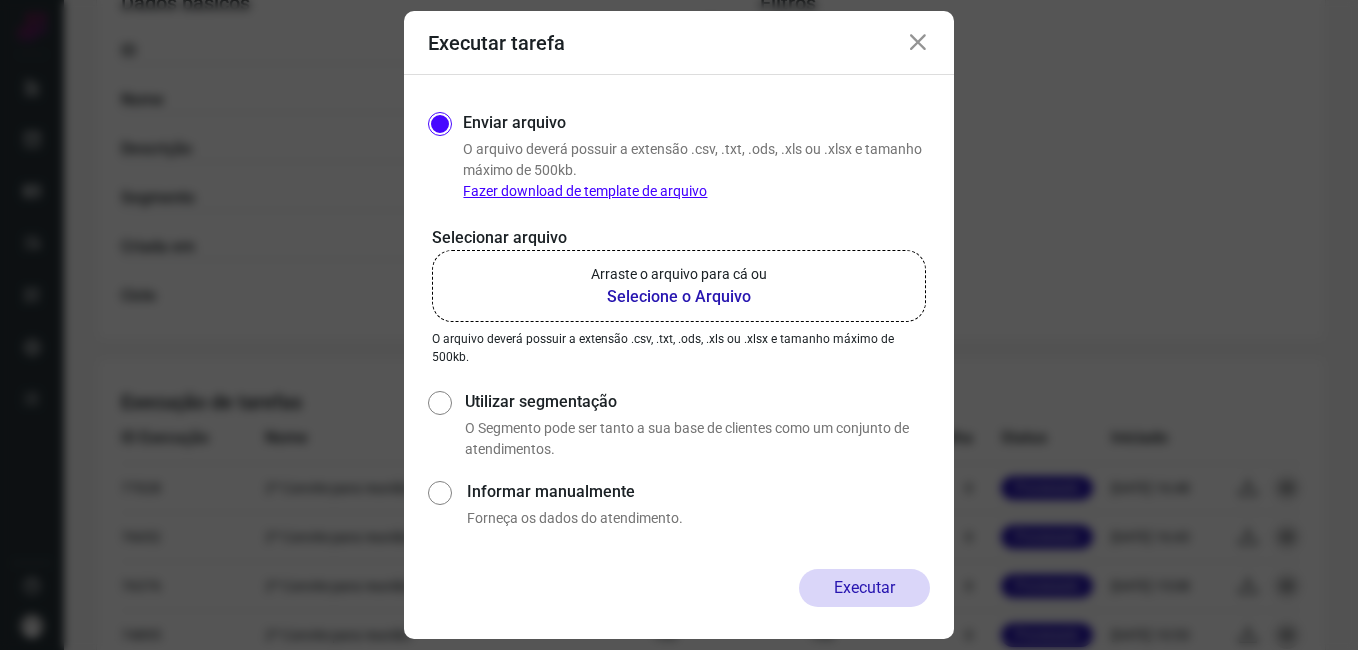 click at bounding box center [918, 43] 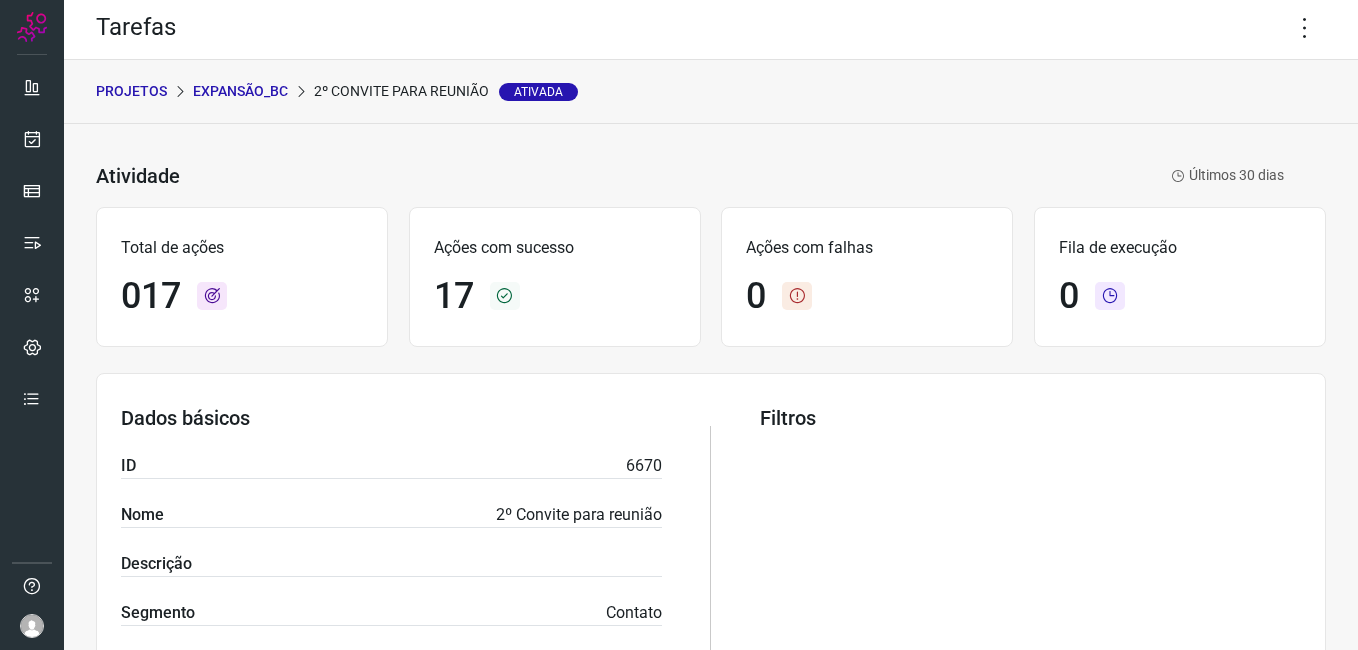 scroll, scrollTop: 0, scrollLeft: 0, axis: both 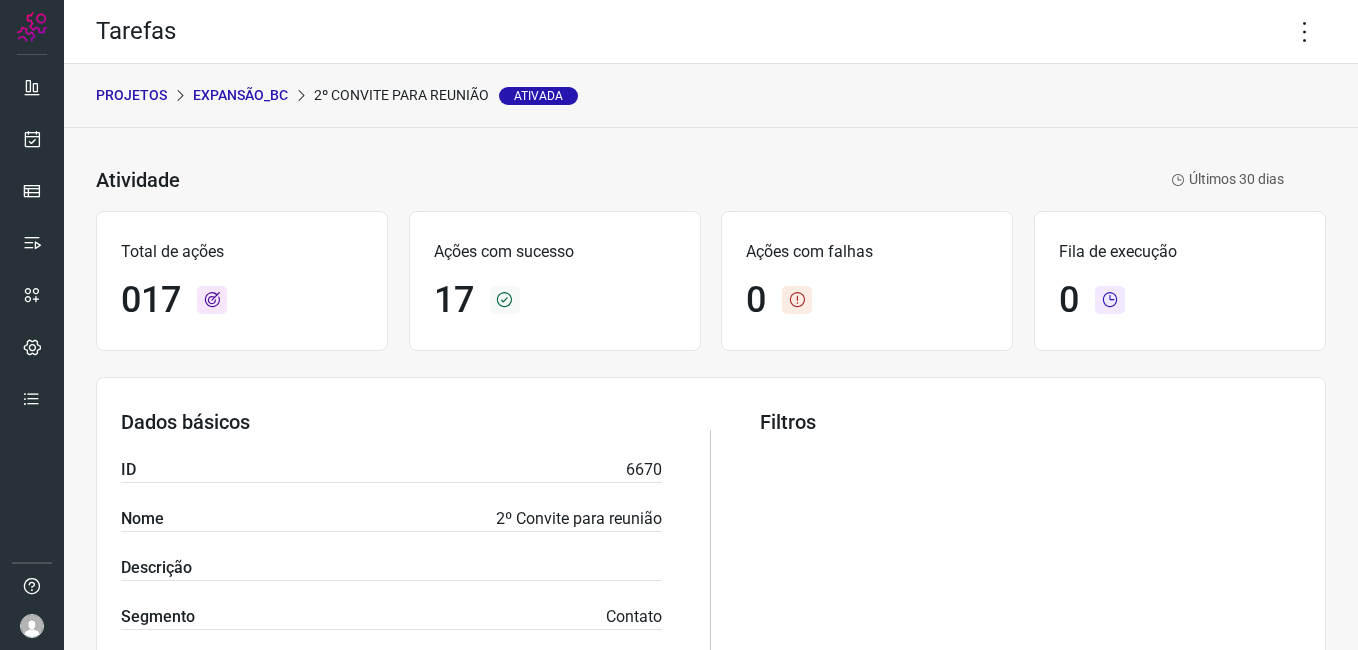 click on "Expansão_BC" at bounding box center (240, 95) 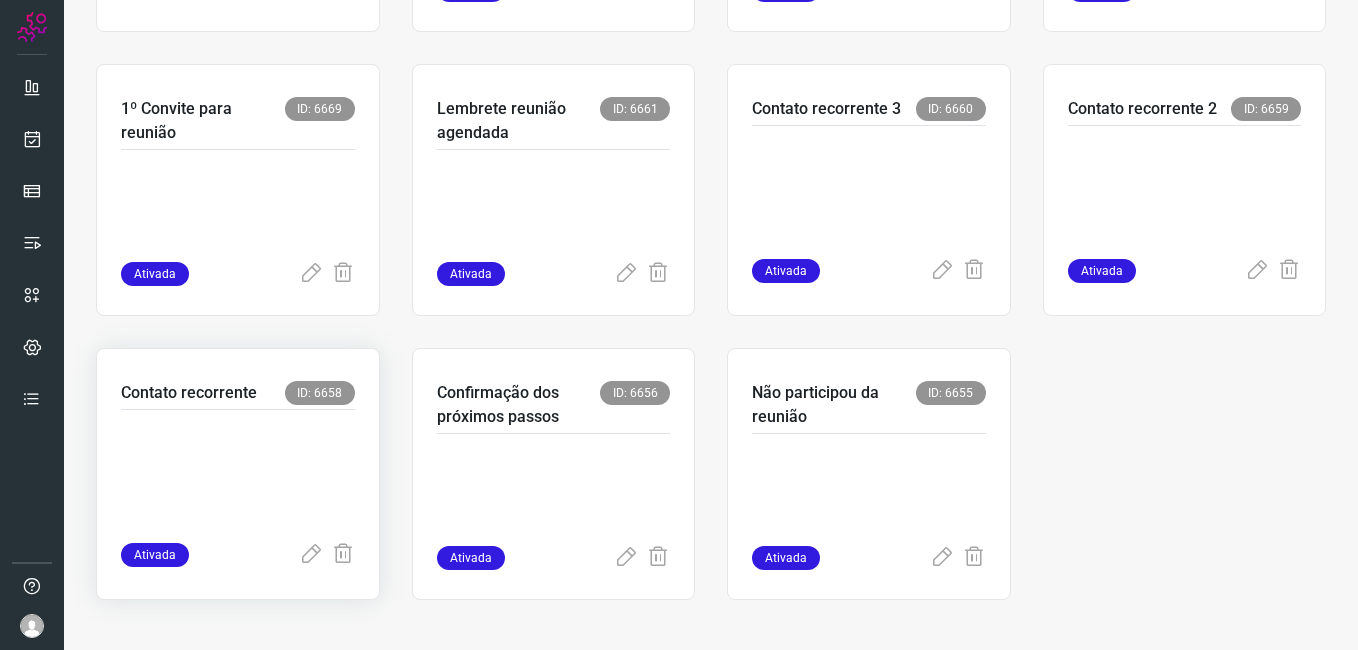 click at bounding box center [238, 472] 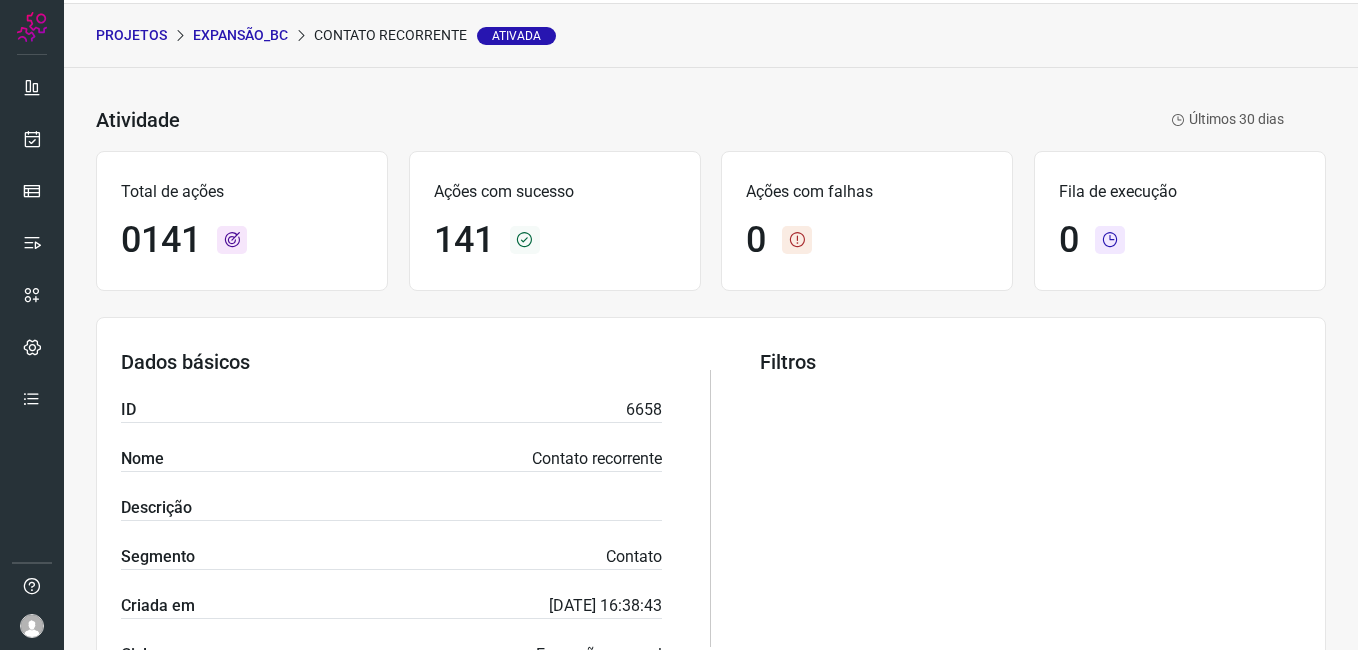 scroll, scrollTop: 0, scrollLeft: 0, axis: both 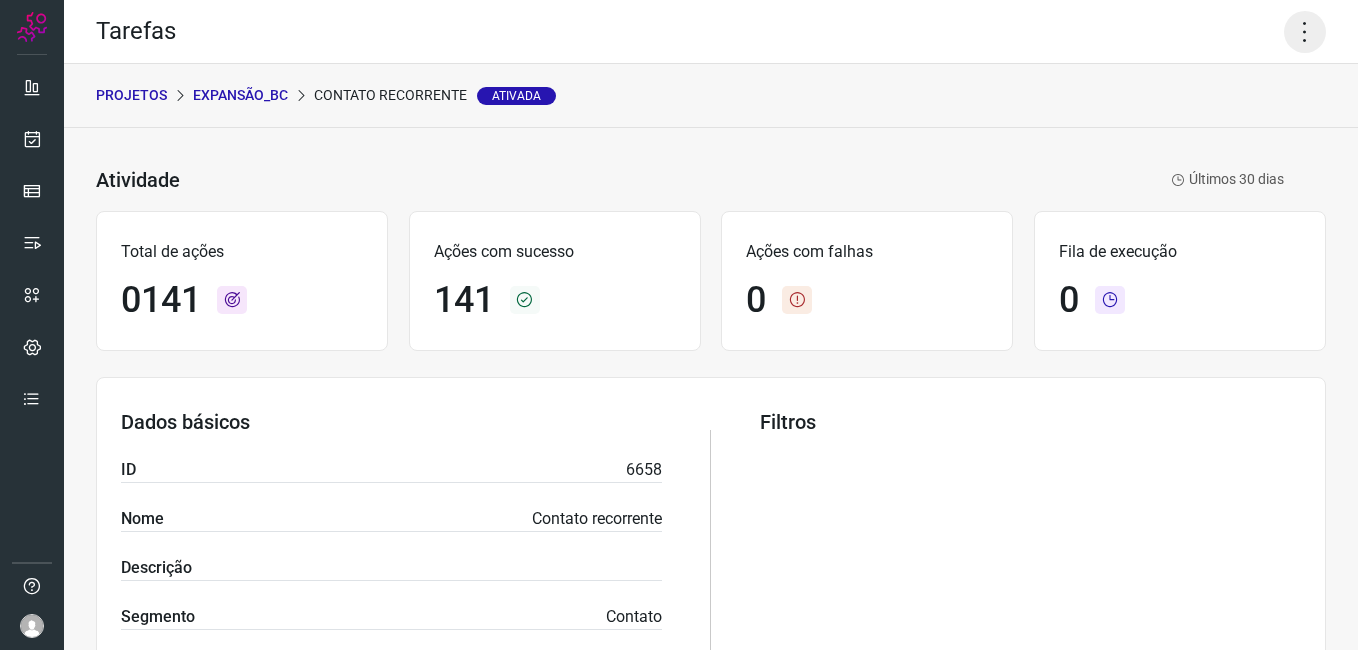 click 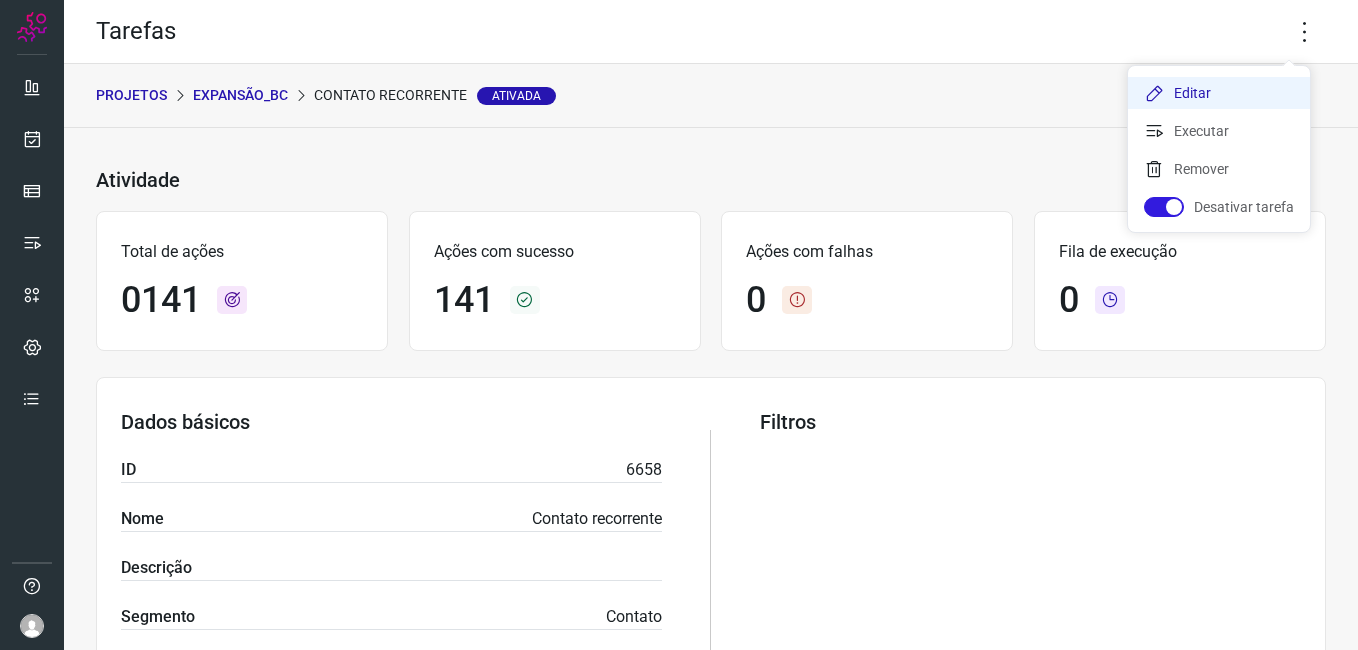 click on "Editar" 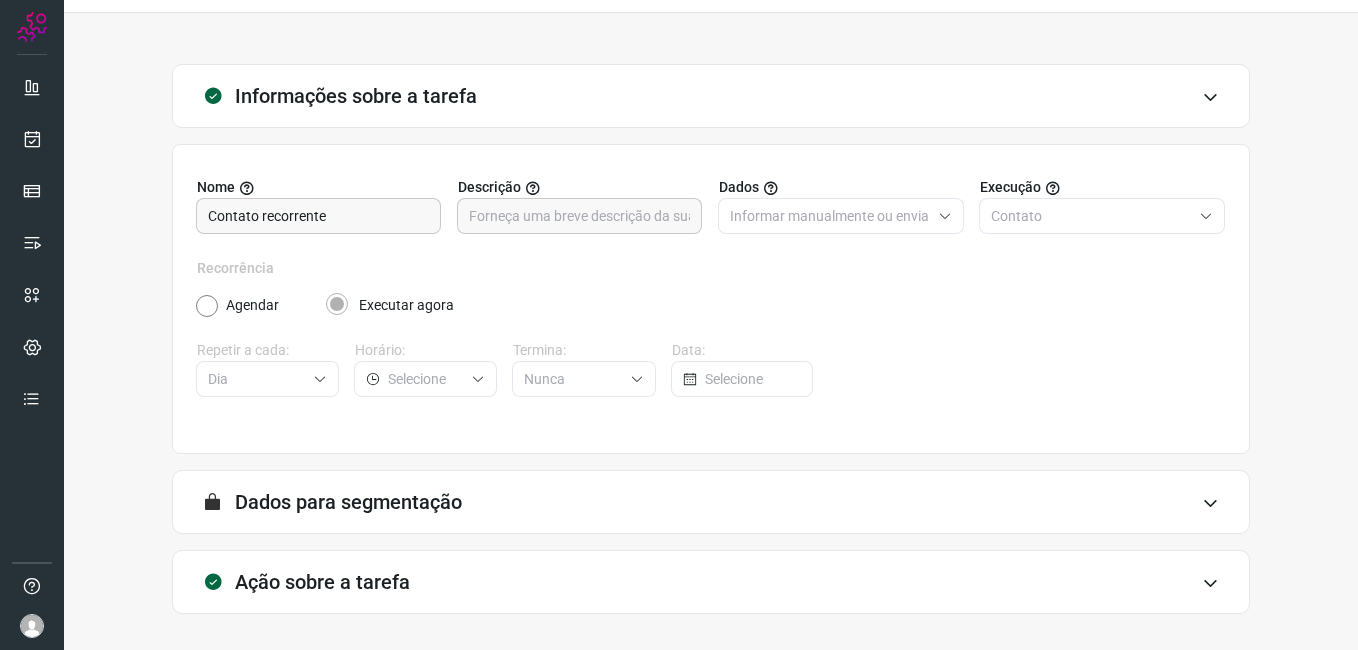 scroll, scrollTop: 131, scrollLeft: 0, axis: vertical 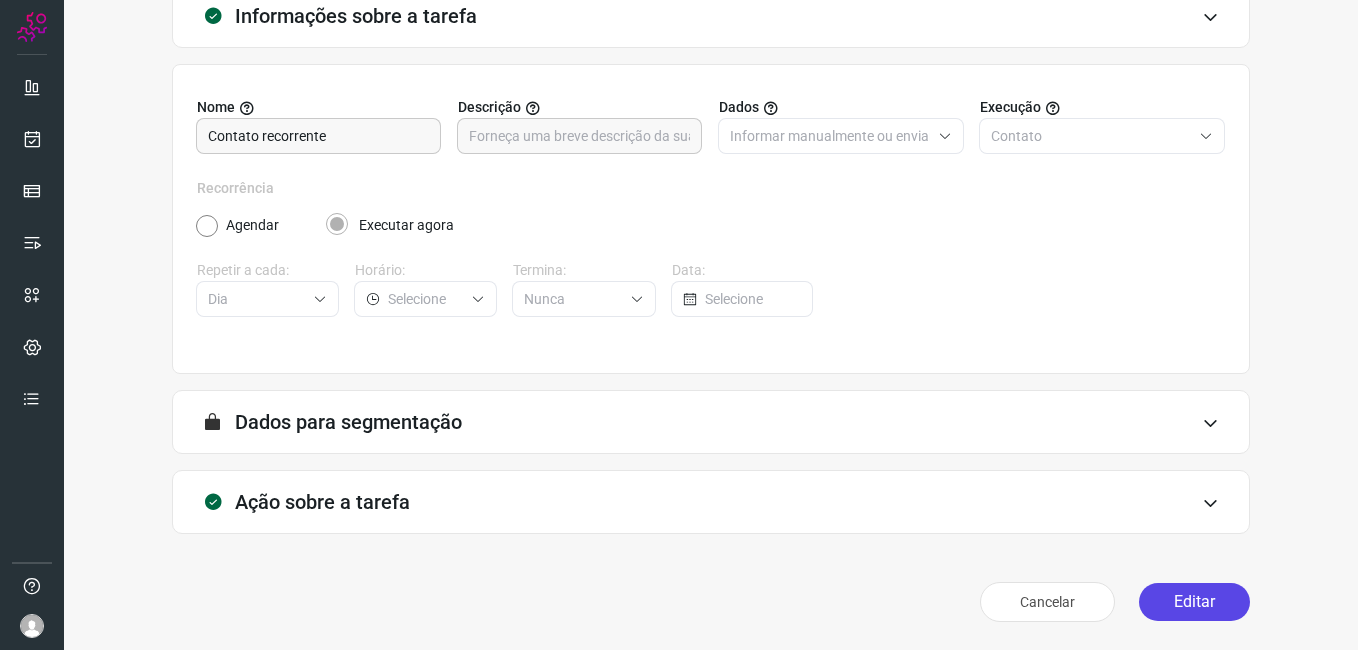 click on "Editar" at bounding box center [1194, 602] 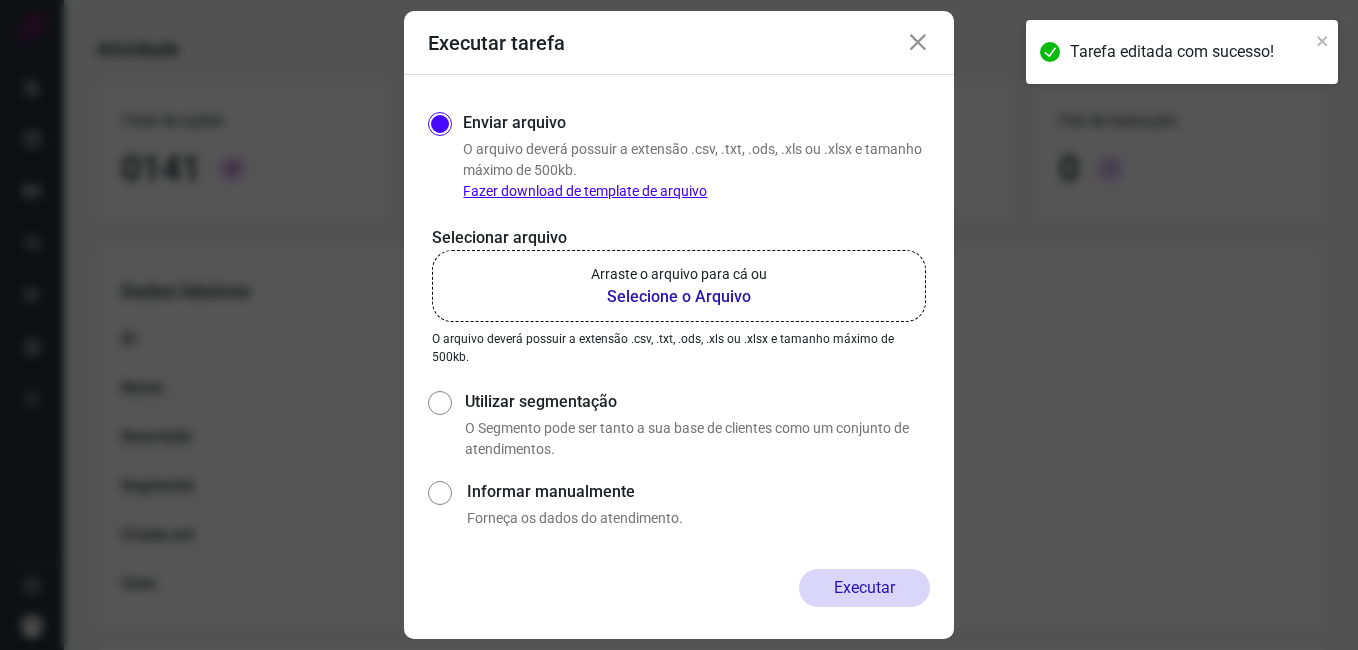 click on "Selecione o Arquivo" at bounding box center [679, 297] 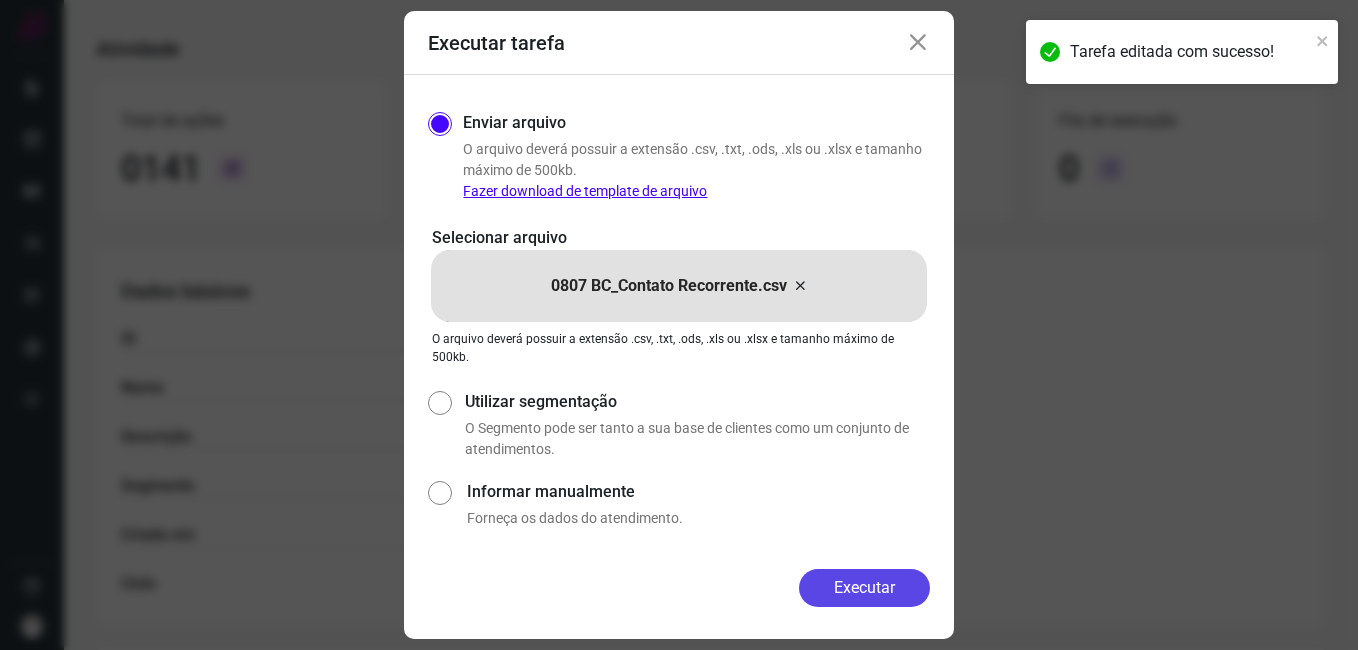 click on "Executar" at bounding box center (864, 588) 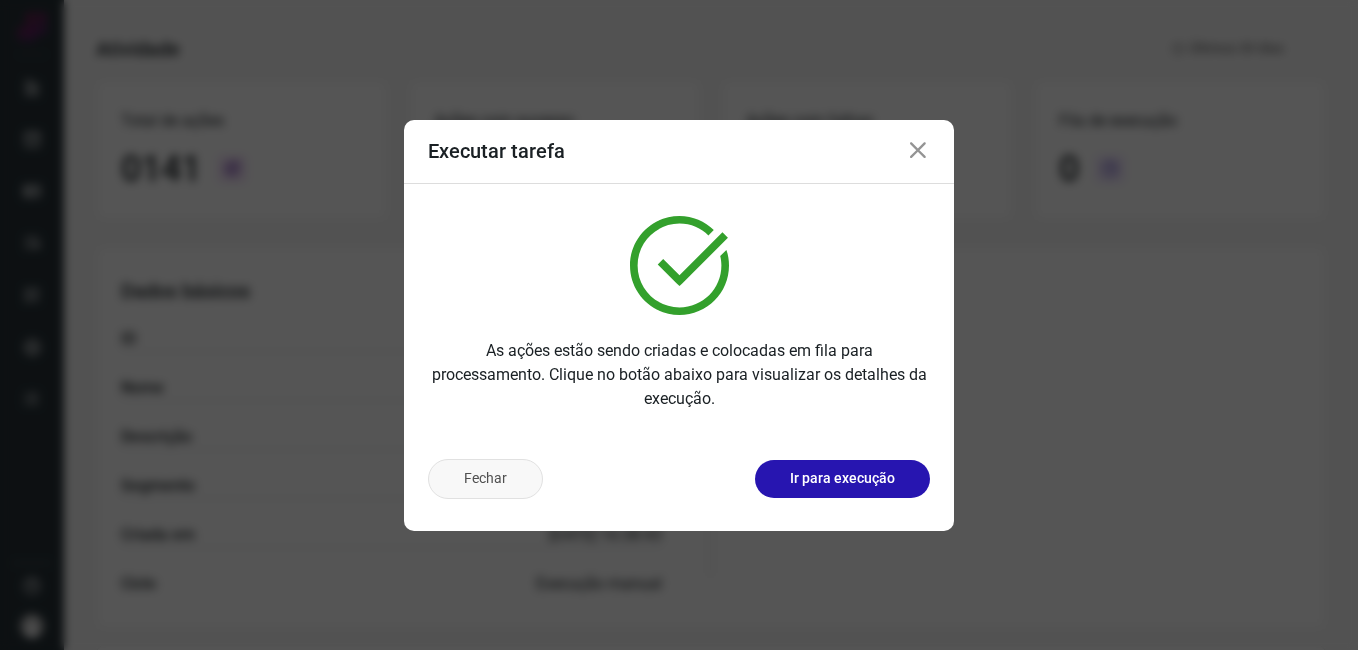 click on "Fechar" at bounding box center (485, 479) 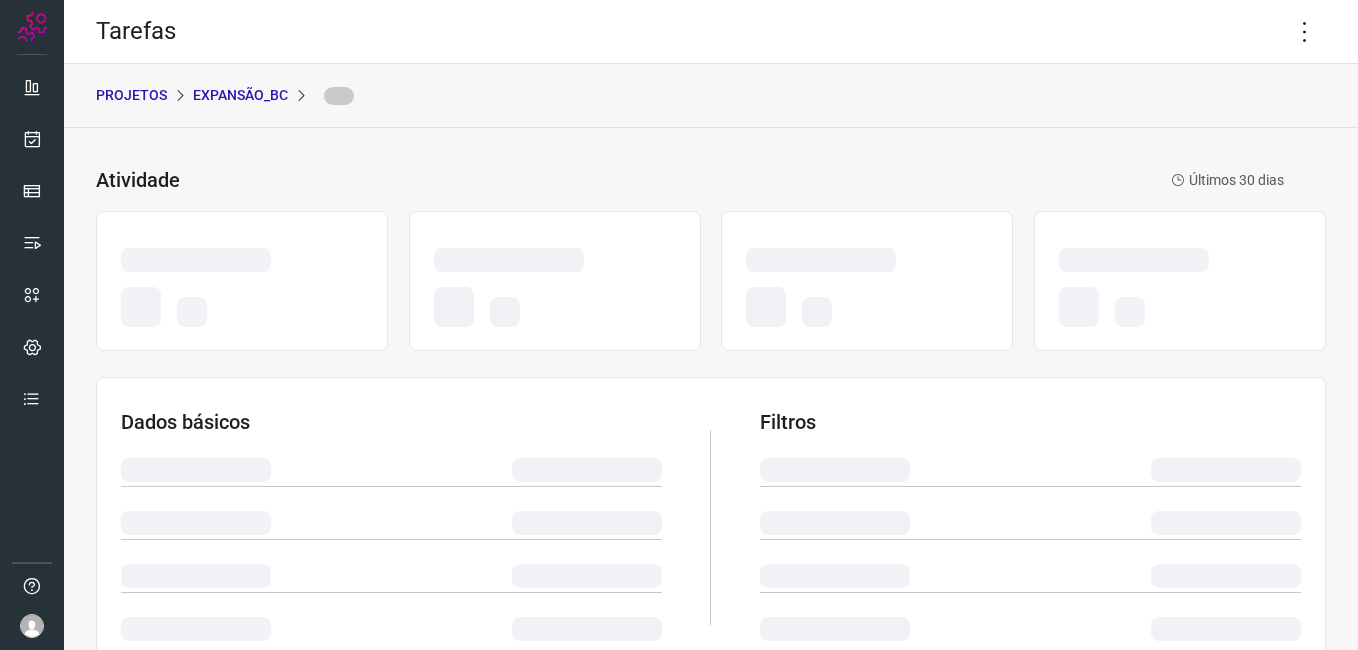 scroll, scrollTop: 0, scrollLeft: 0, axis: both 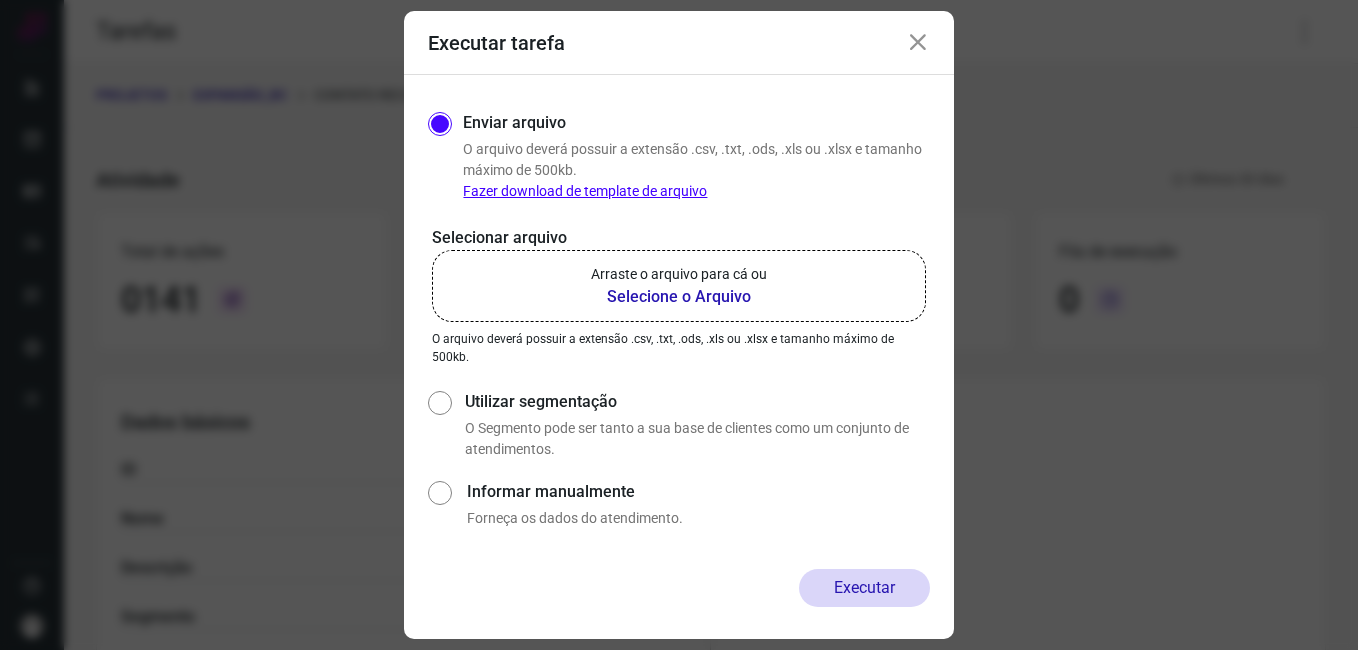 click at bounding box center (918, 43) 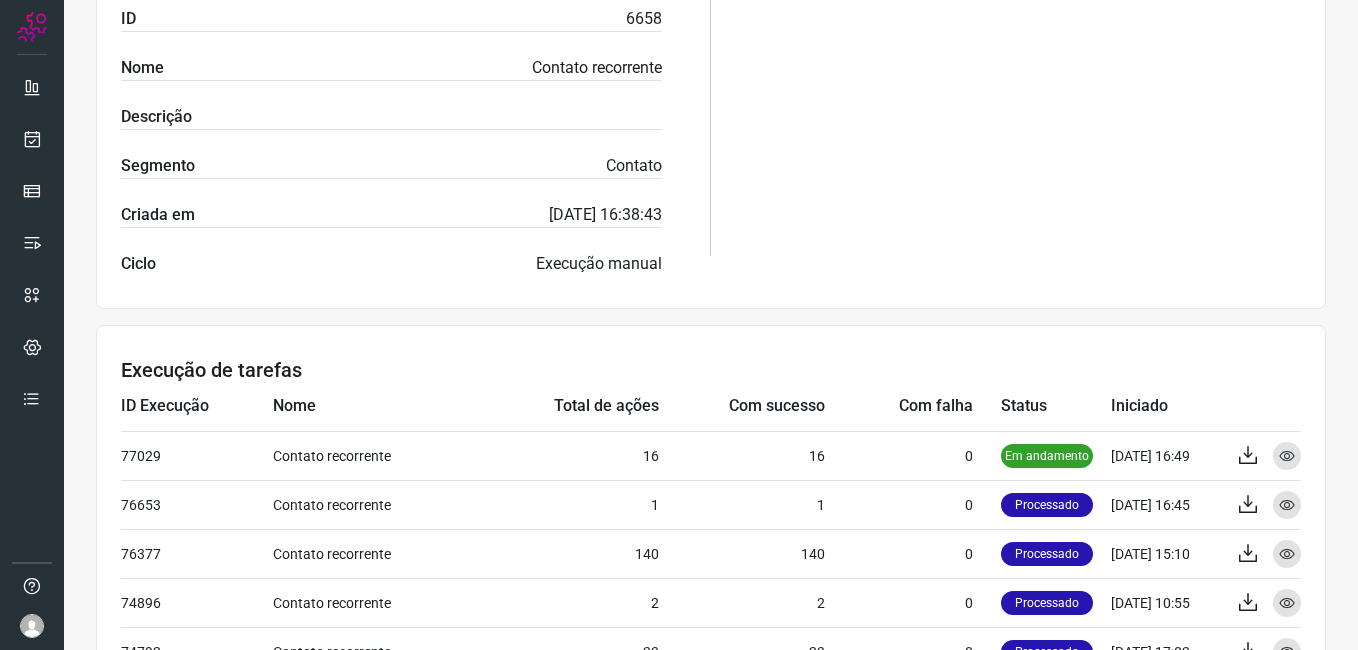 scroll, scrollTop: 500, scrollLeft: 0, axis: vertical 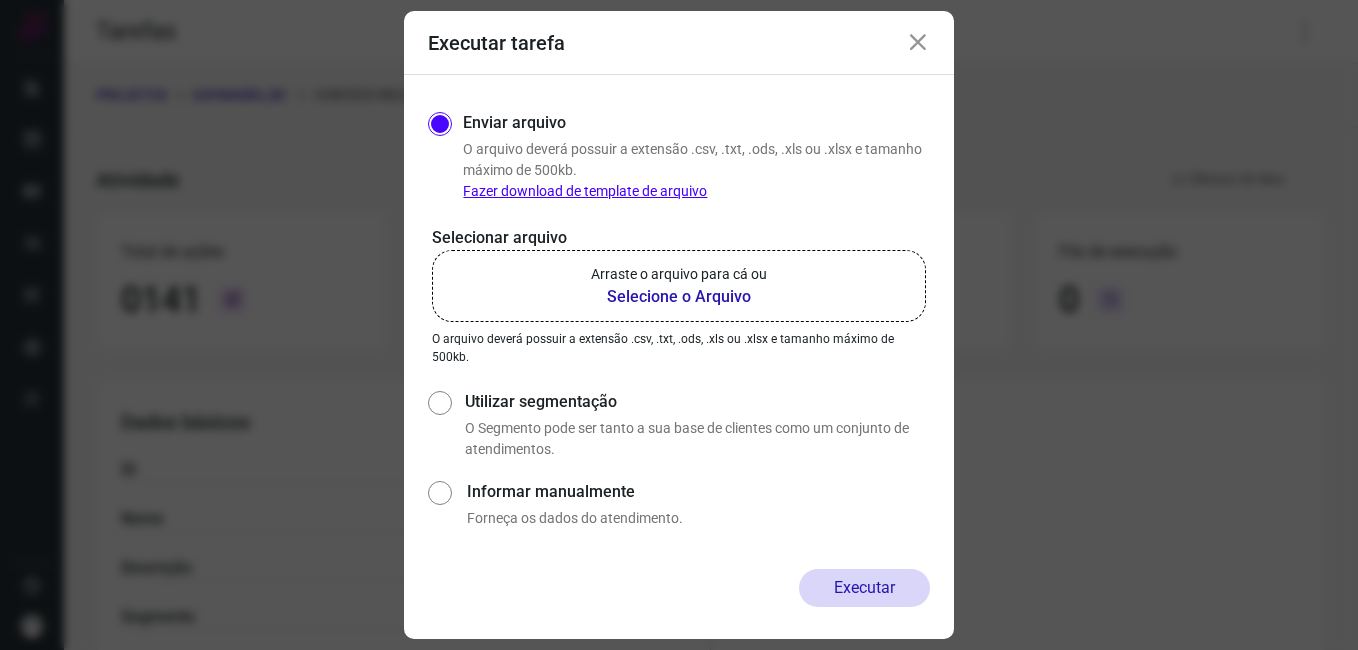 click at bounding box center [918, 43] 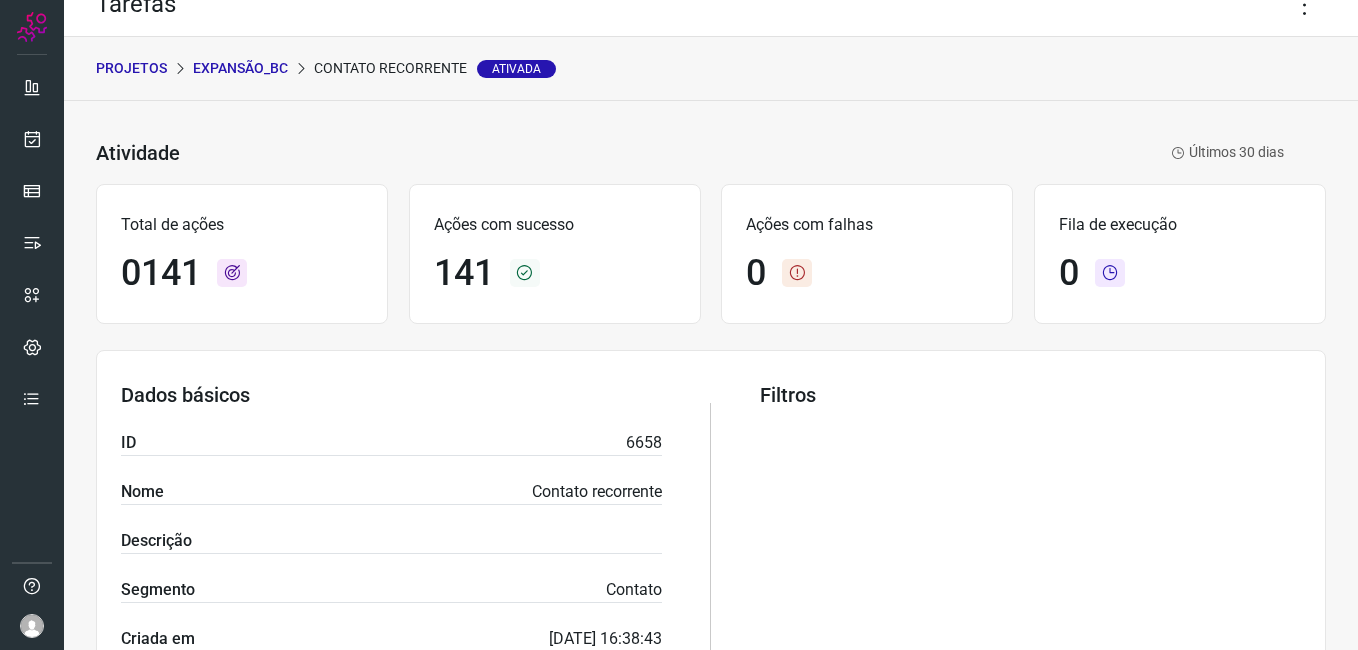 scroll, scrollTop: 0, scrollLeft: 0, axis: both 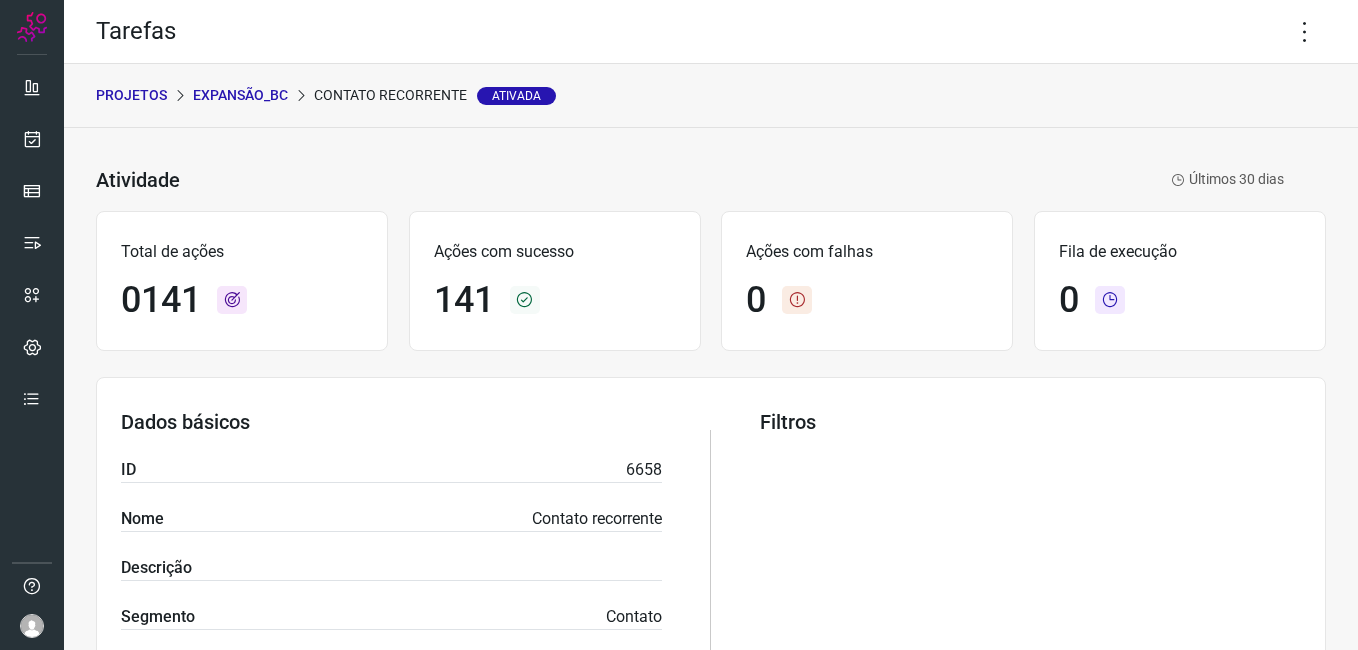 click on "Expansão_BC" at bounding box center (240, 95) 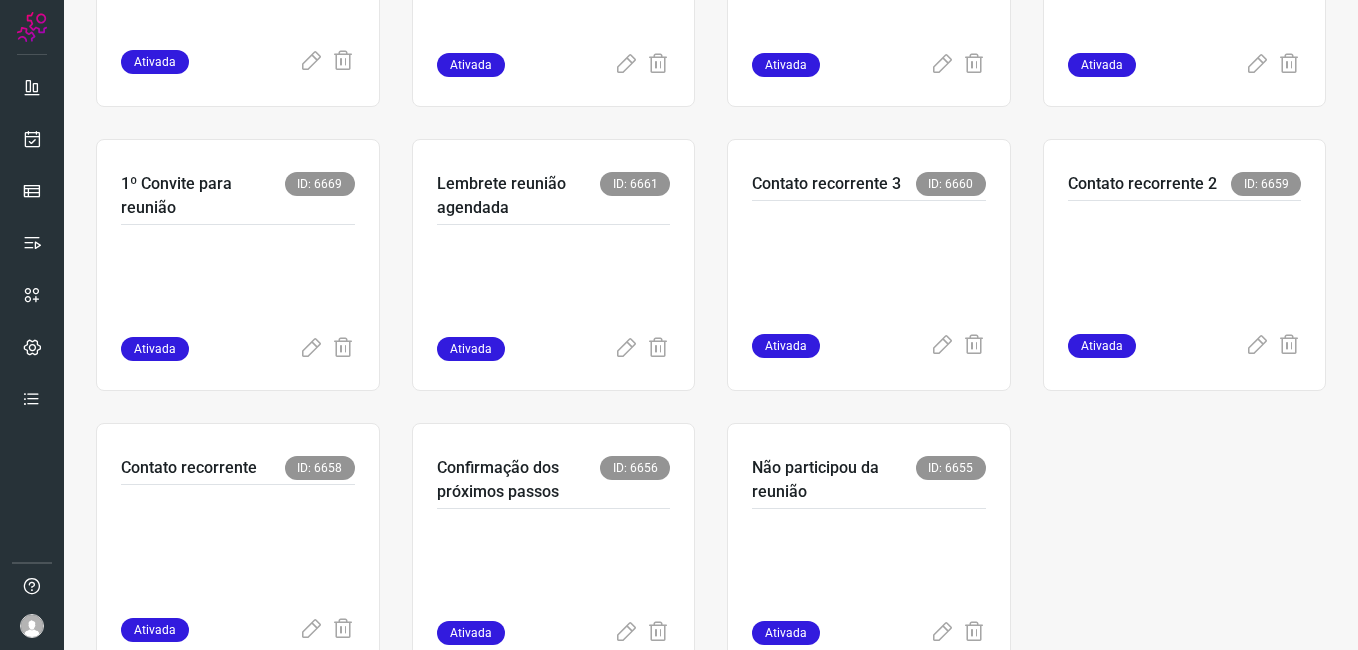 scroll, scrollTop: 600, scrollLeft: 0, axis: vertical 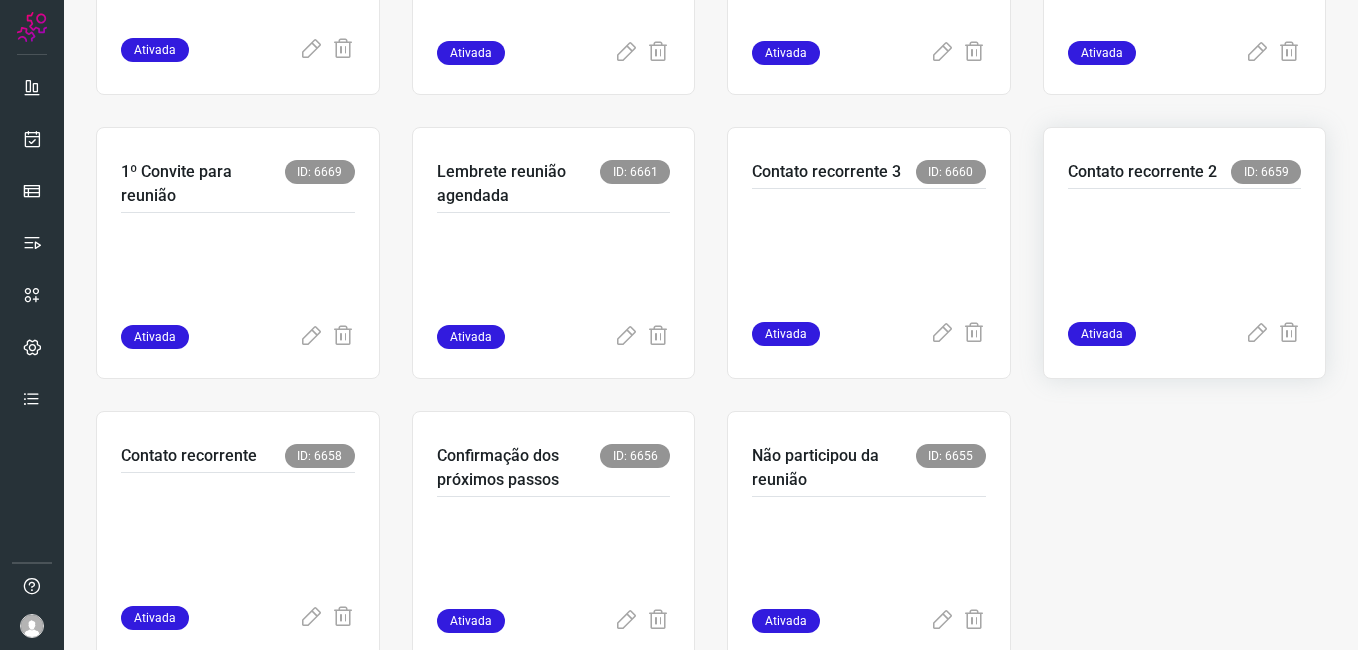 click at bounding box center (1185, 251) 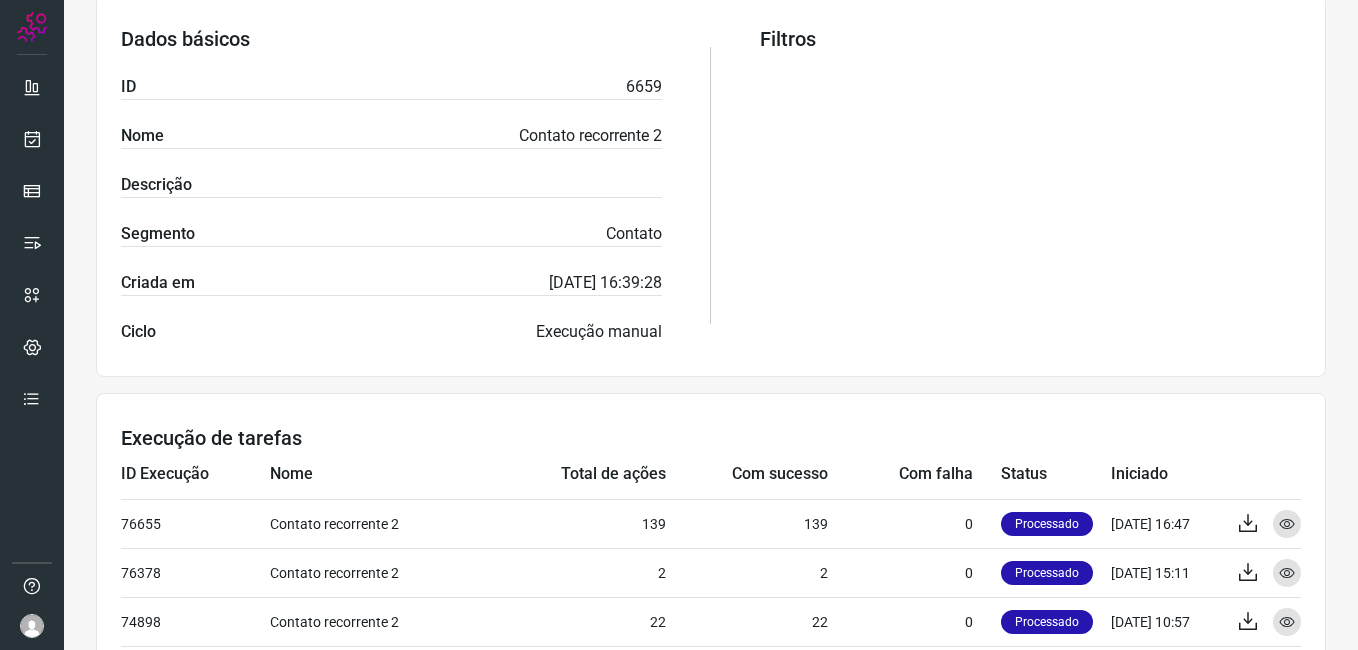 scroll, scrollTop: 0, scrollLeft: 0, axis: both 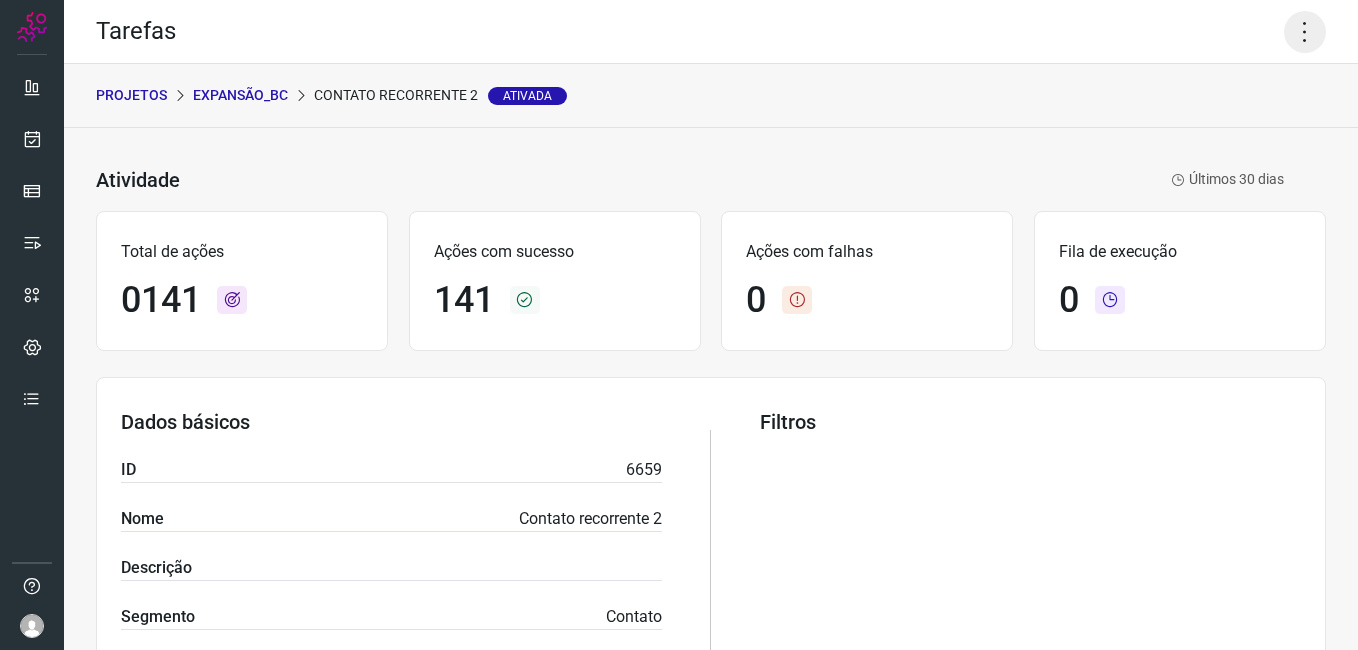 click 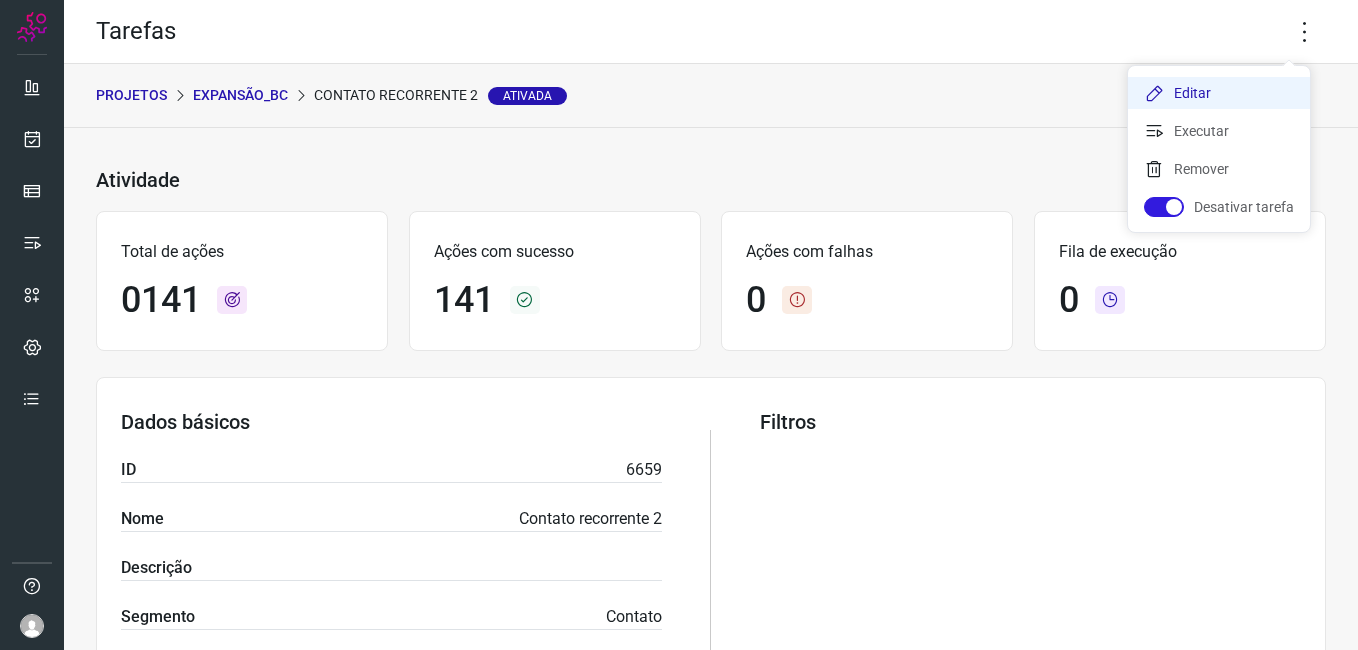 click on "Editar" 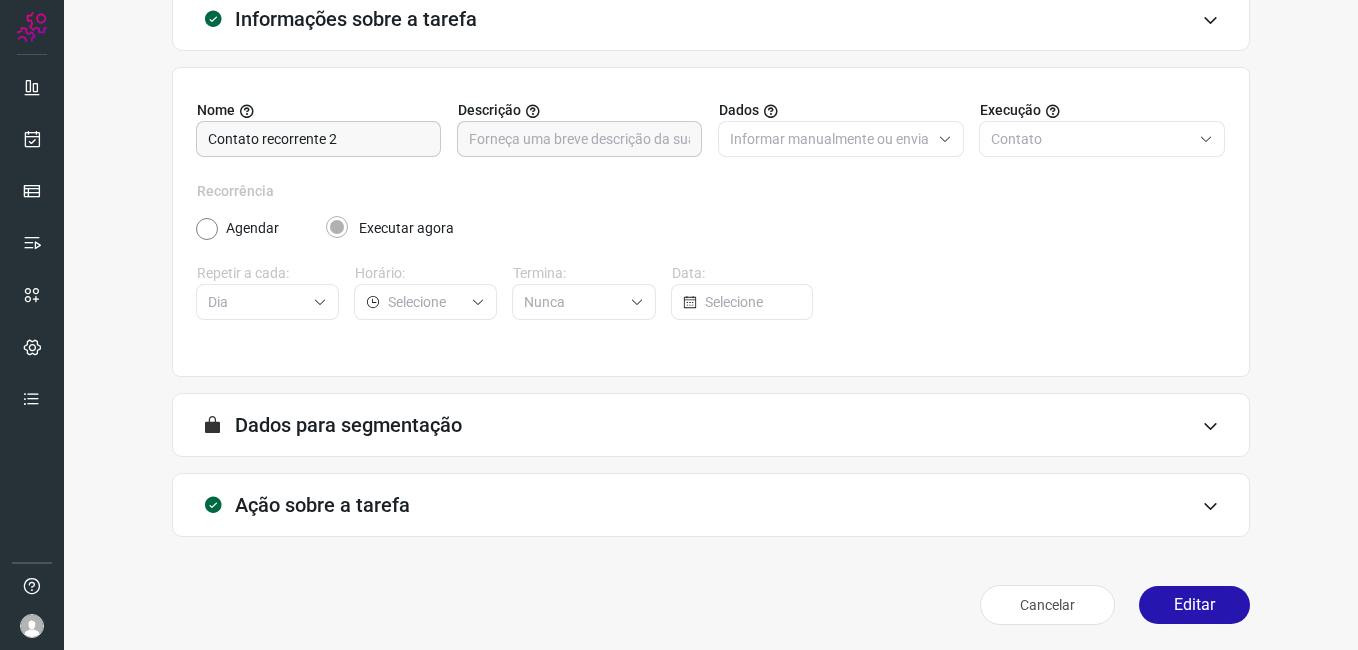 scroll, scrollTop: 131, scrollLeft: 0, axis: vertical 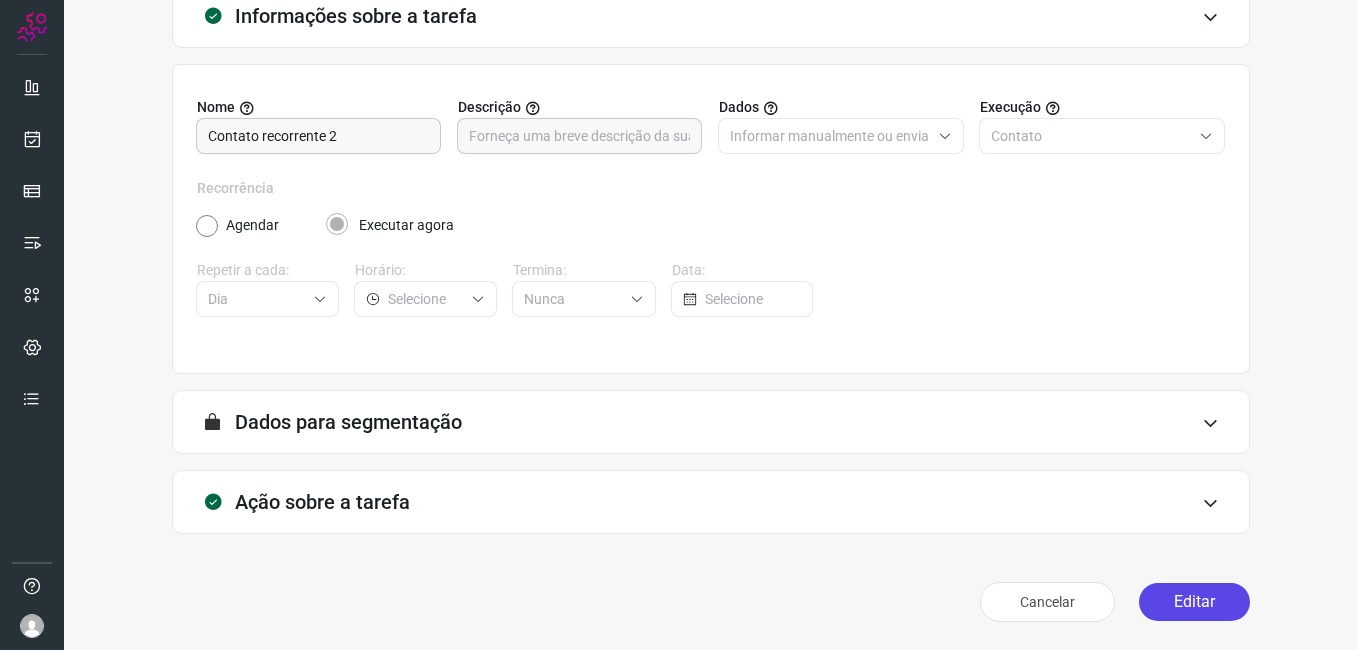 click on "Editar" at bounding box center (1194, 602) 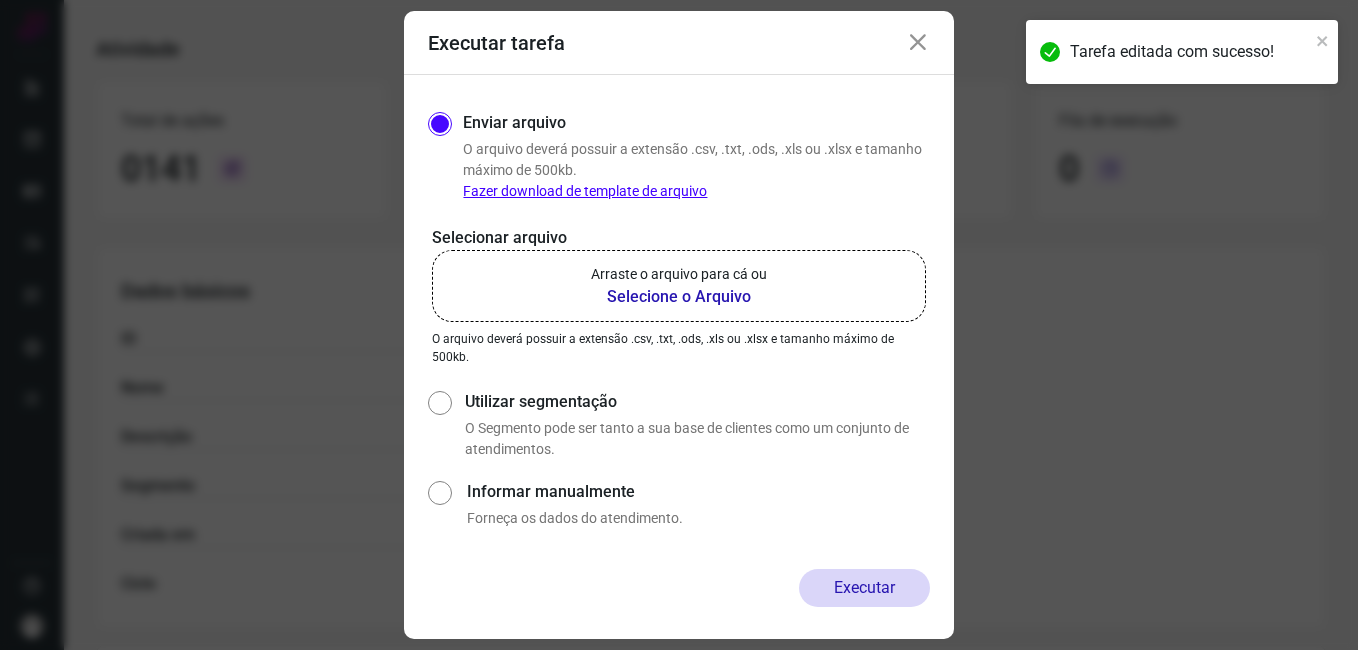 click on "Selecione o Arquivo" at bounding box center (679, 297) 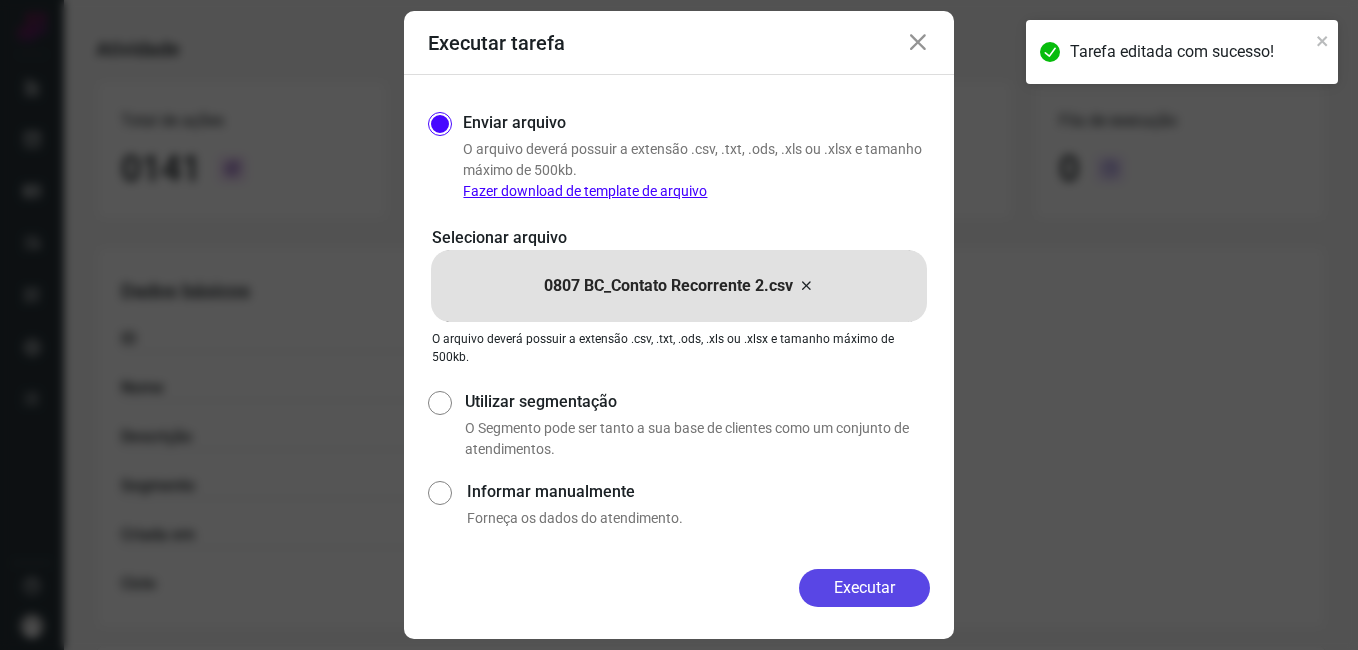 click on "Executar" at bounding box center (864, 588) 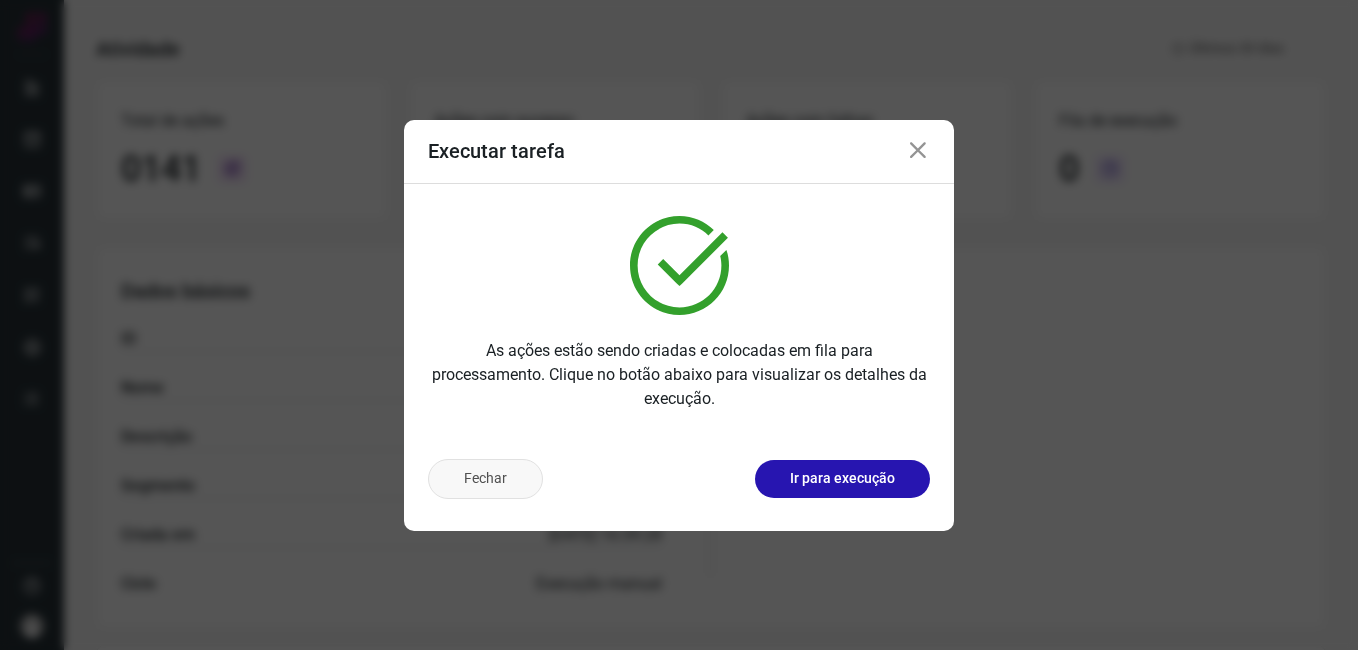 click on "Fechar" at bounding box center [485, 479] 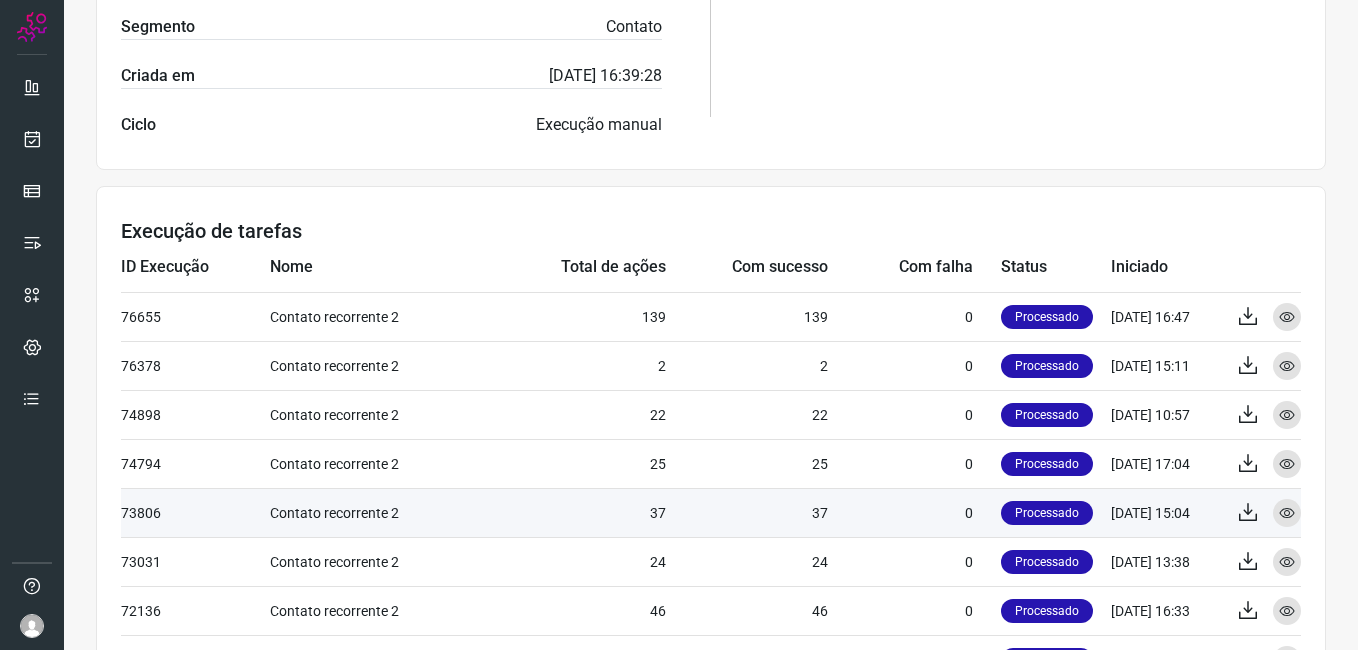 scroll, scrollTop: 631, scrollLeft: 0, axis: vertical 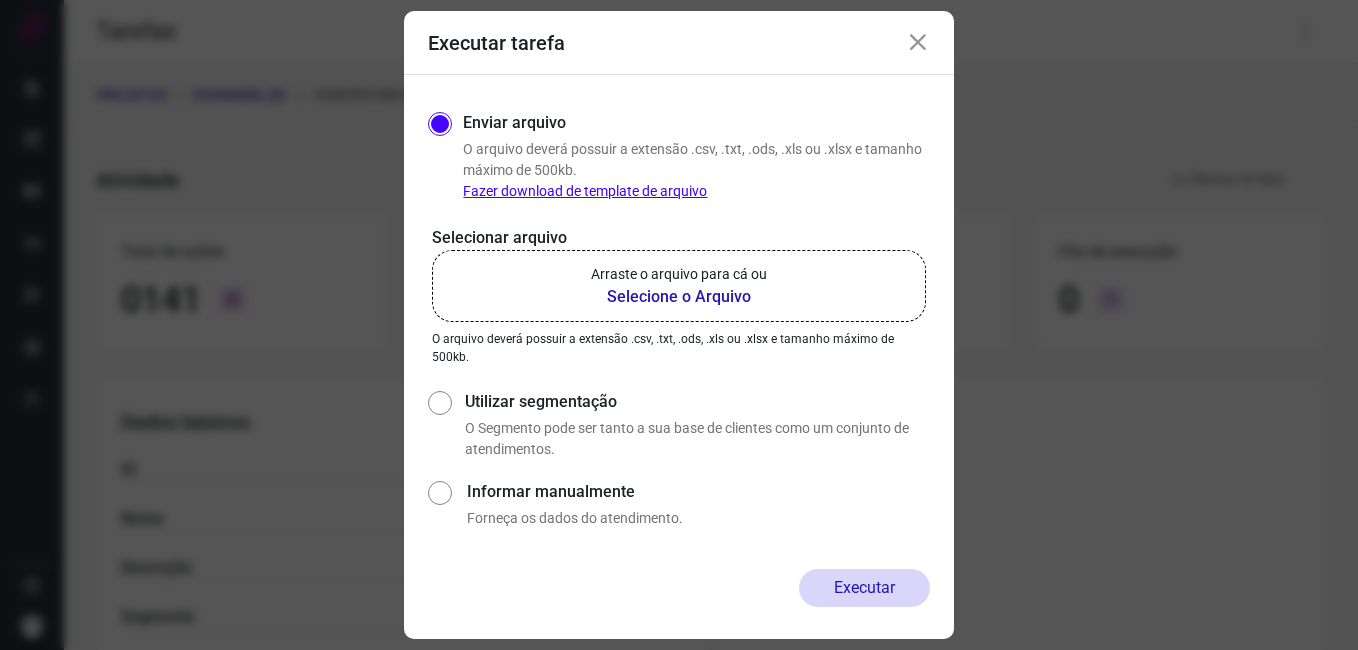 click on "Executar tarefa" at bounding box center [679, 43] 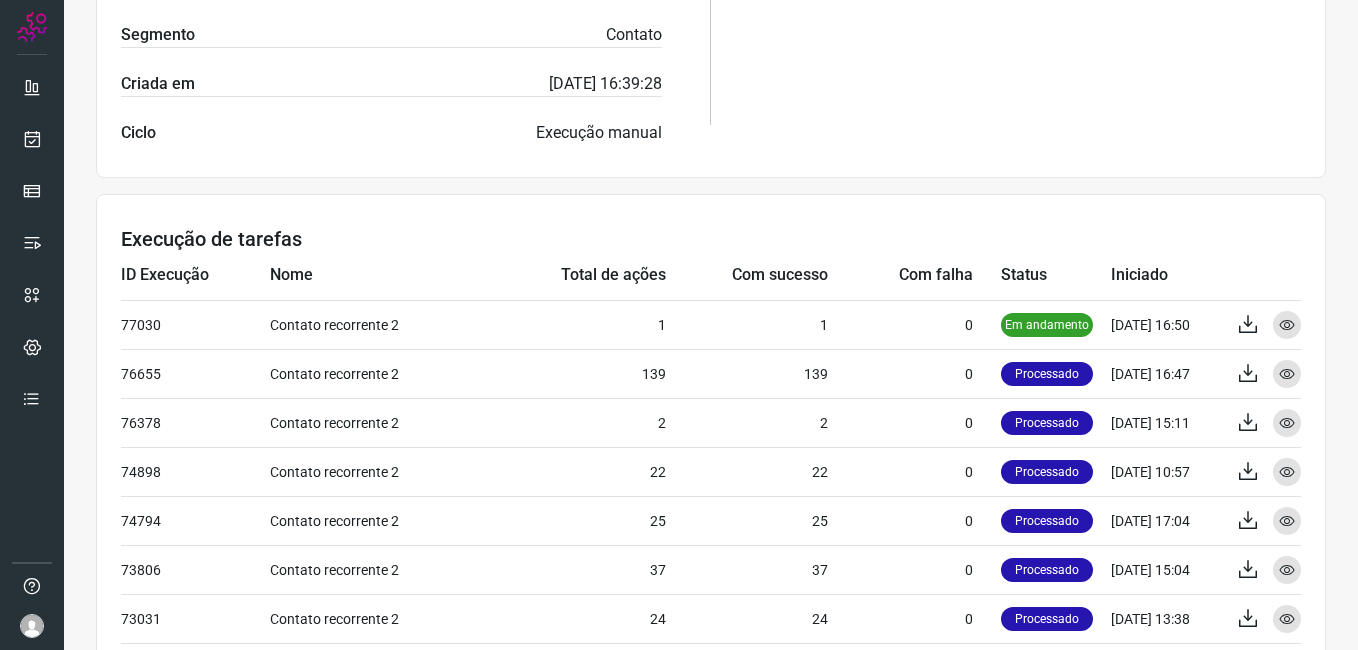 scroll, scrollTop: 600, scrollLeft: 0, axis: vertical 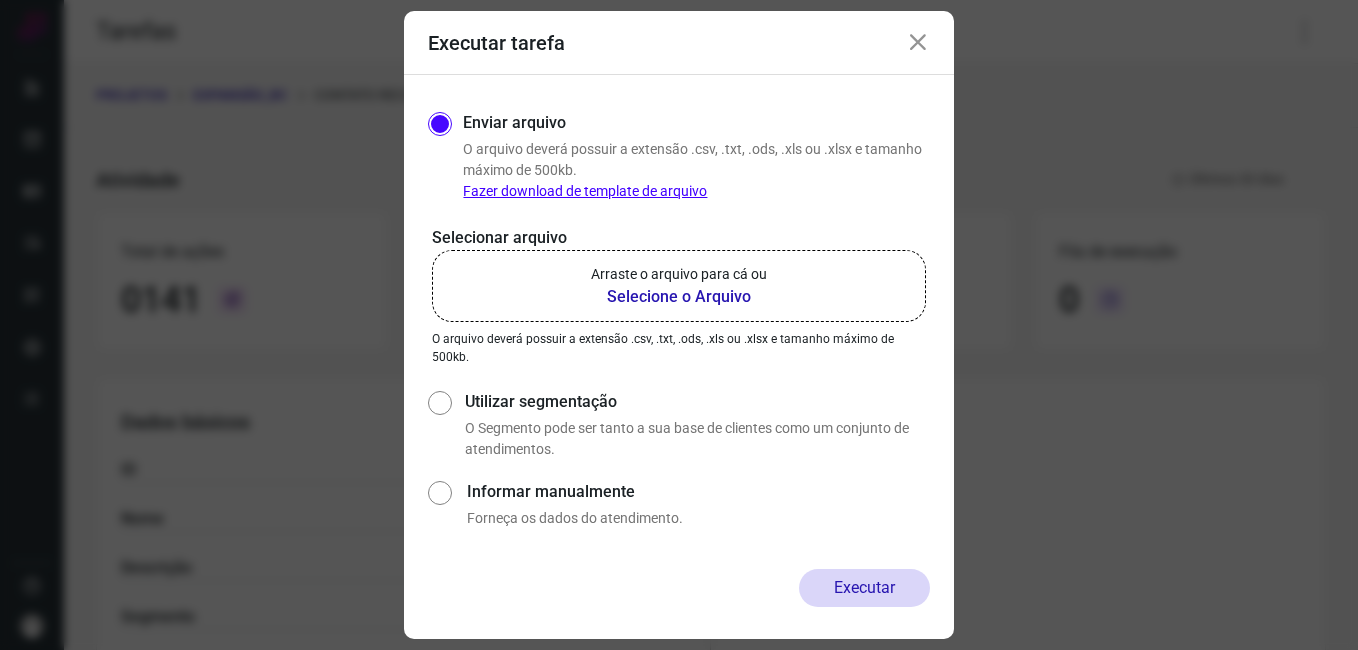 click at bounding box center (918, 43) 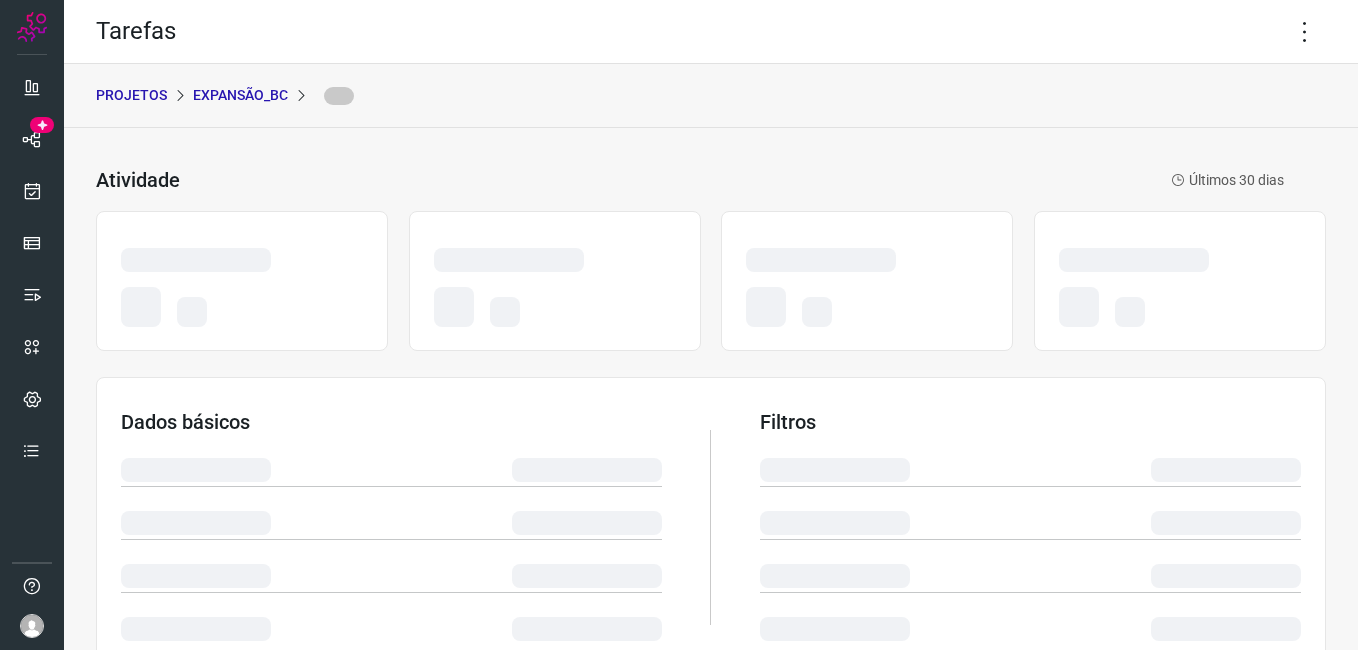 scroll, scrollTop: 0, scrollLeft: 0, axis: both 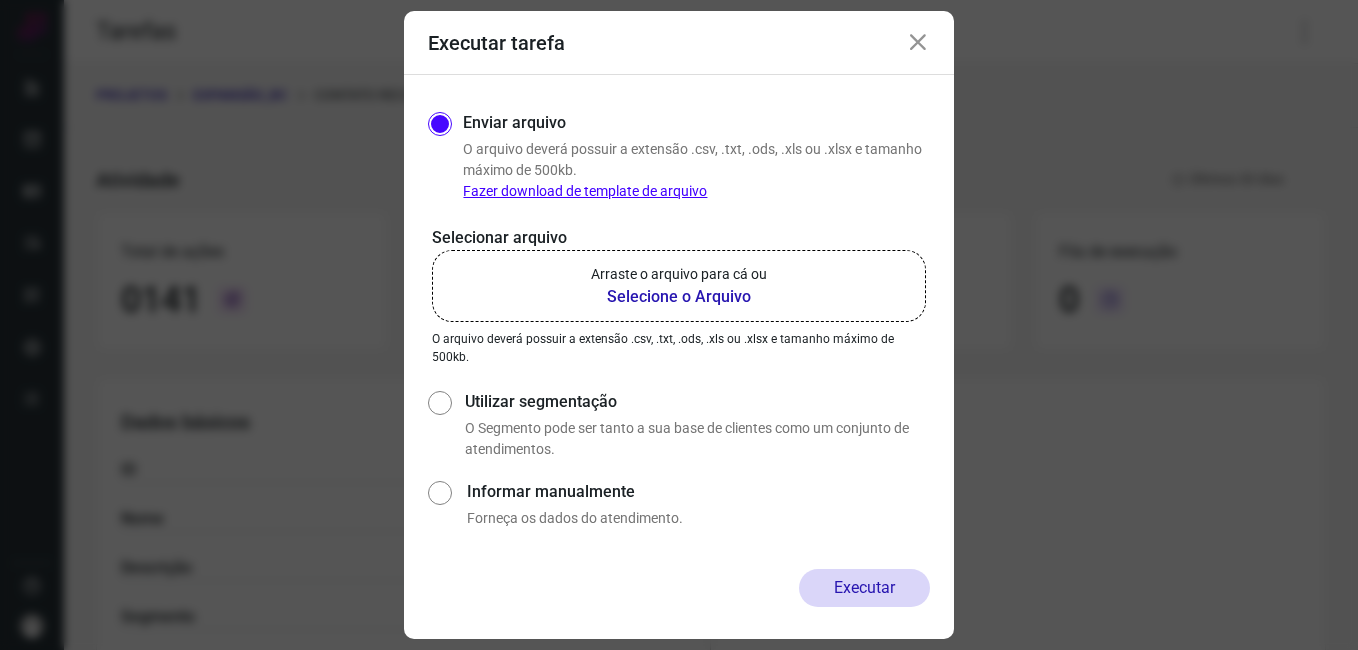 click on "Executar tarefa" at bounding box center (679, 43) 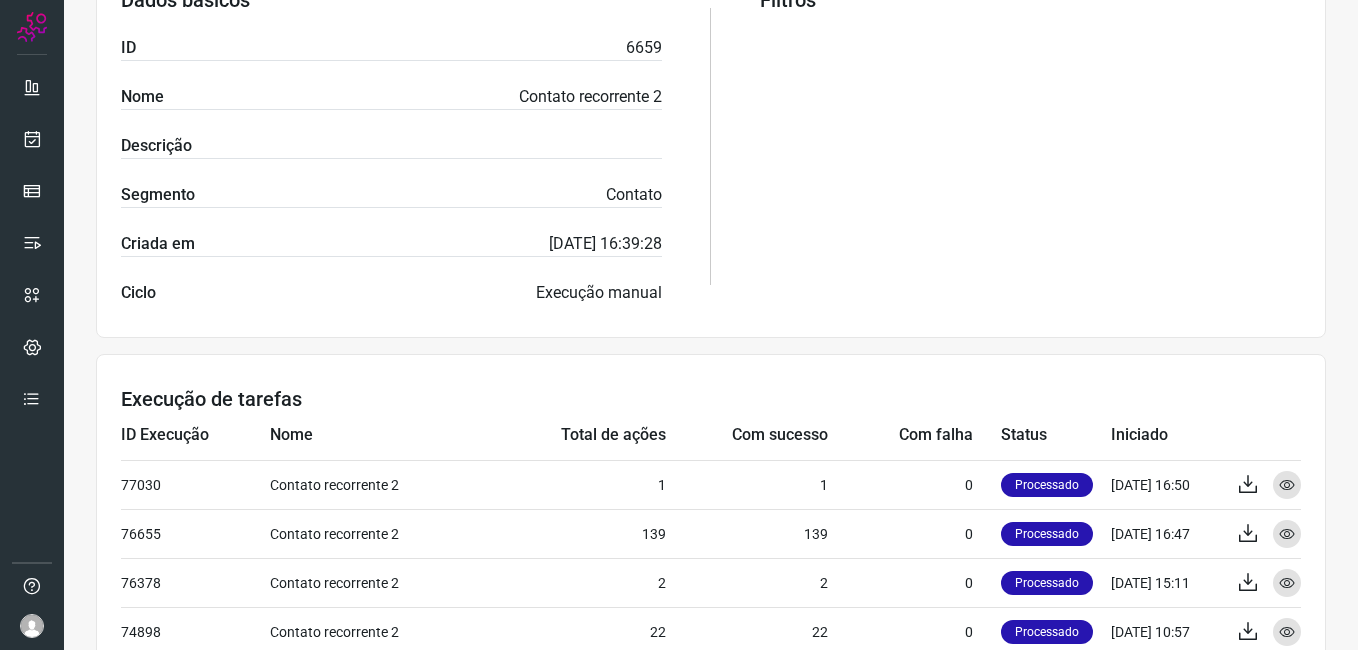 scroll, scrollTop: 0, scrollLeft: 0, axis: both 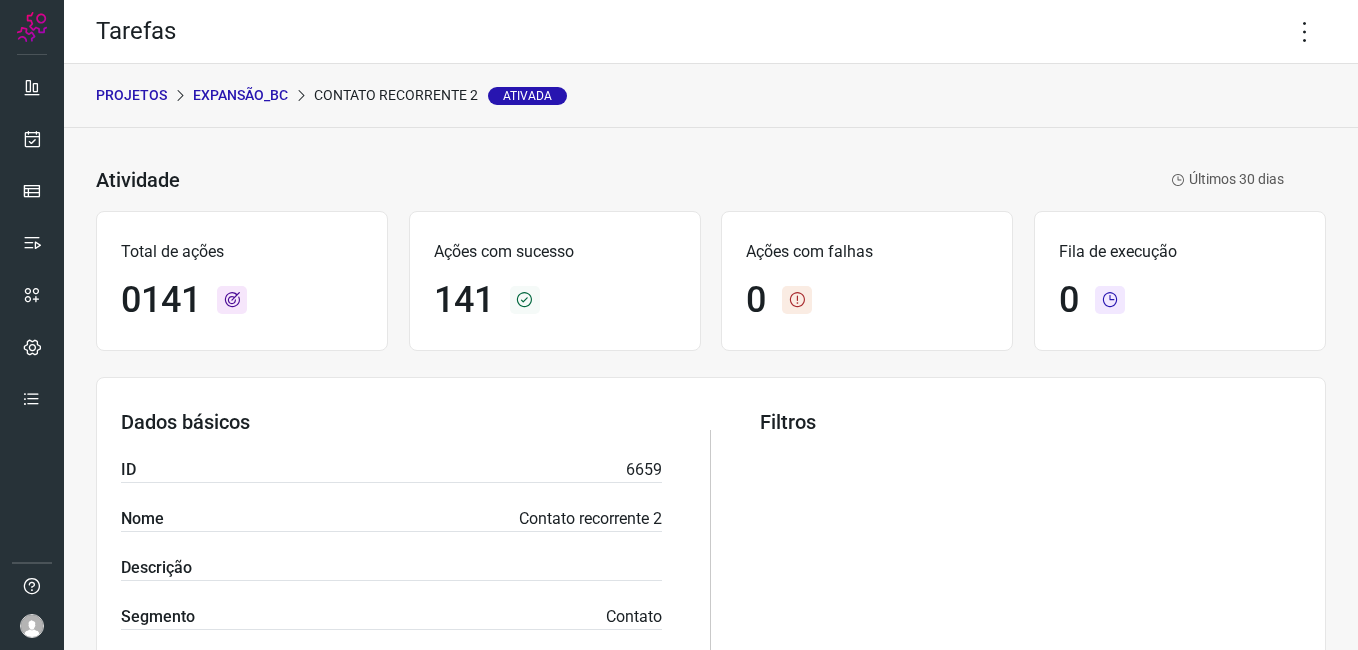 click on "Expansão_BC" at bounding box center (240, 95) 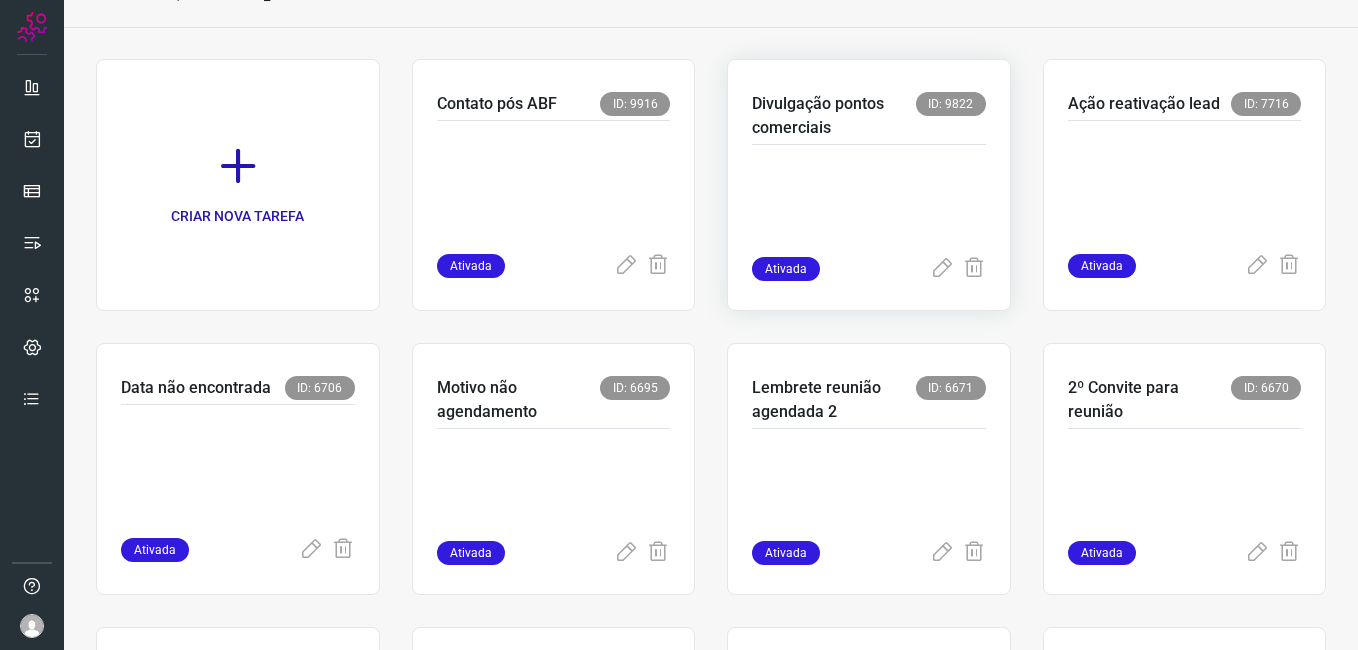 scroll, scrollTop: 400, scrollLeft: 0, axis: vertical 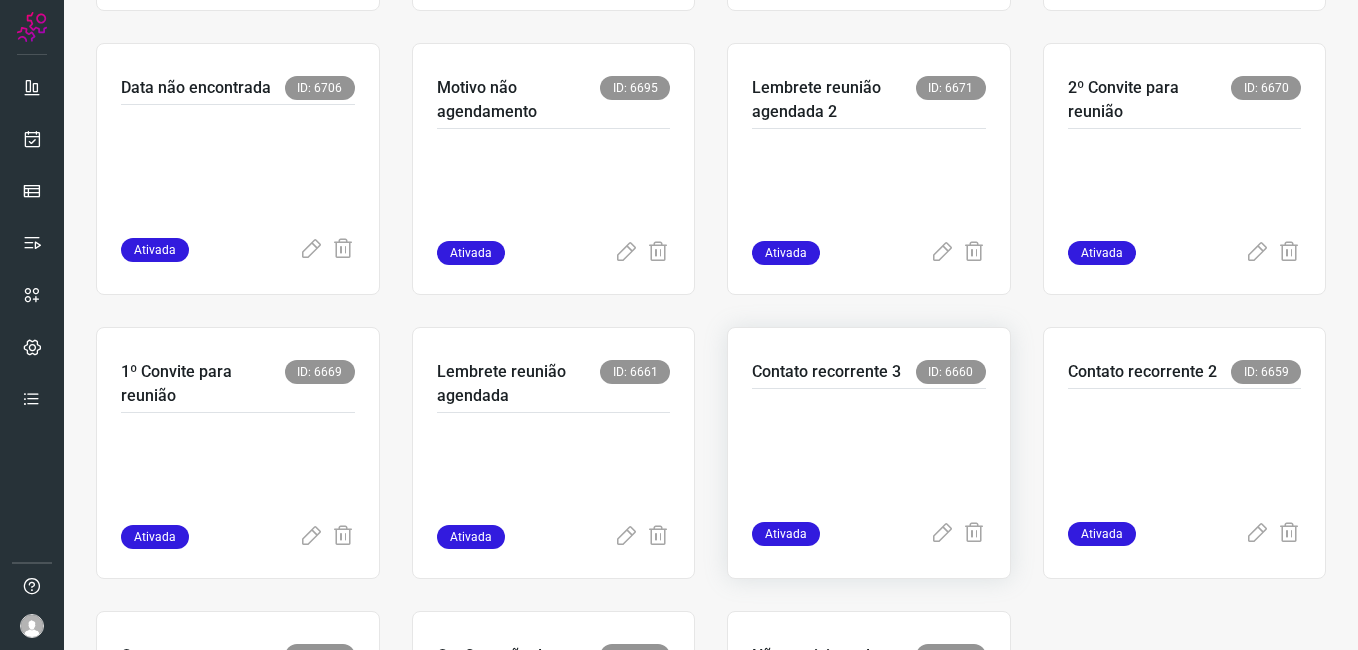 click at bounding box center (869, 451) 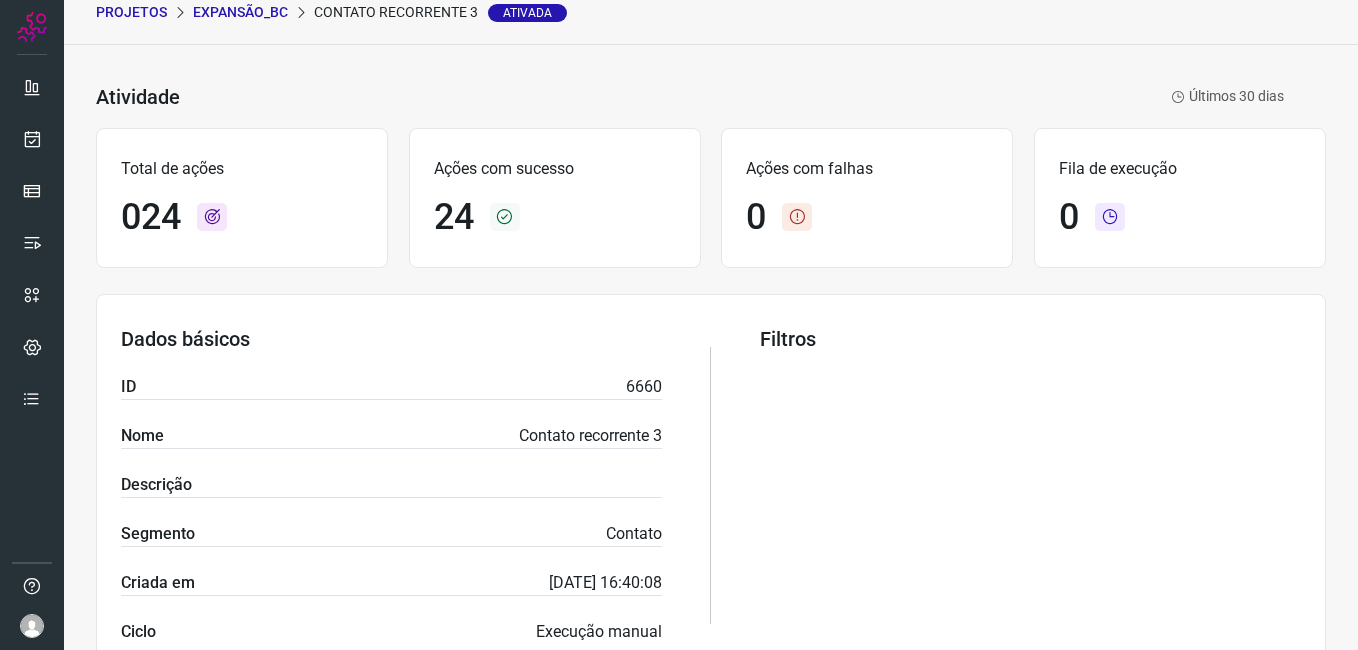 scroll, scrollTop: 0, scrollLeft: 0, axis: both 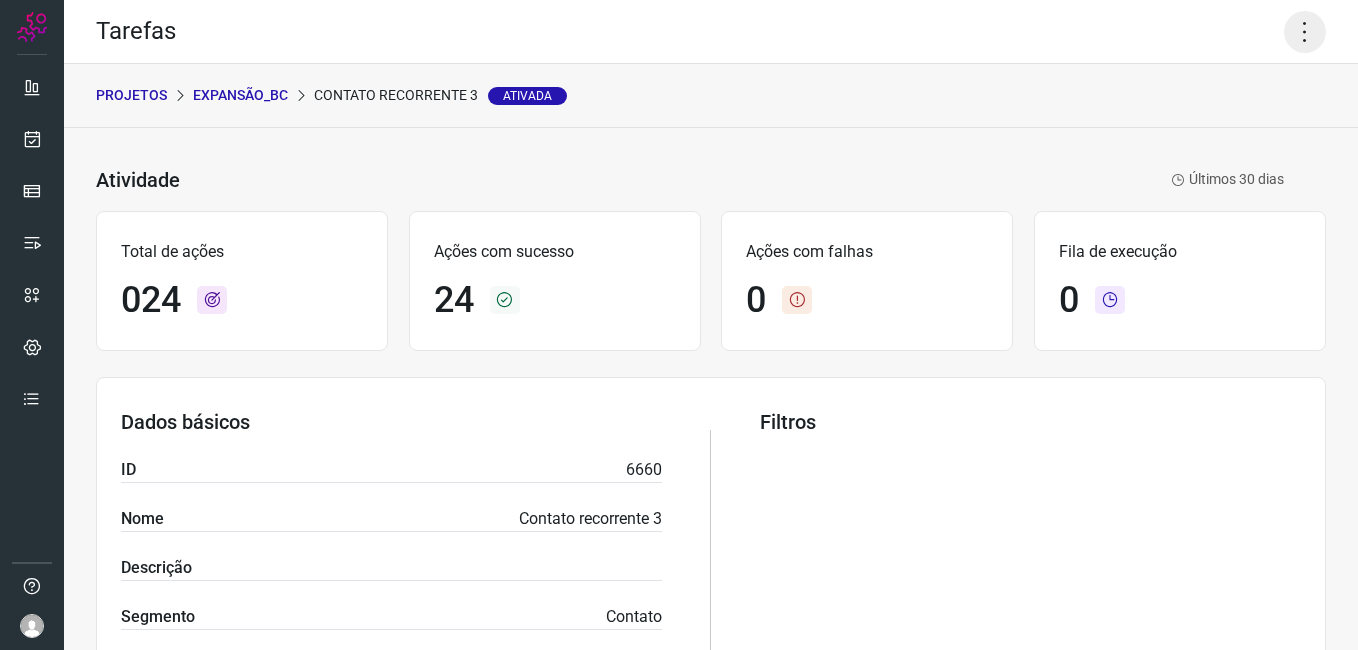 click 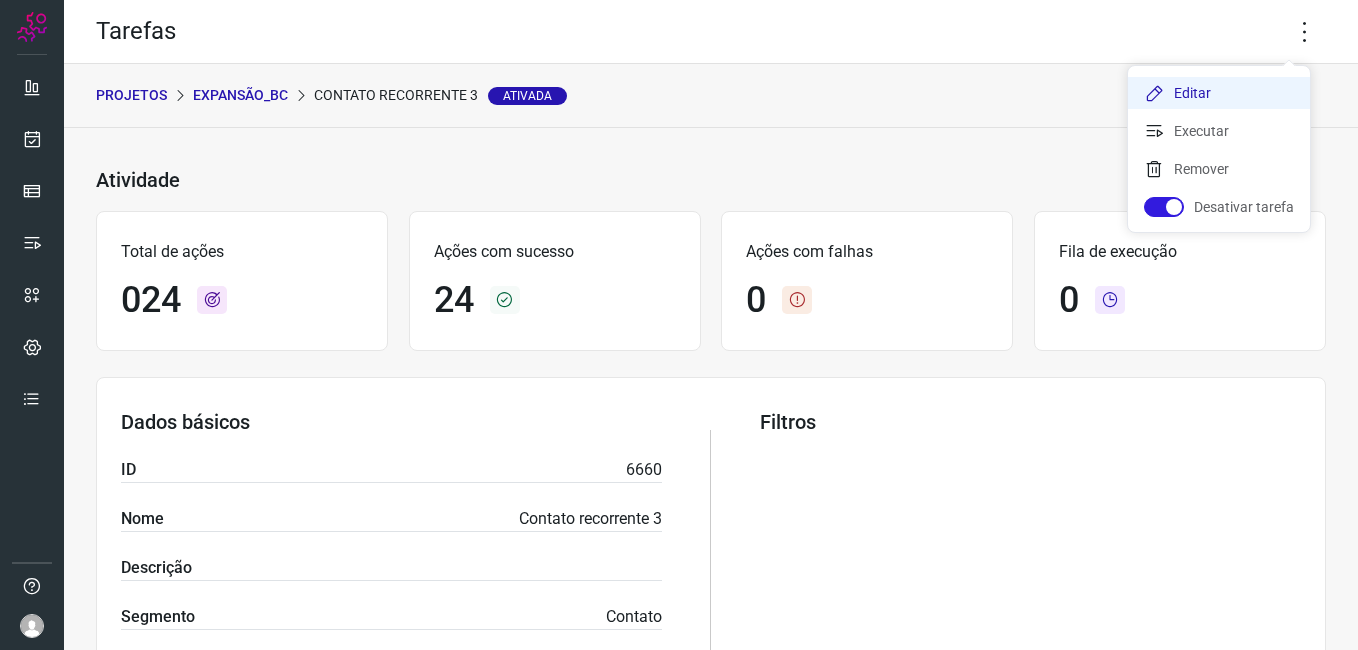 click on "Editar" 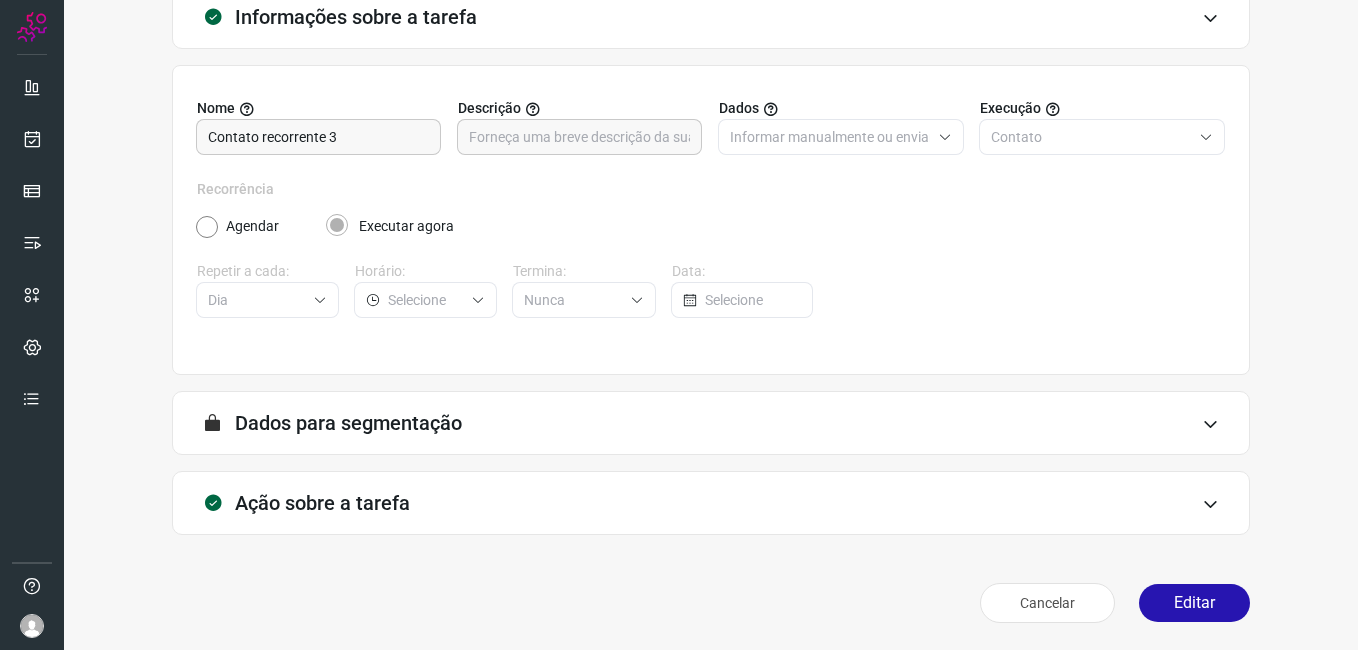 scroll, scrollTop: 131, scrollLeft: 0, axis: vertical 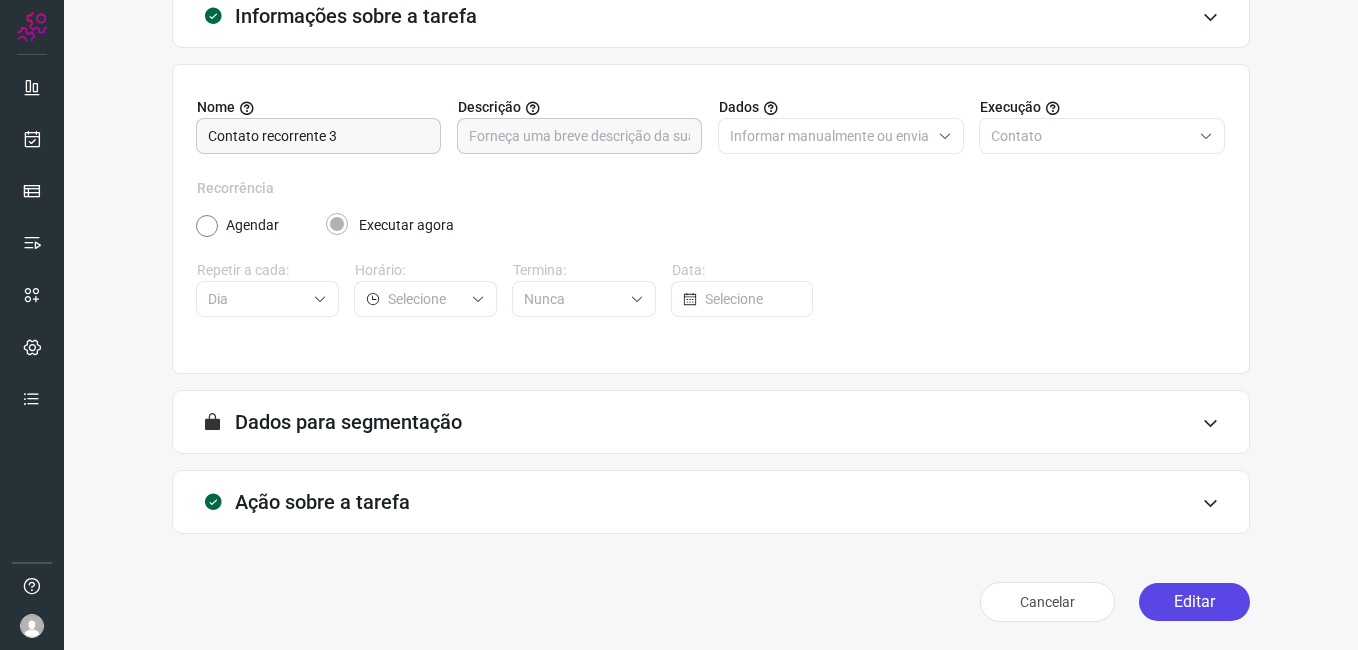 click on "Editar" at bounding box center [1194, 602] 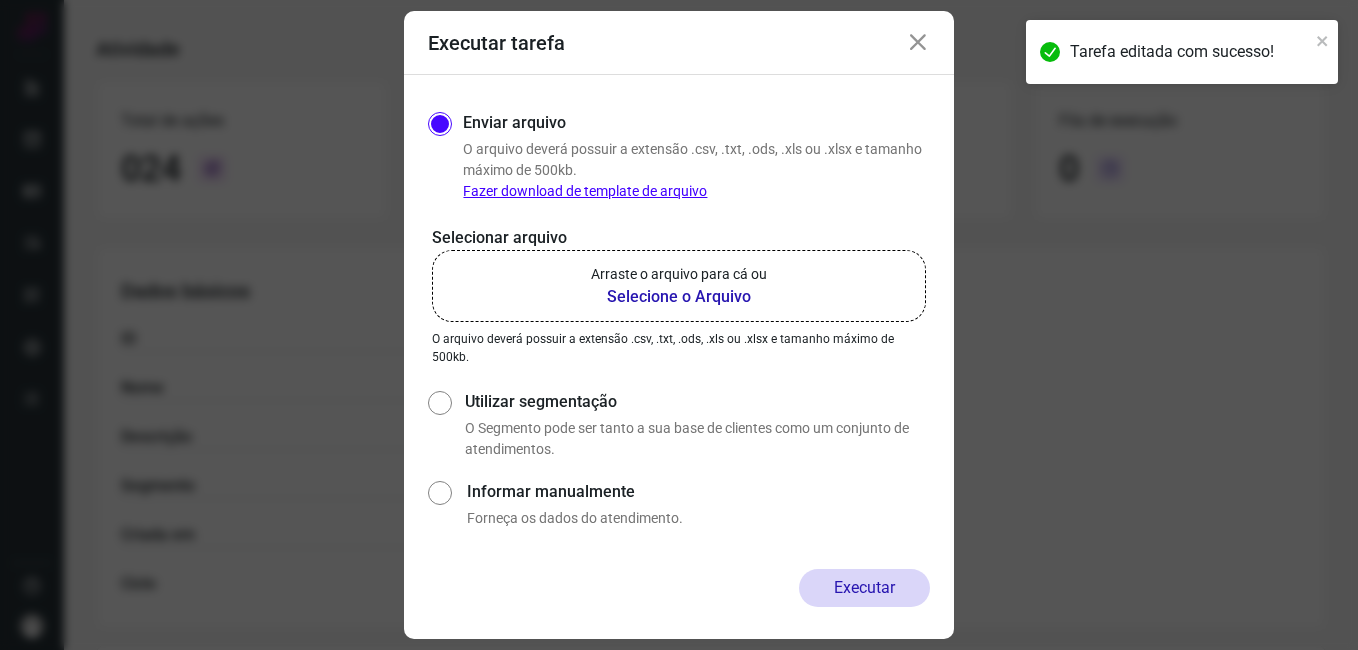 click on "Selecione o Arquivo" at bounding box center [679, 297] 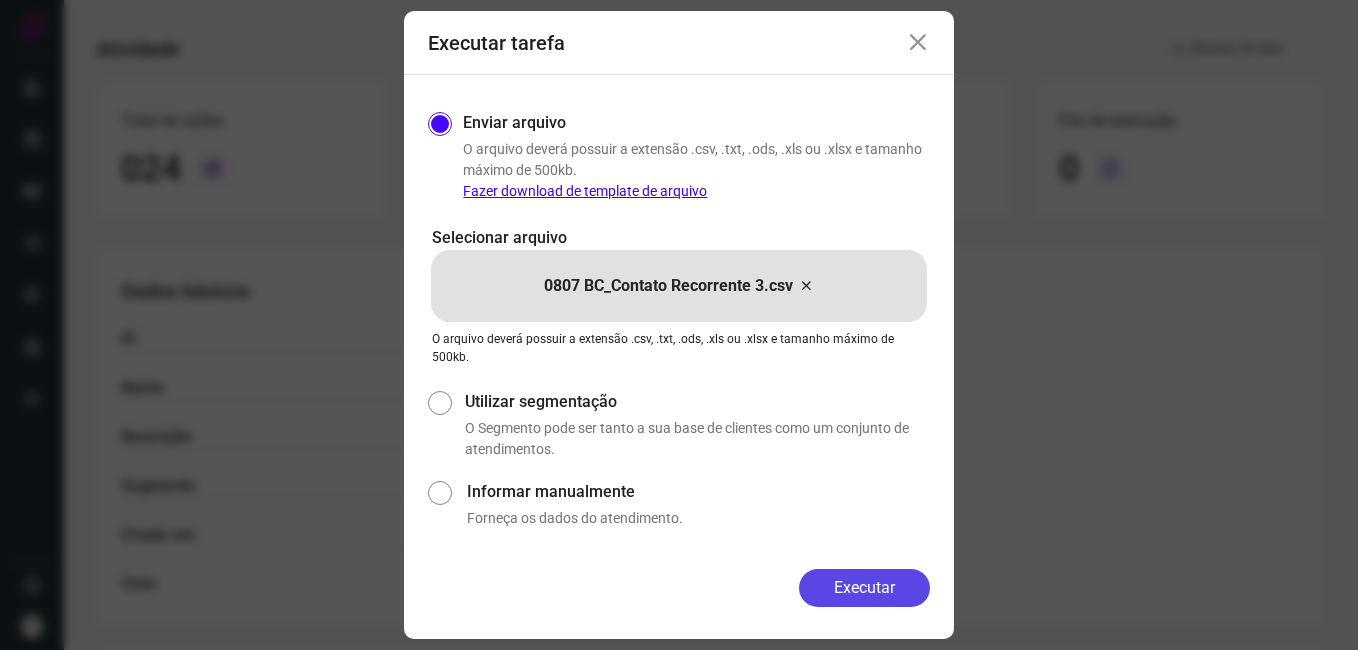 click on "Executar" at bounding box center (864, 588) 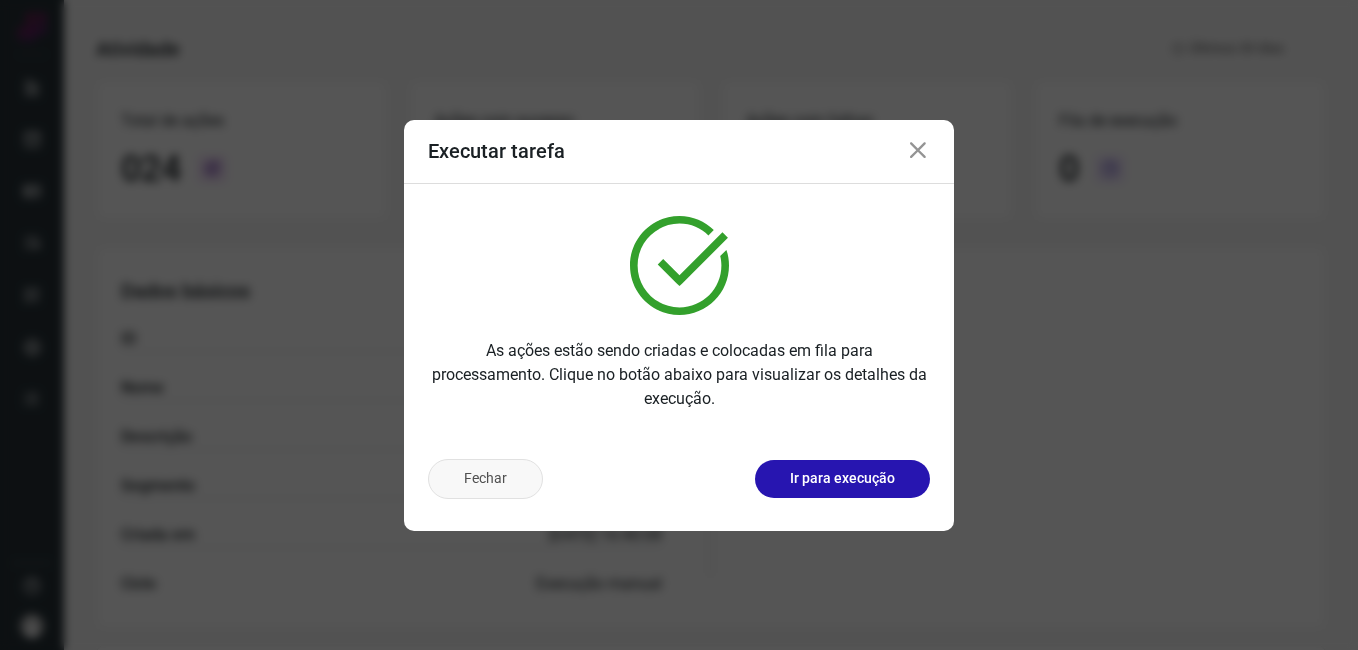 click on "Fechar" at bounding box center [485, 479] 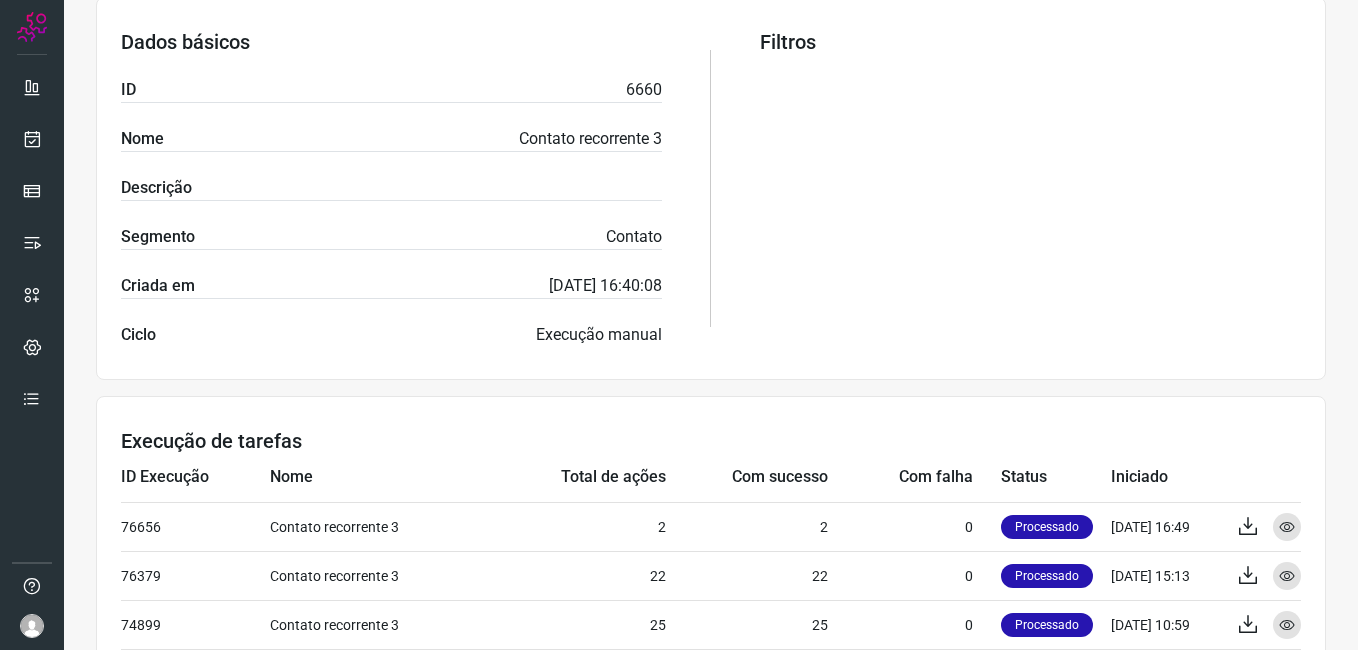 scroll, scrollTop: 431, scrollLeft: 0, axis: vertical 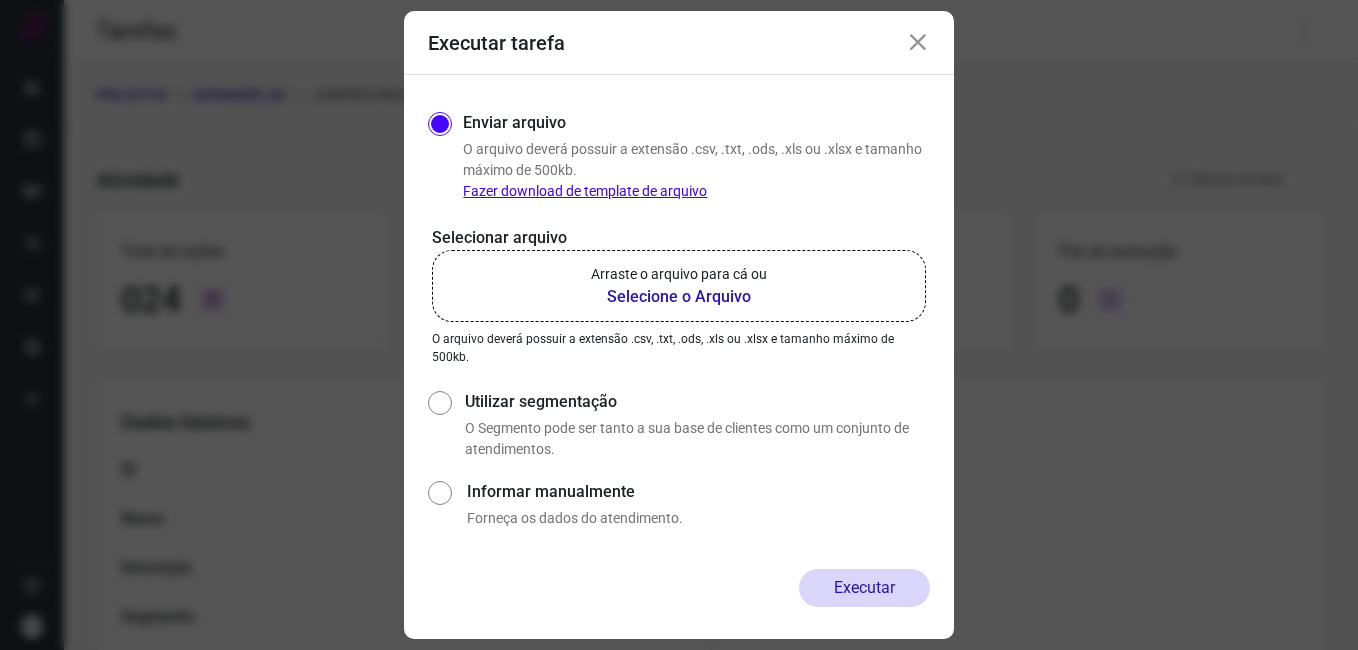 click at bounding box center [918, 43] 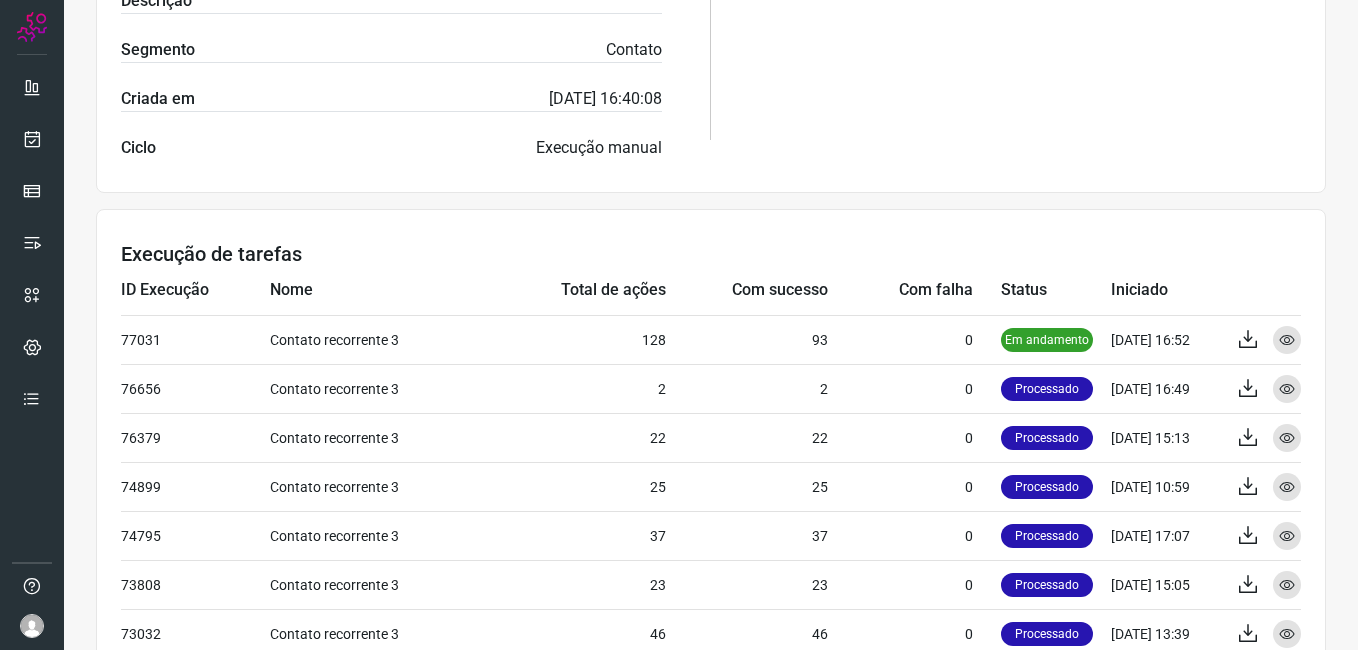 scroll, scrollTop: 700, scrollLeft: 0, axis: vertical 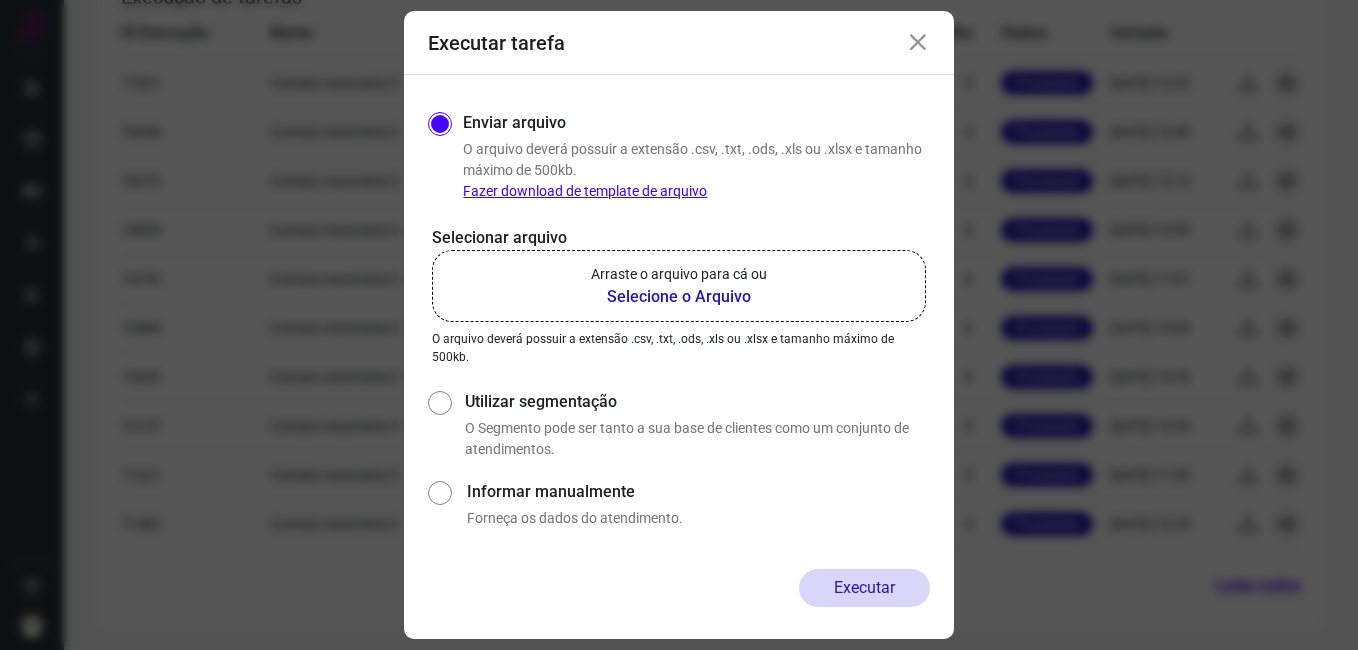 click at bounding box center (918, 43) 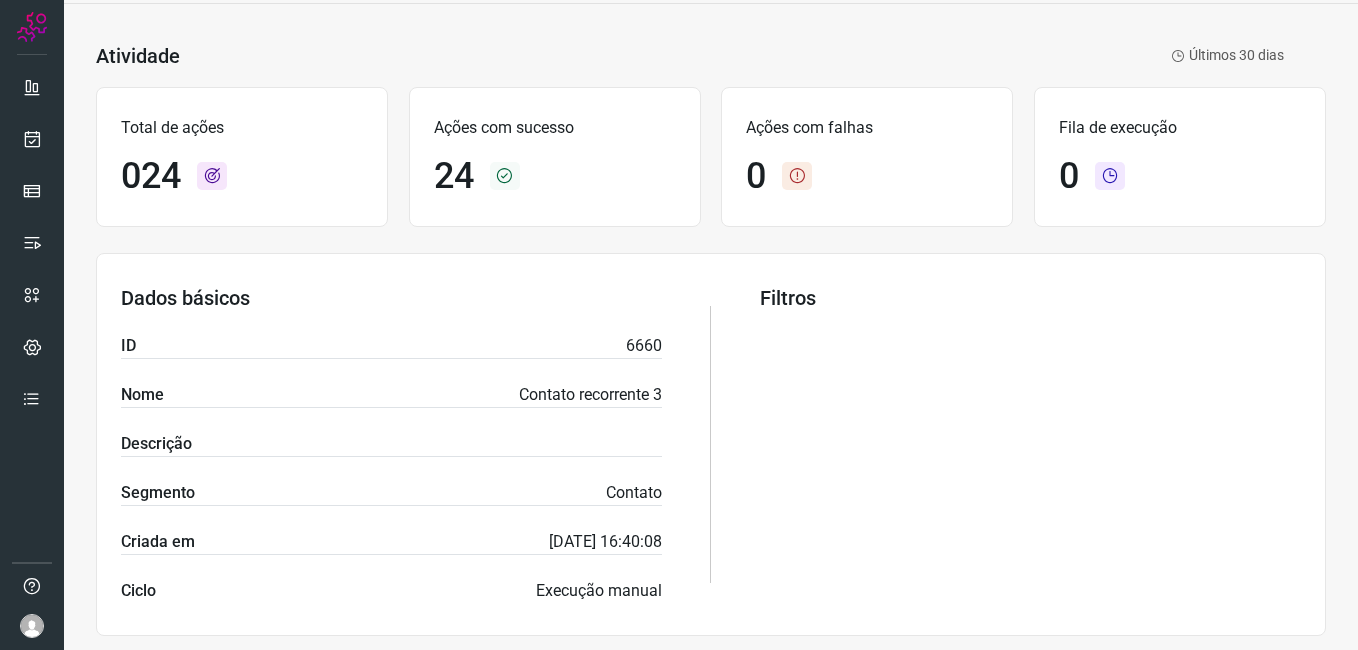 scroll, scrollTop: 0, scrollLeft: 0, axis: both 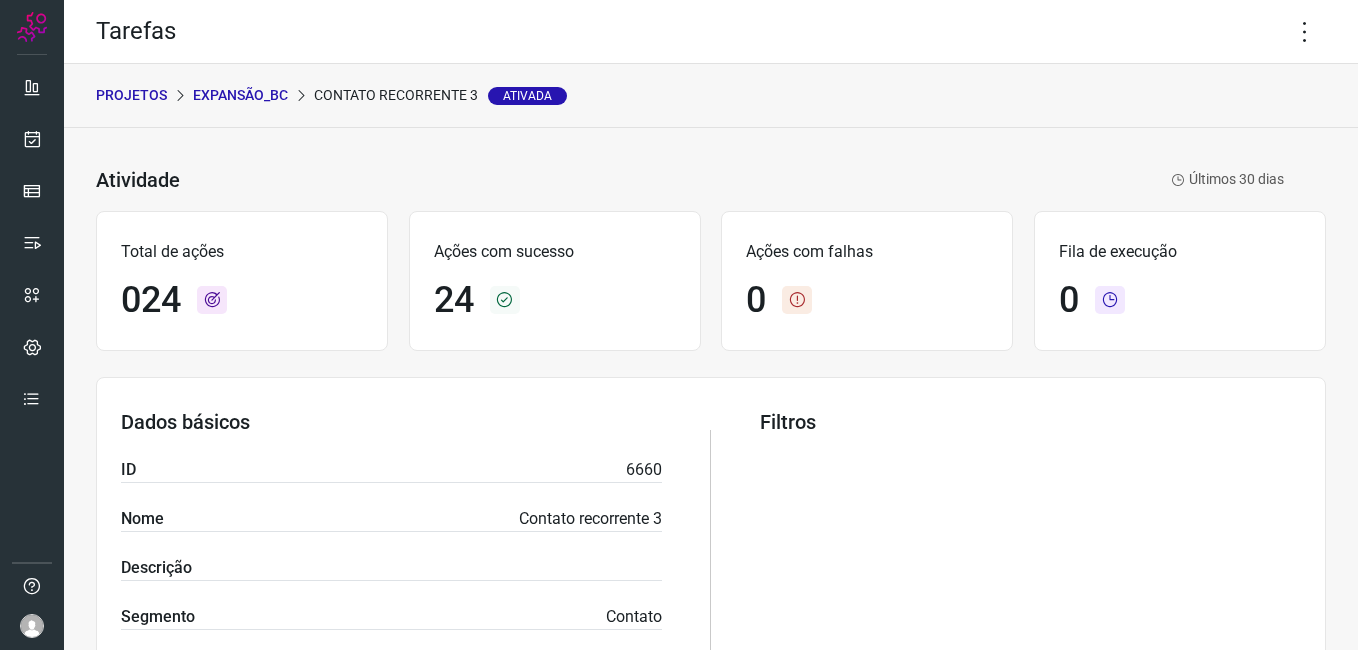 click on "Expansão_BC" at bounding box center [240, 95] 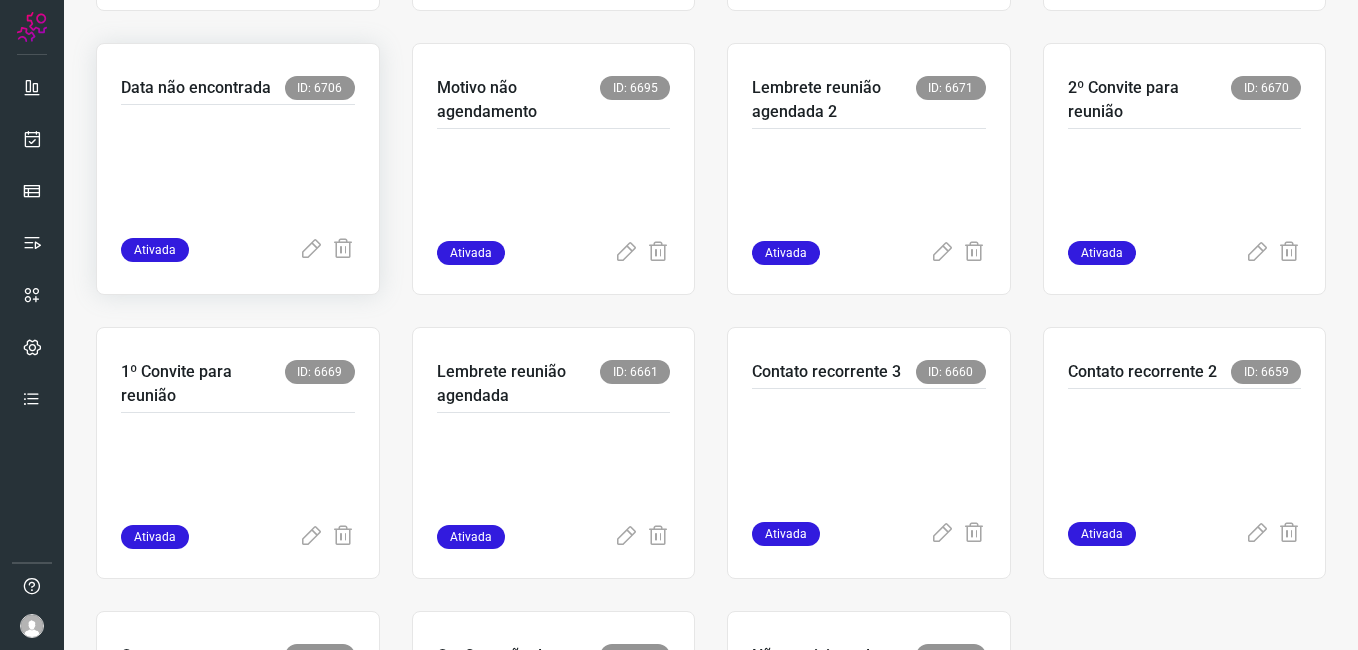 click at bounding box center [238, 167] 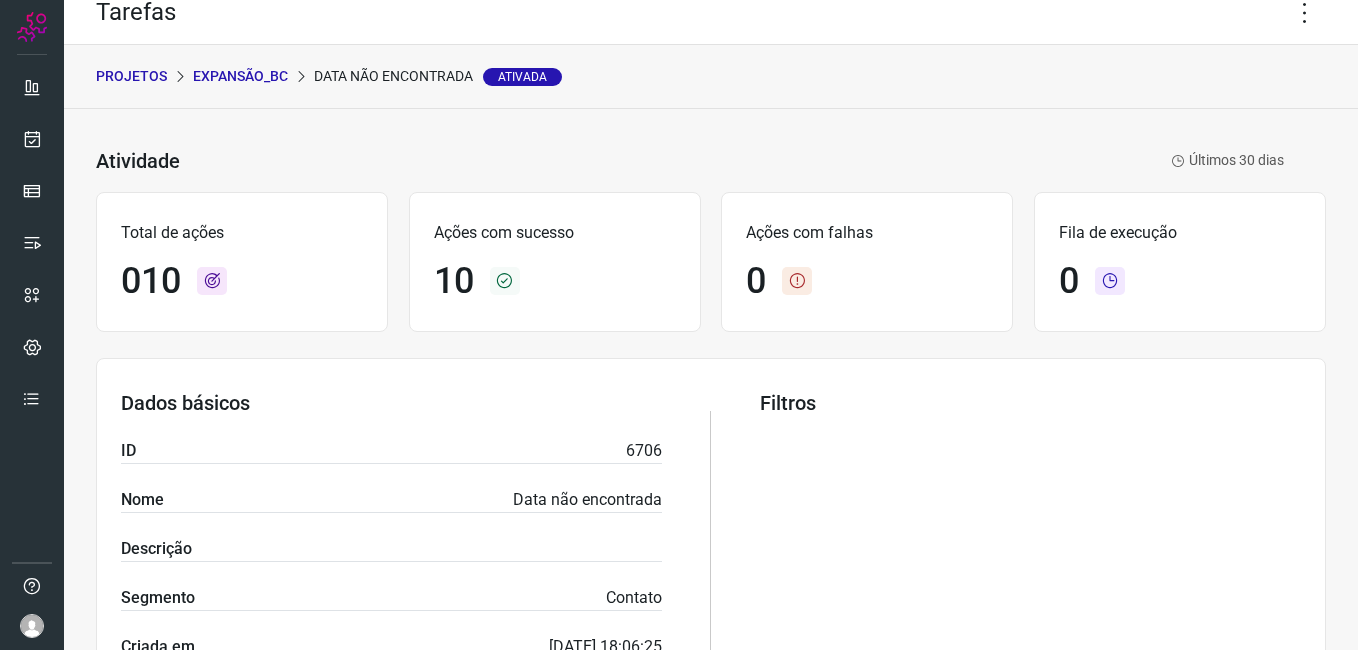 scroll, scrollTop: 0, scrollLeft: 0, axis: both 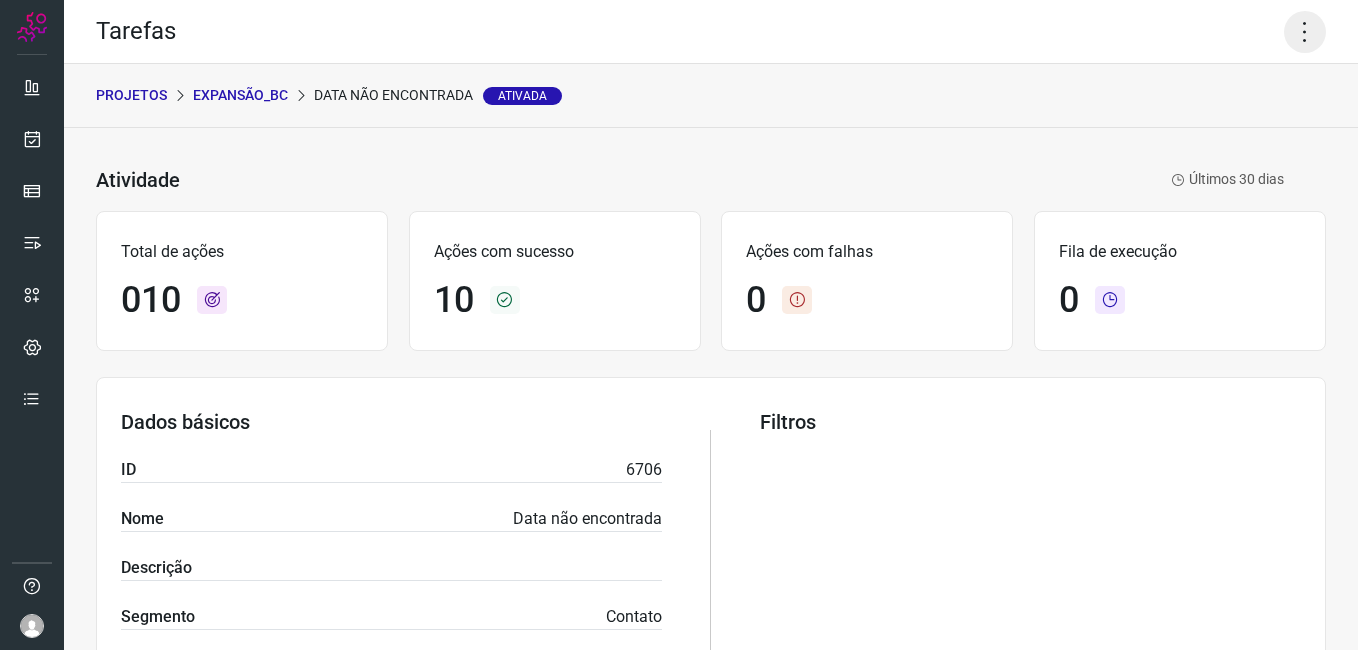 click 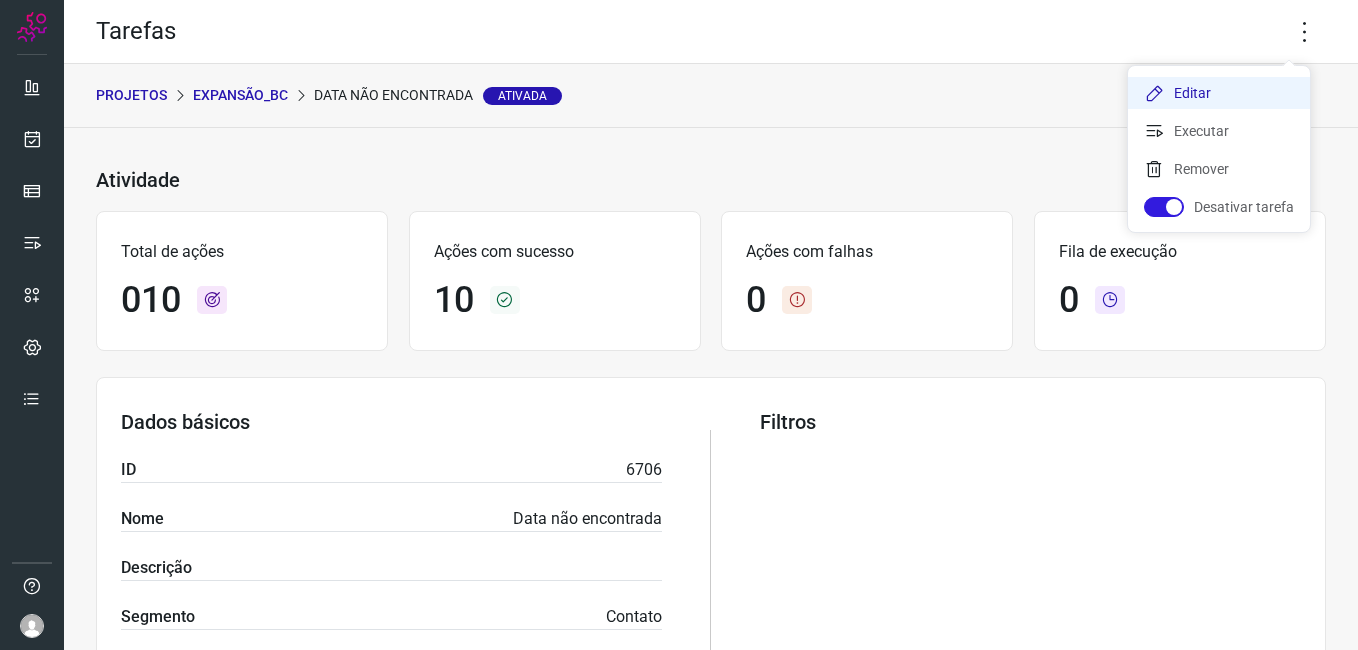 click on "Editar" 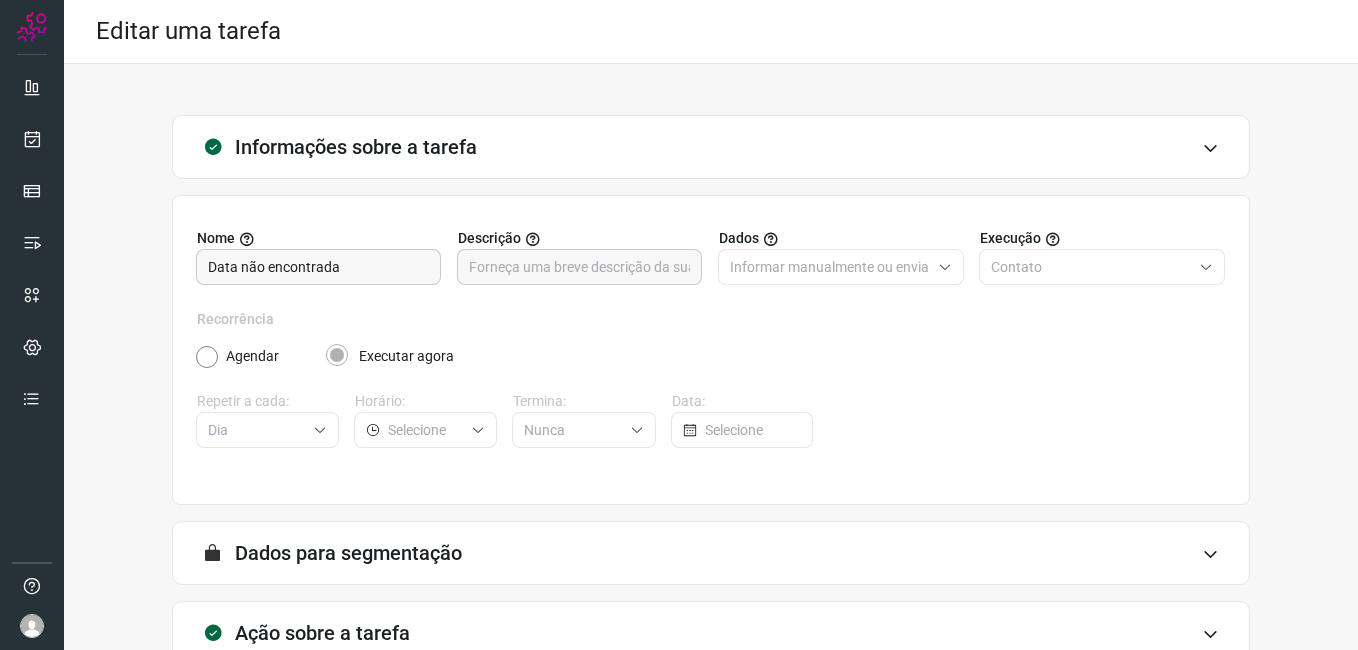 scroll, scrollTop: 131, scrollLeft: 0, axis: vertical 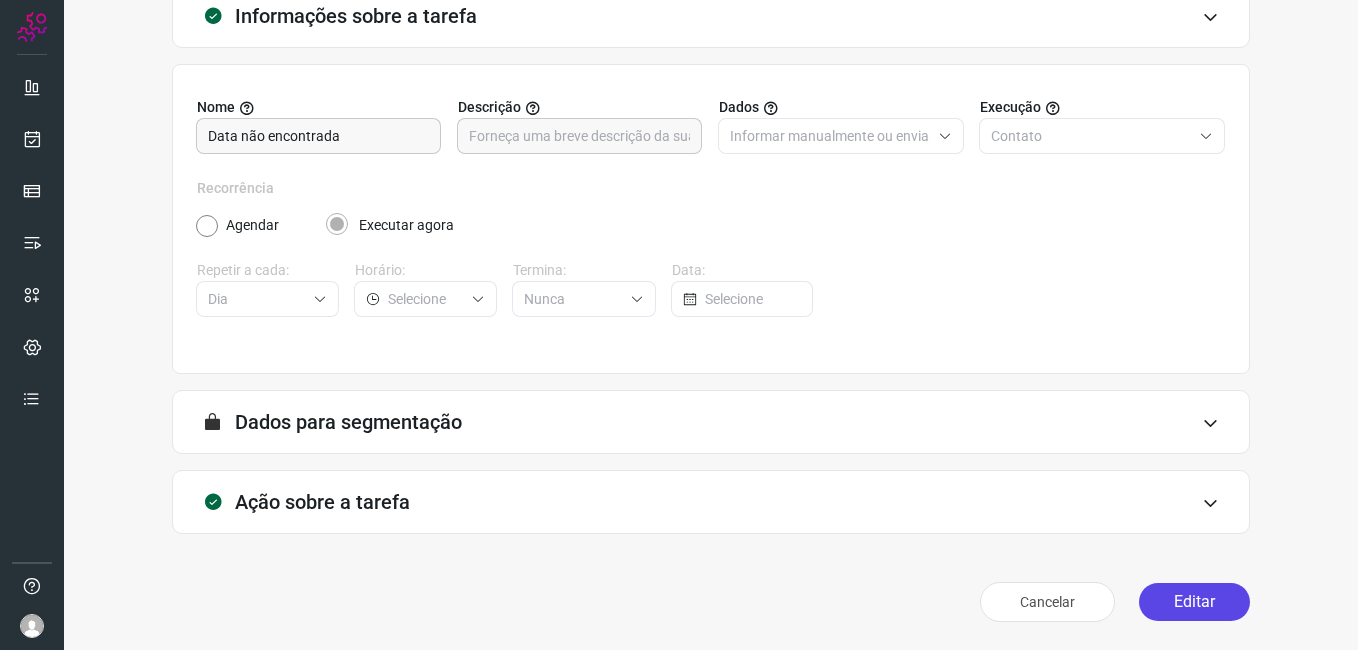 click on "Editar" at bounding box center [1194, 602] 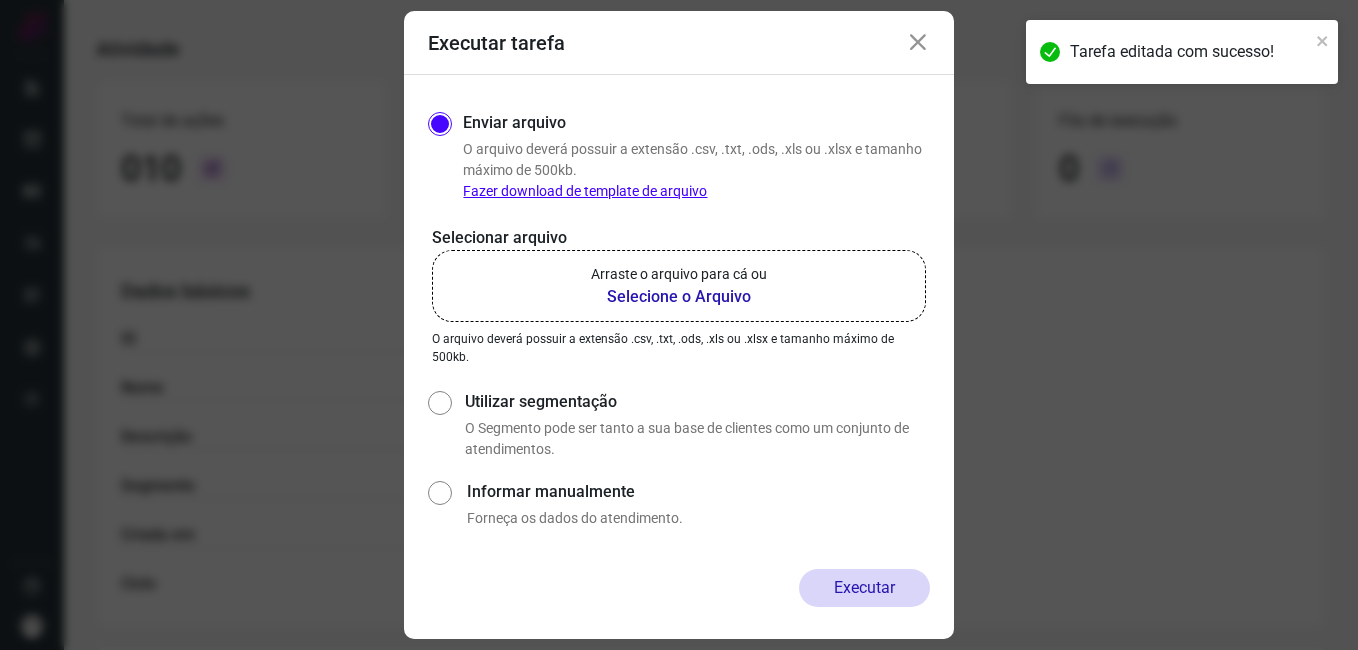 click on "Selecione o Arquivo" at bounding box center (679, 297) 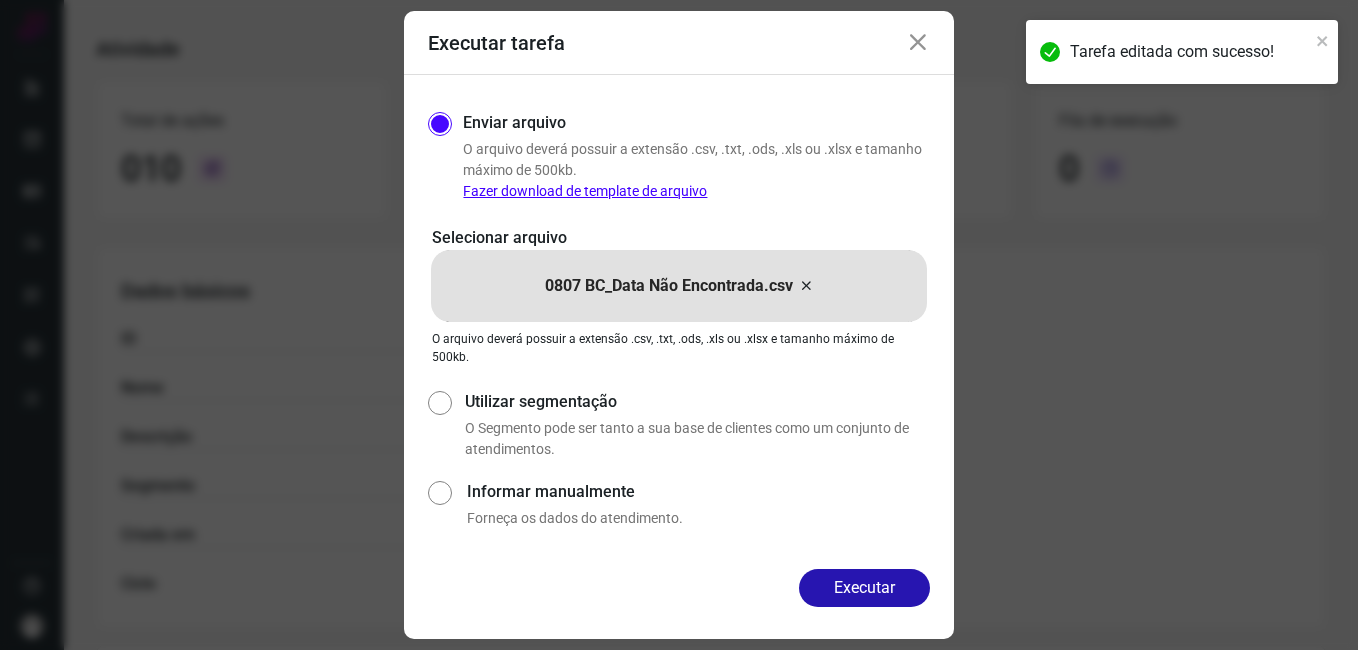 click on "Executar" at bounding box center [864, 588] 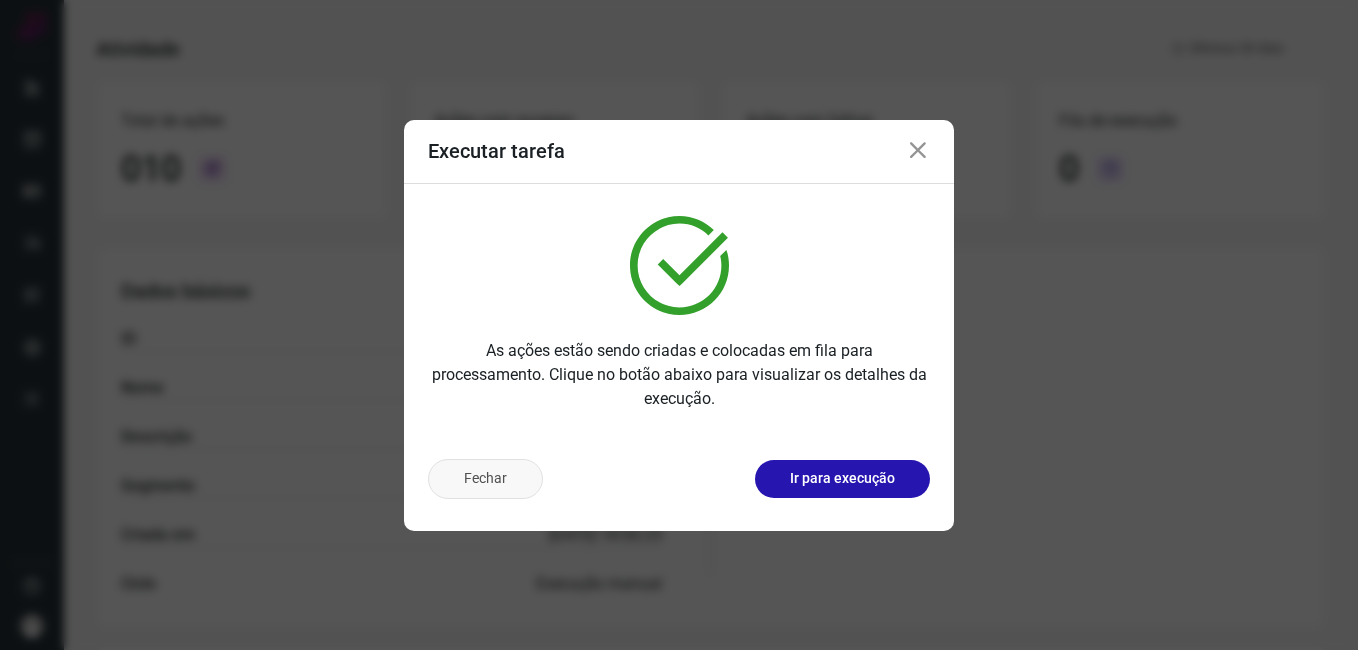 click on "Fechar" at bounding box center (485, 479) 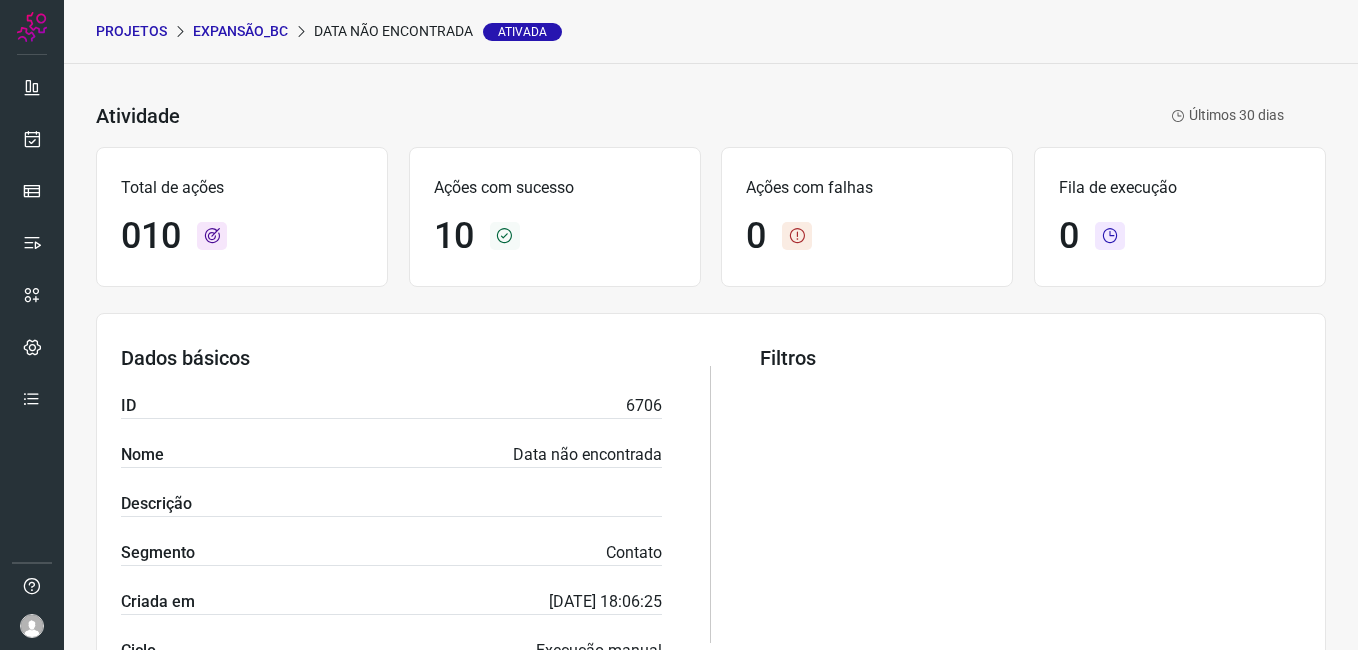 scroll, scrollTop: 100, scrollLeft: 0, axis: vertical 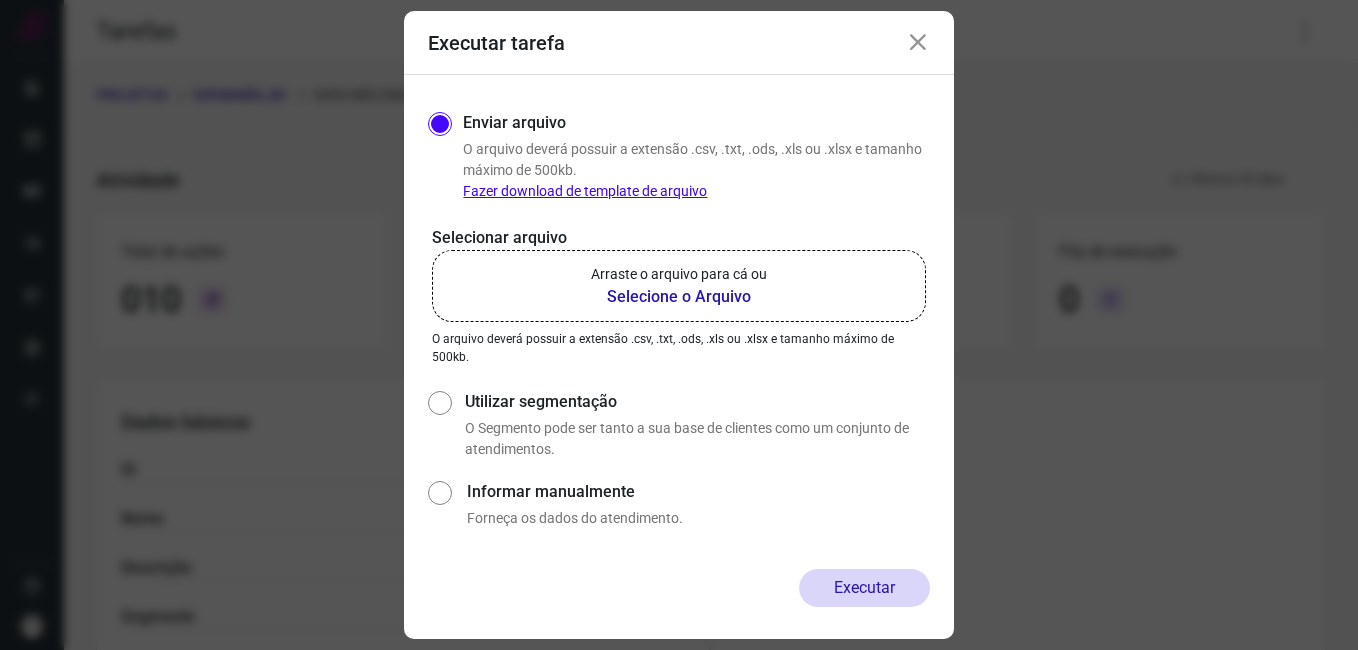 click at bounding box center [918, 43] 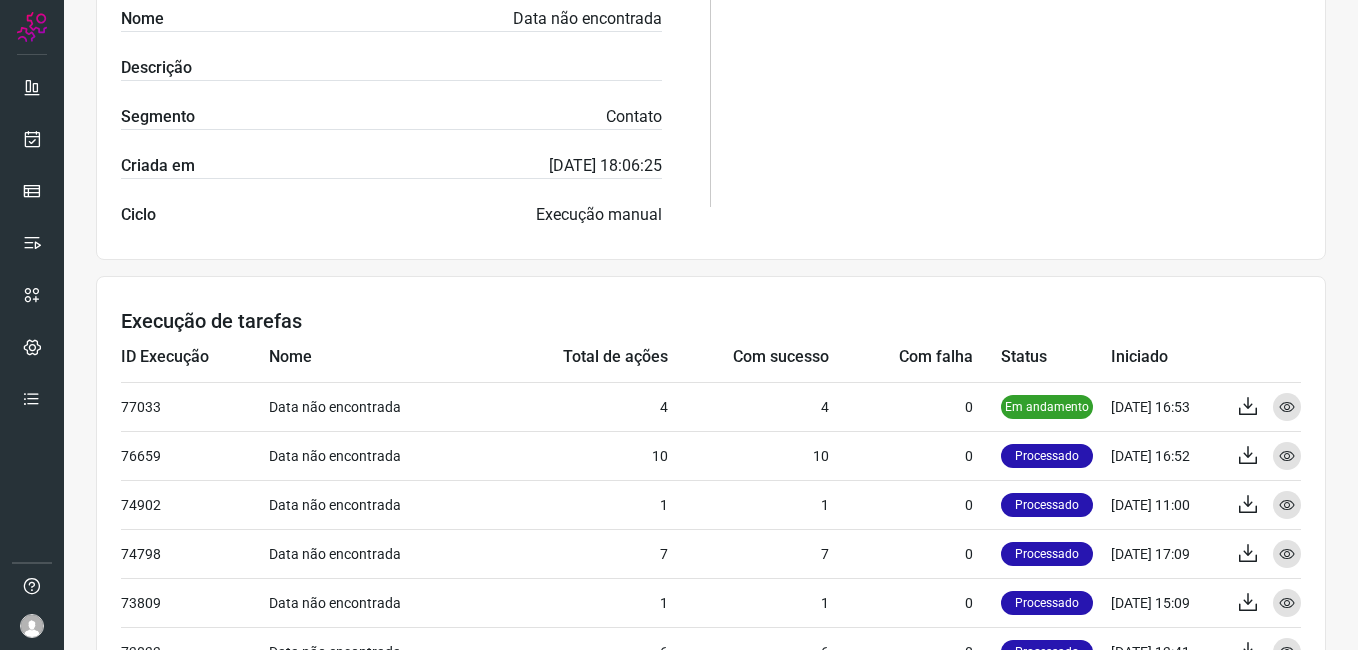 scroll, scrollTop: 600, scrollLeft: 0, axis: vertical 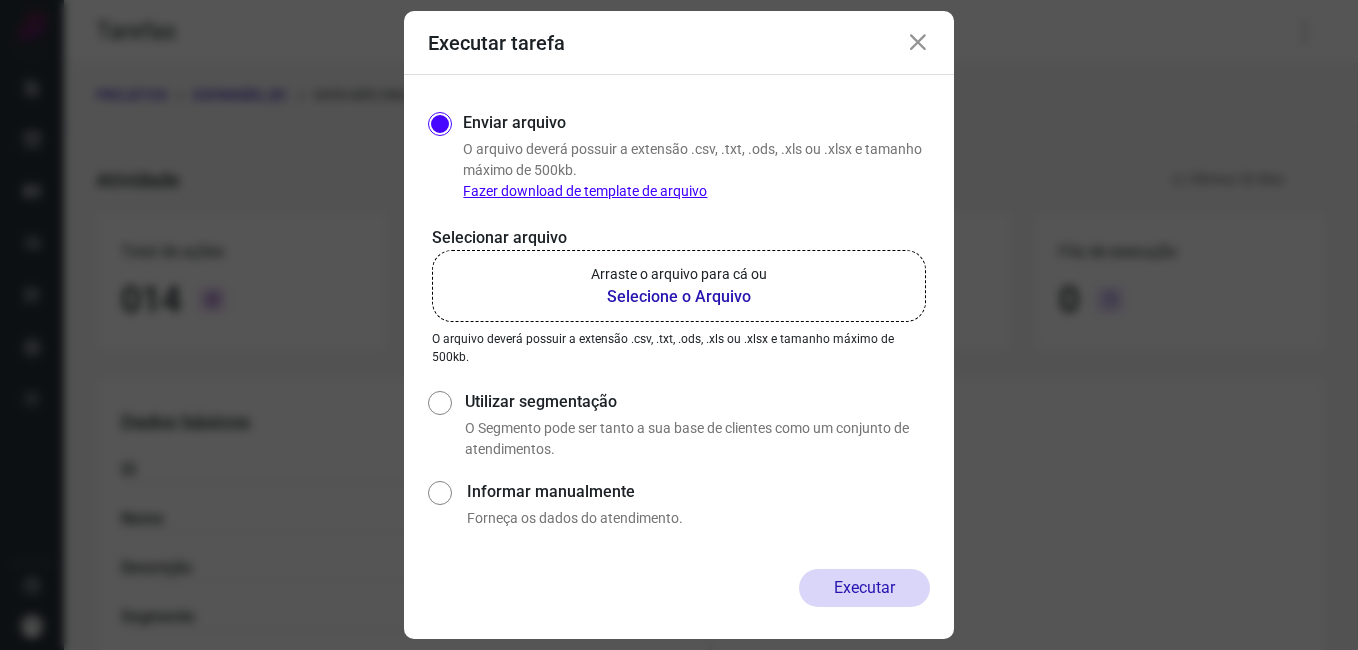 click on "Executar tarefa" at bounding box center [679, 43] 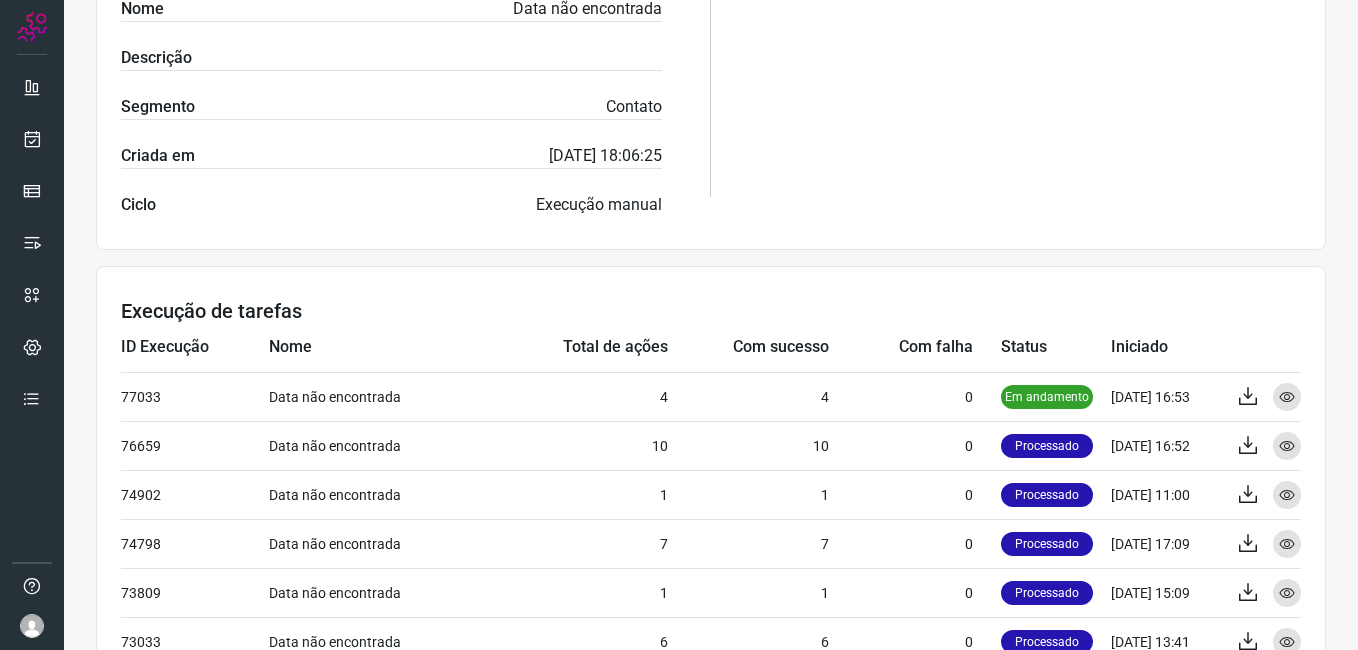 scroll, scrollTop: 600, scrollLeft: 0, axis: vertical 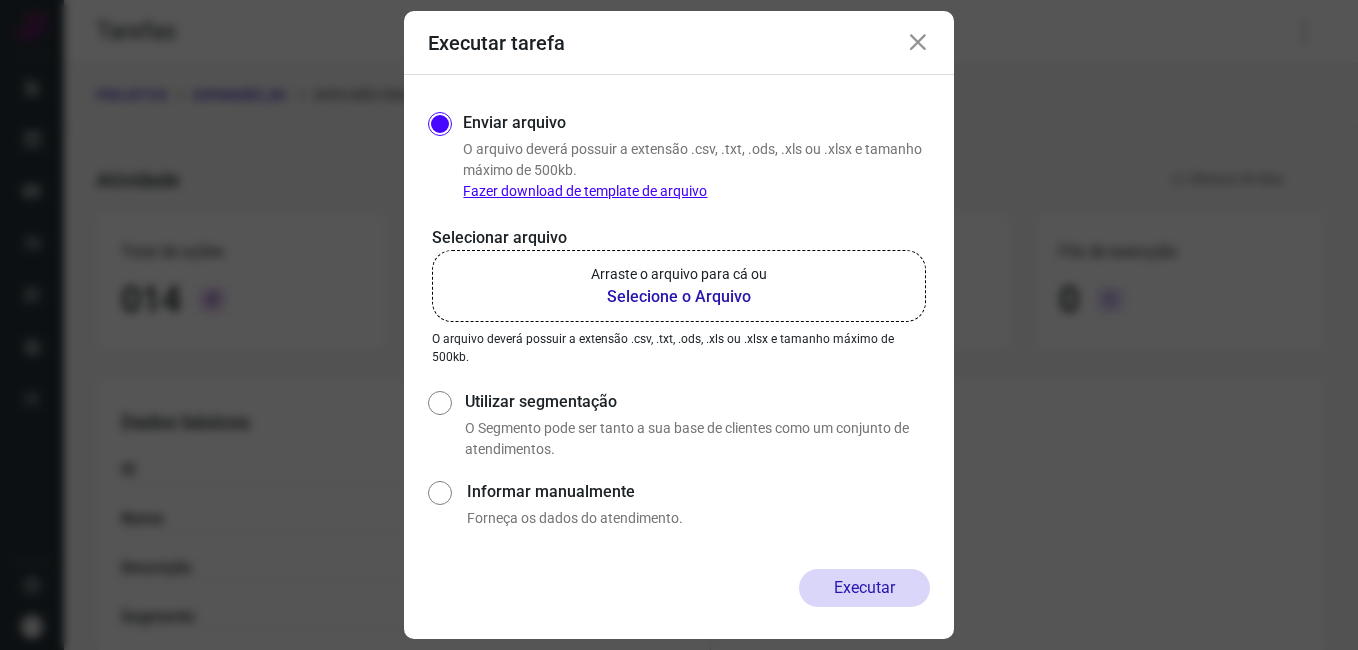 click at bounding box center [918, 43] 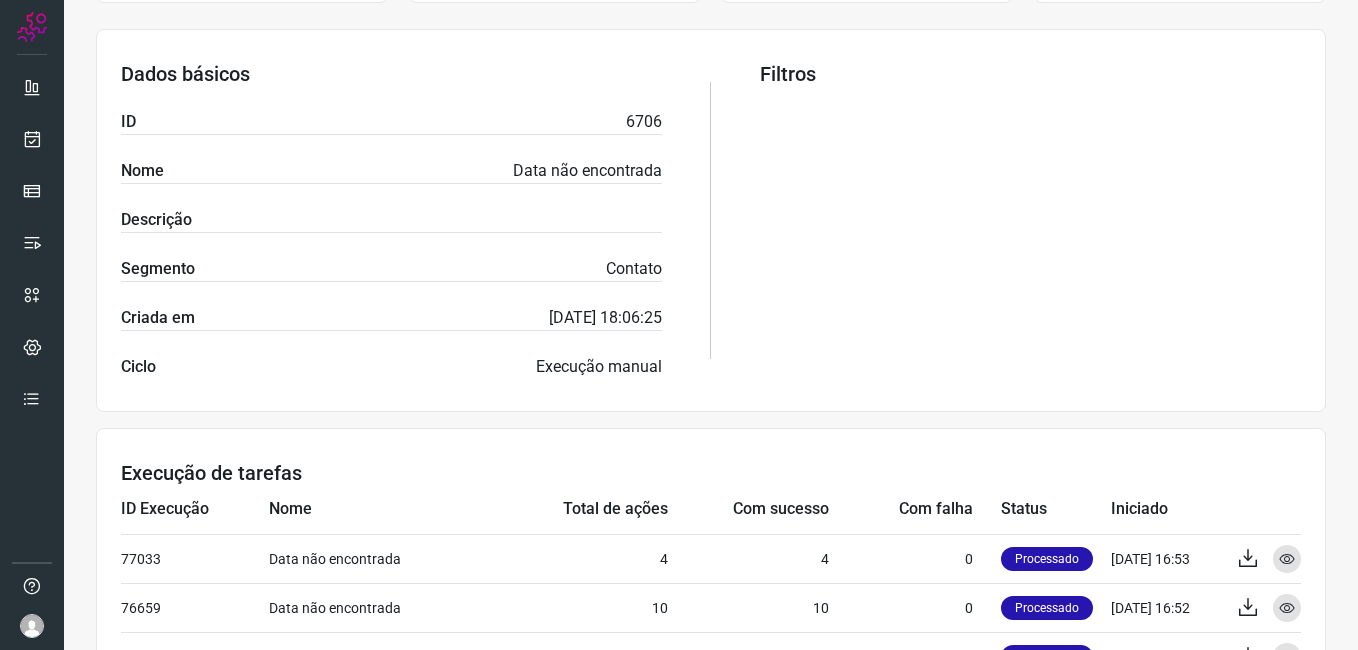 scroll, scrollTop: 0, scrollLeft: 0, axis: both 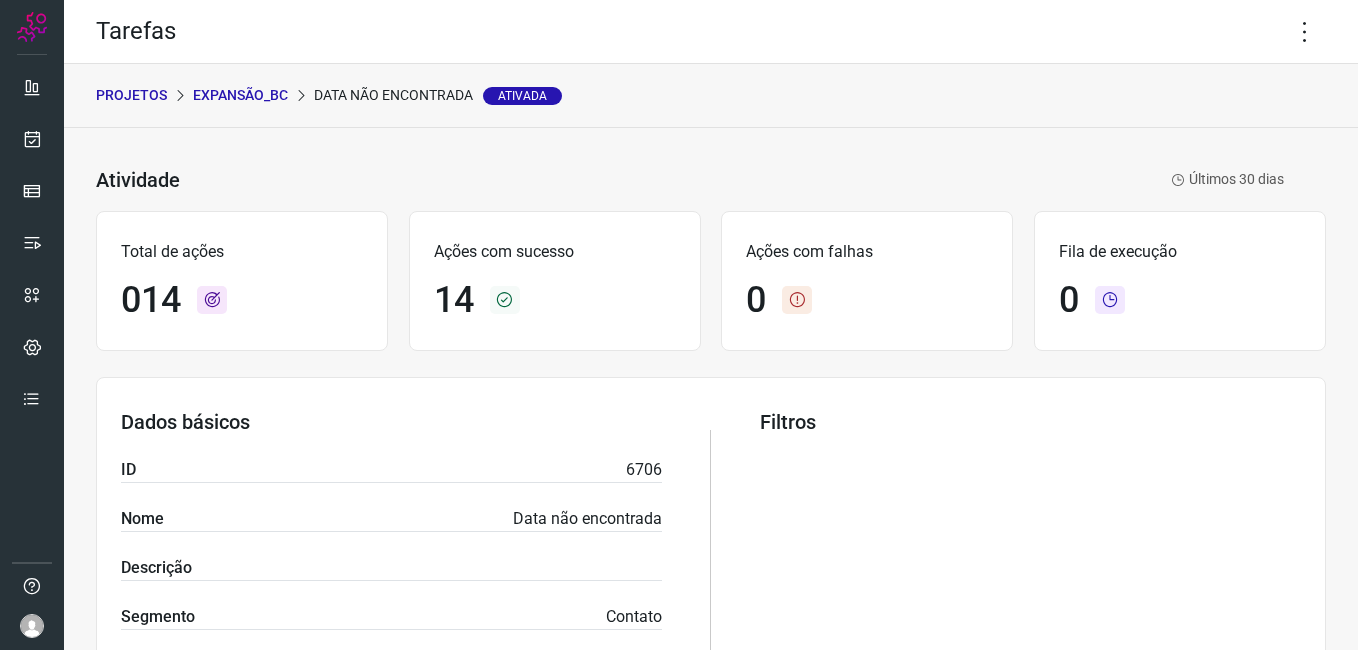 click on "Expansão_BC" at bounding box center (240, 95) 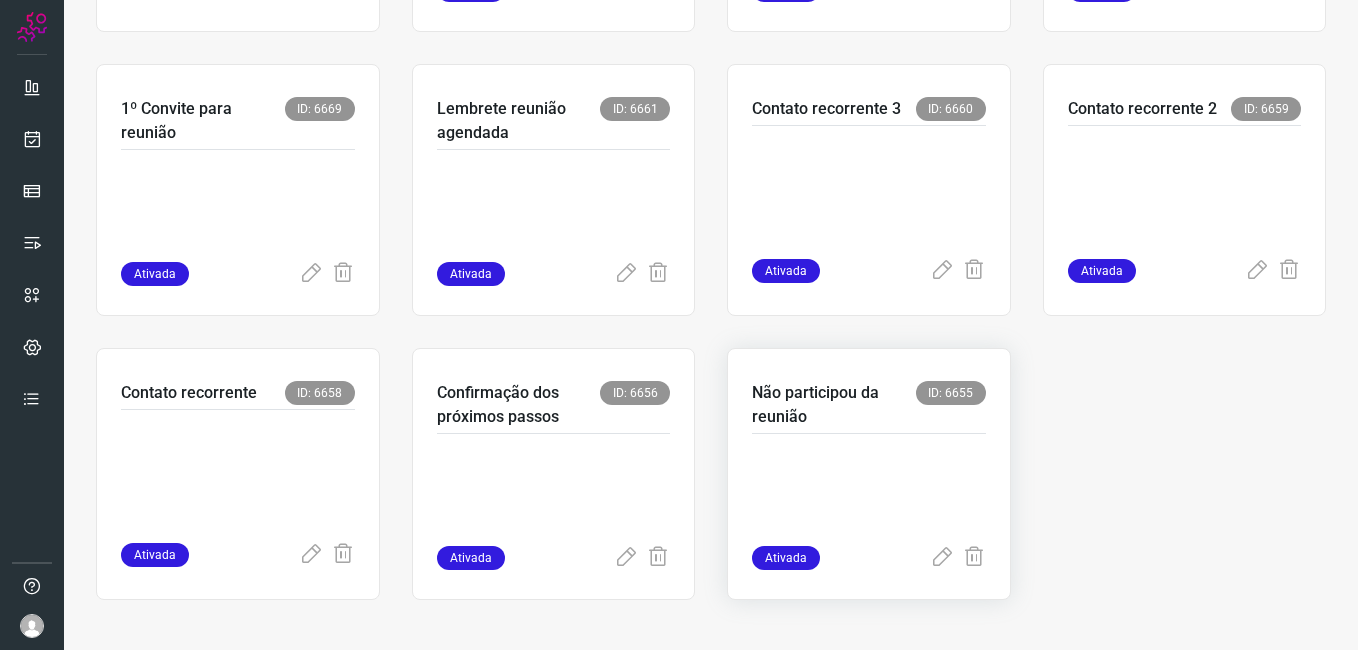 click at bounding box center [869, 496] 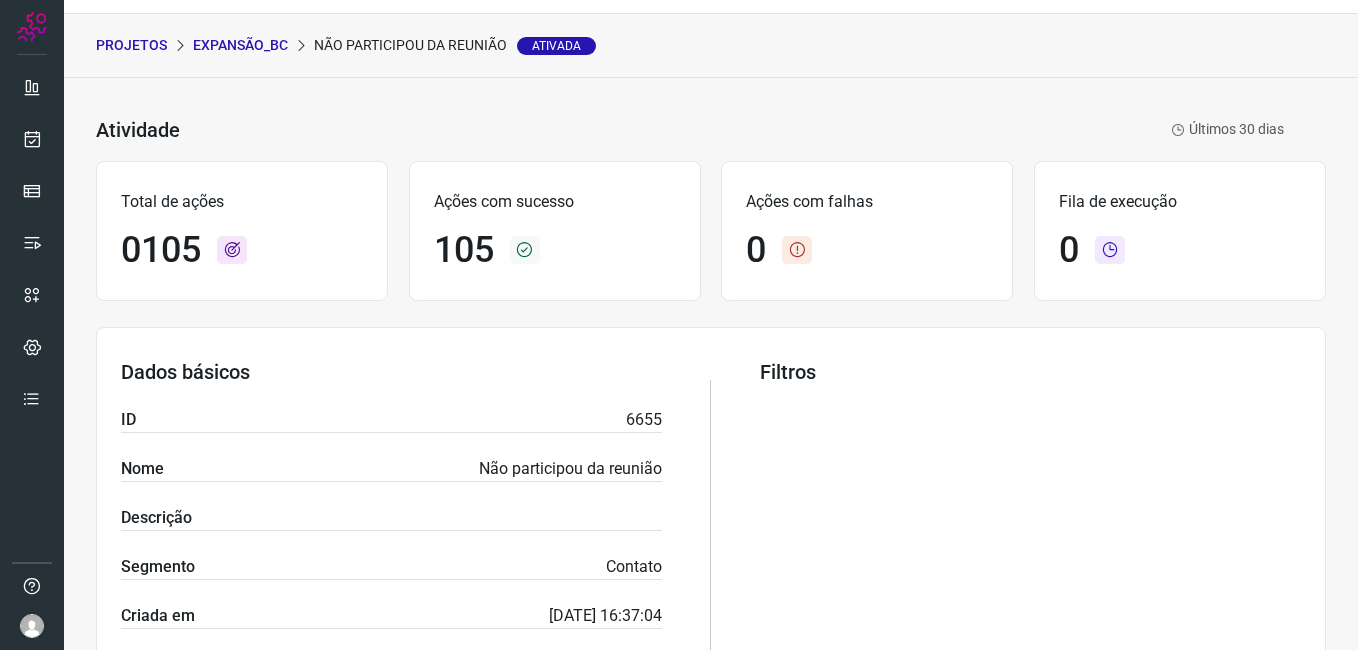 scroll, scrollTop: 0, scrollLeft: 0, axis: both 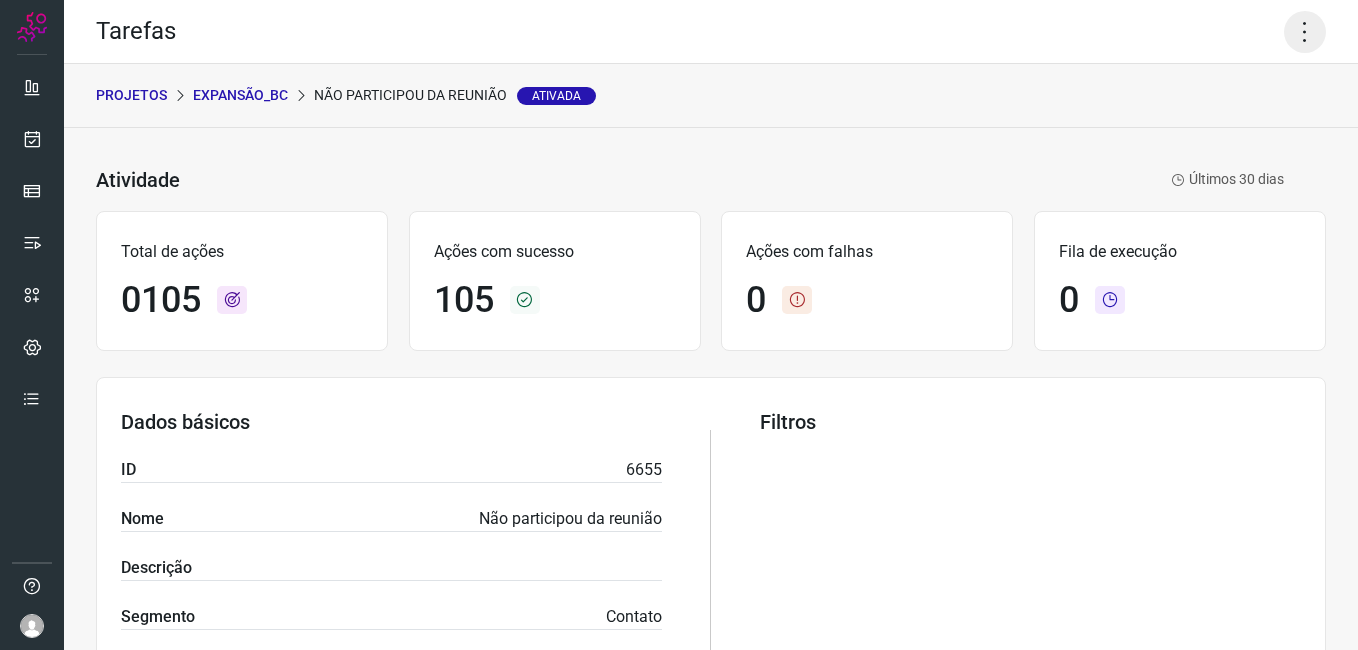 click 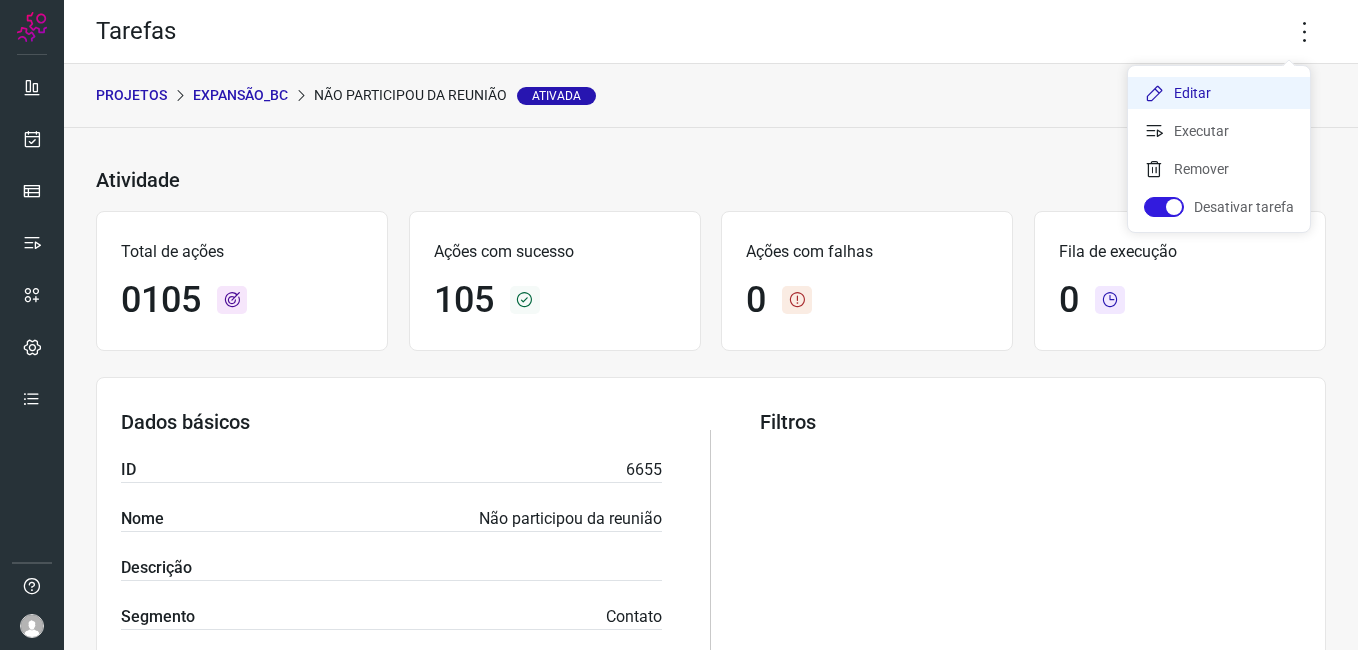 click on "Editar" 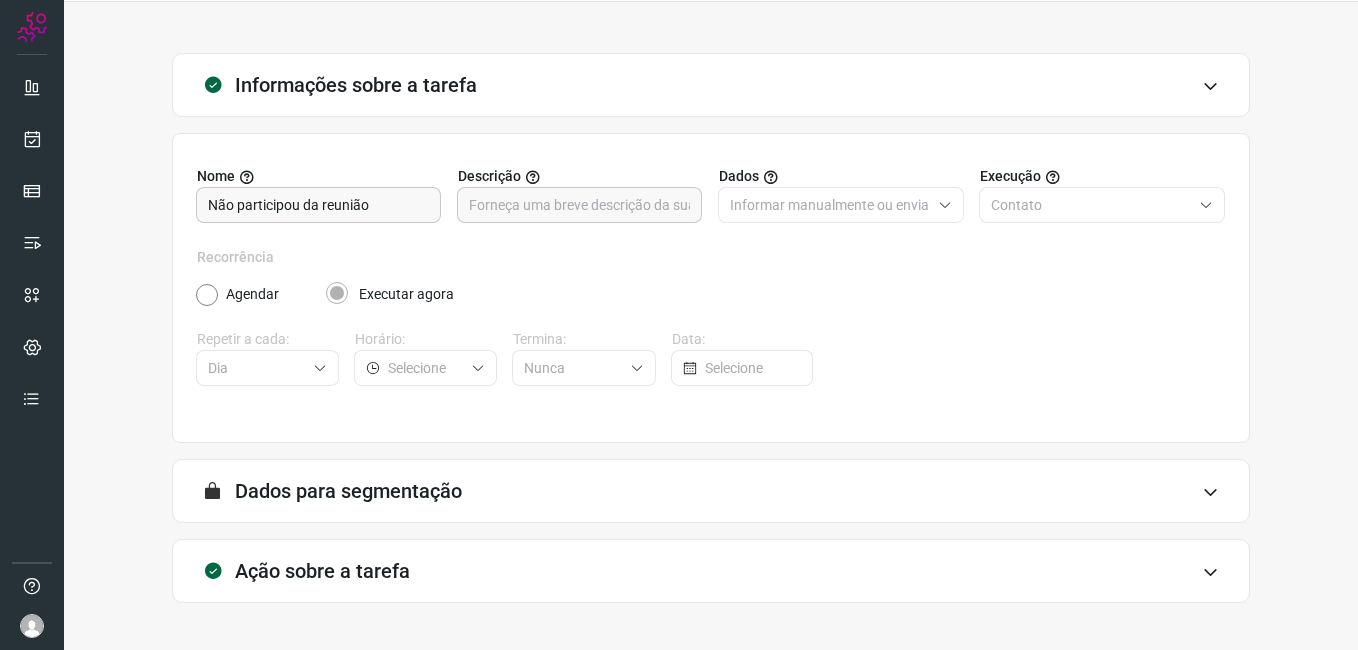 scroll, scrollTop: 131, scrollLeft: 0, axis: vertical 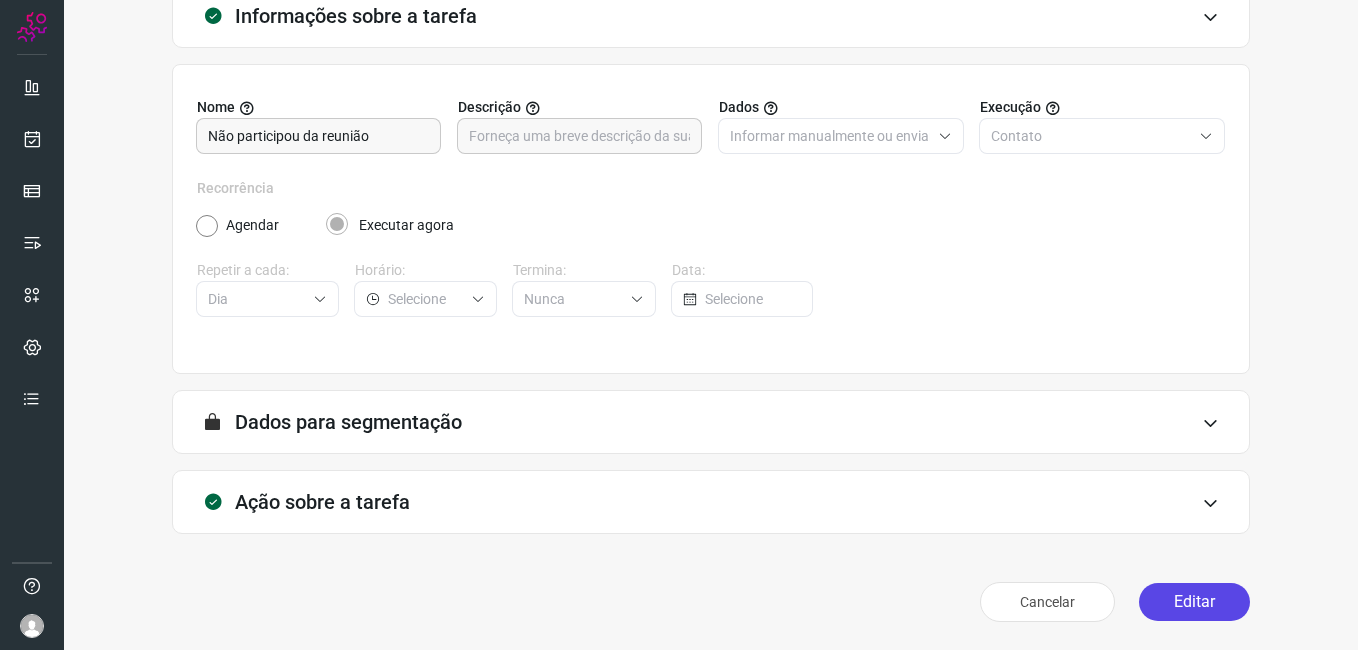 click on "Editar" at bounding box center [1194, 602] 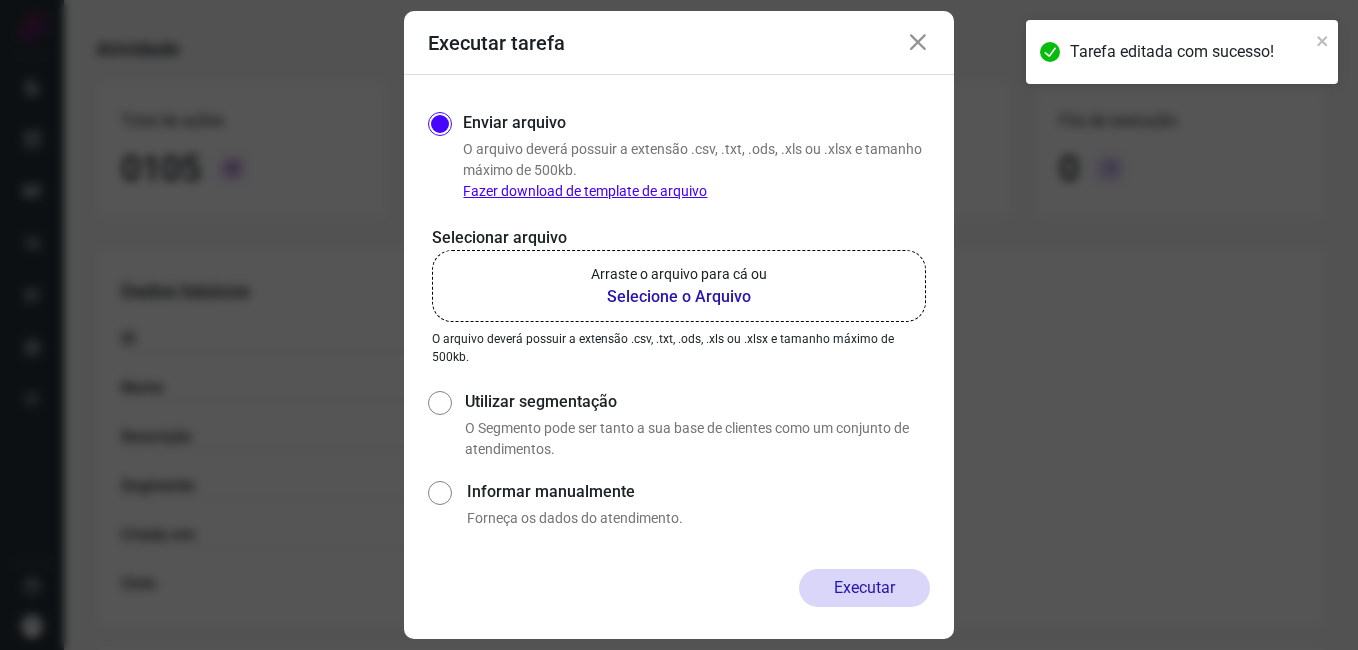 click on "Selecione o Arquivo" at bounding box center [679, 297] 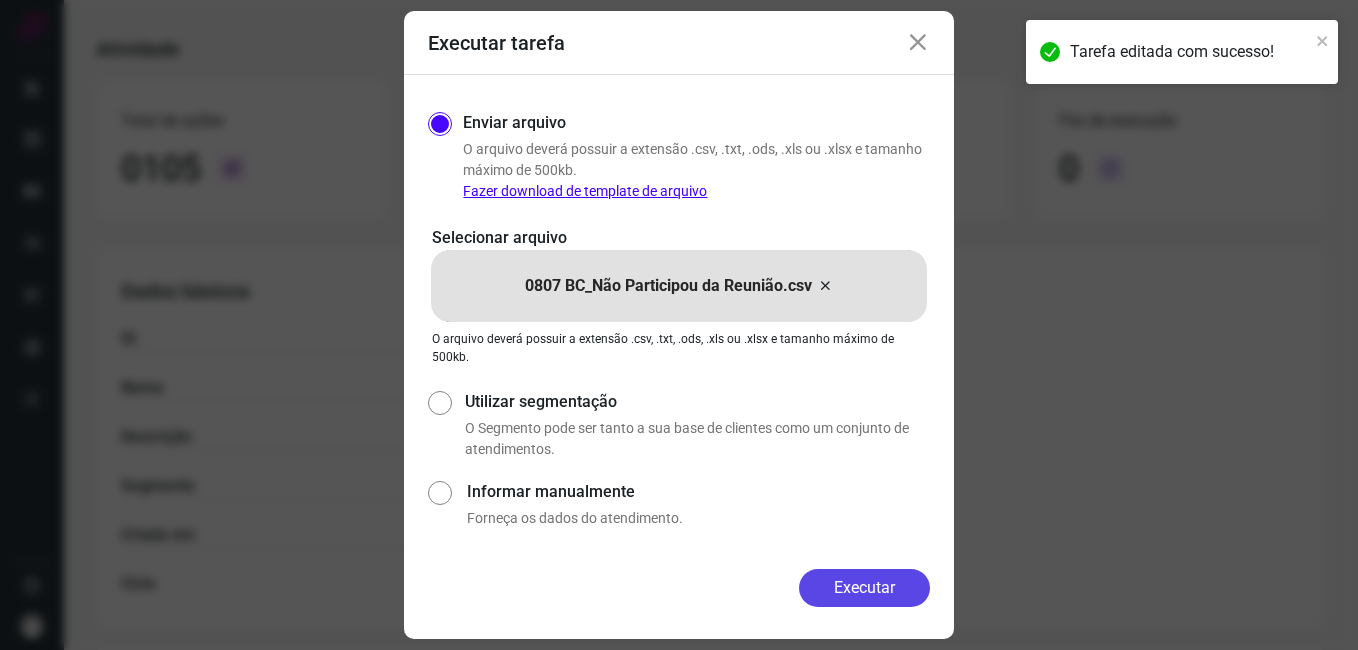 click on "Executar" at bounding box center [864, 588] 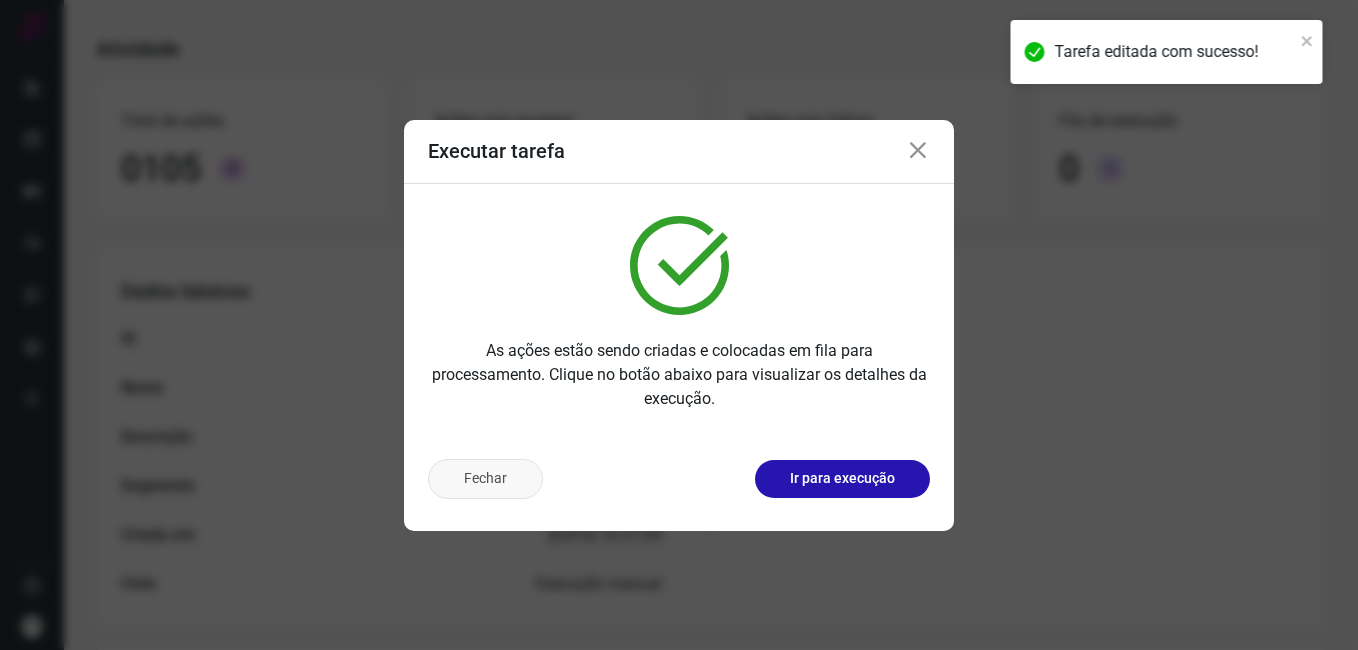 click on "Fechar" at bounding box center (485, 479) 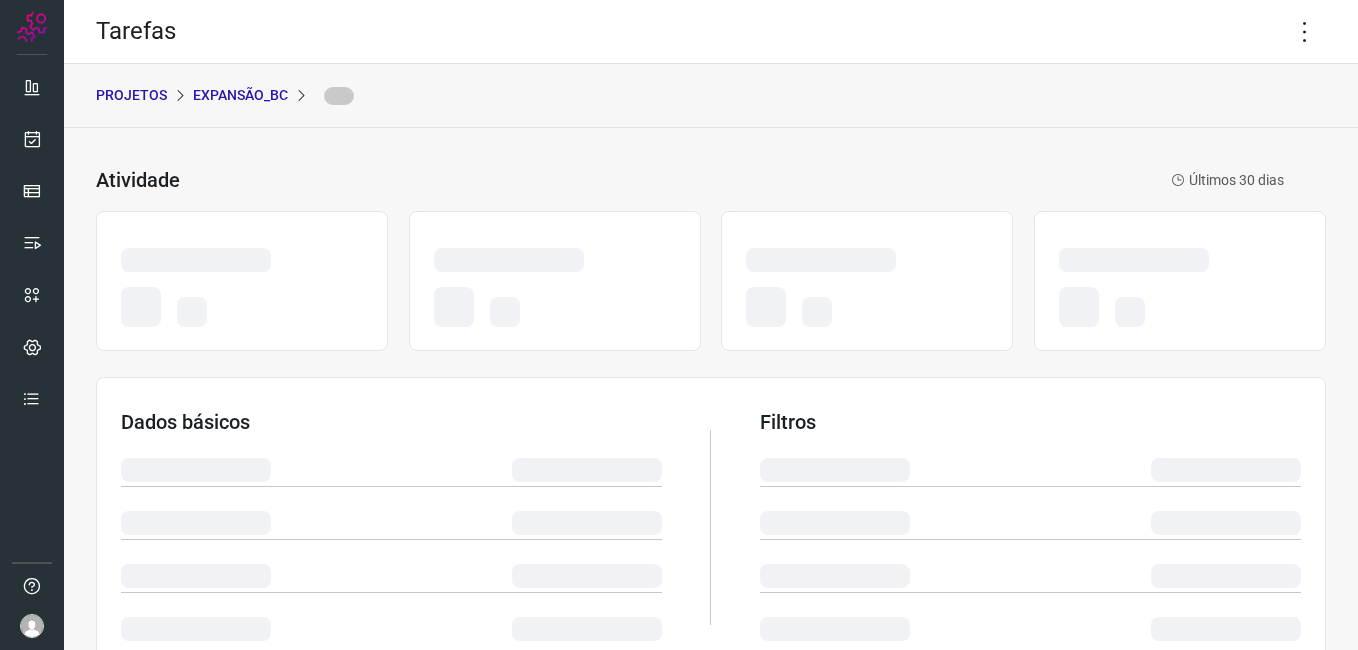 scroll, scrollTop: 0, scrollLeft: 0, axis: both 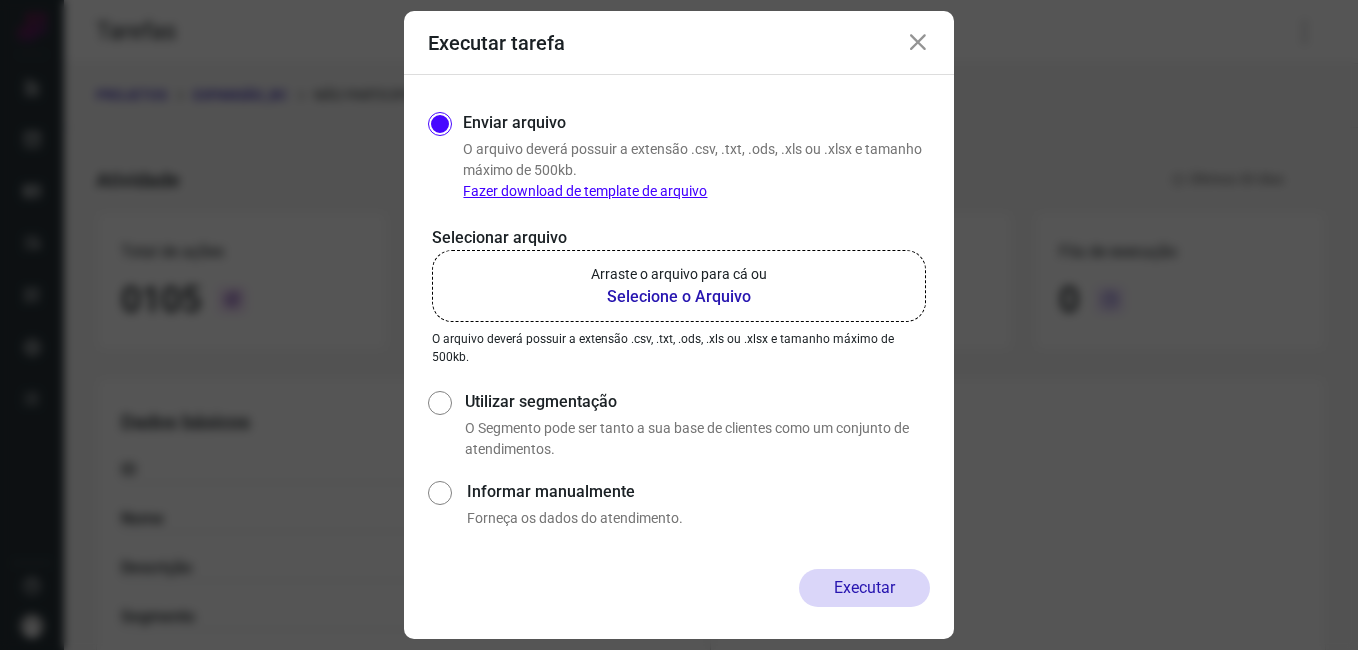 click at bounding box center (918, 43) 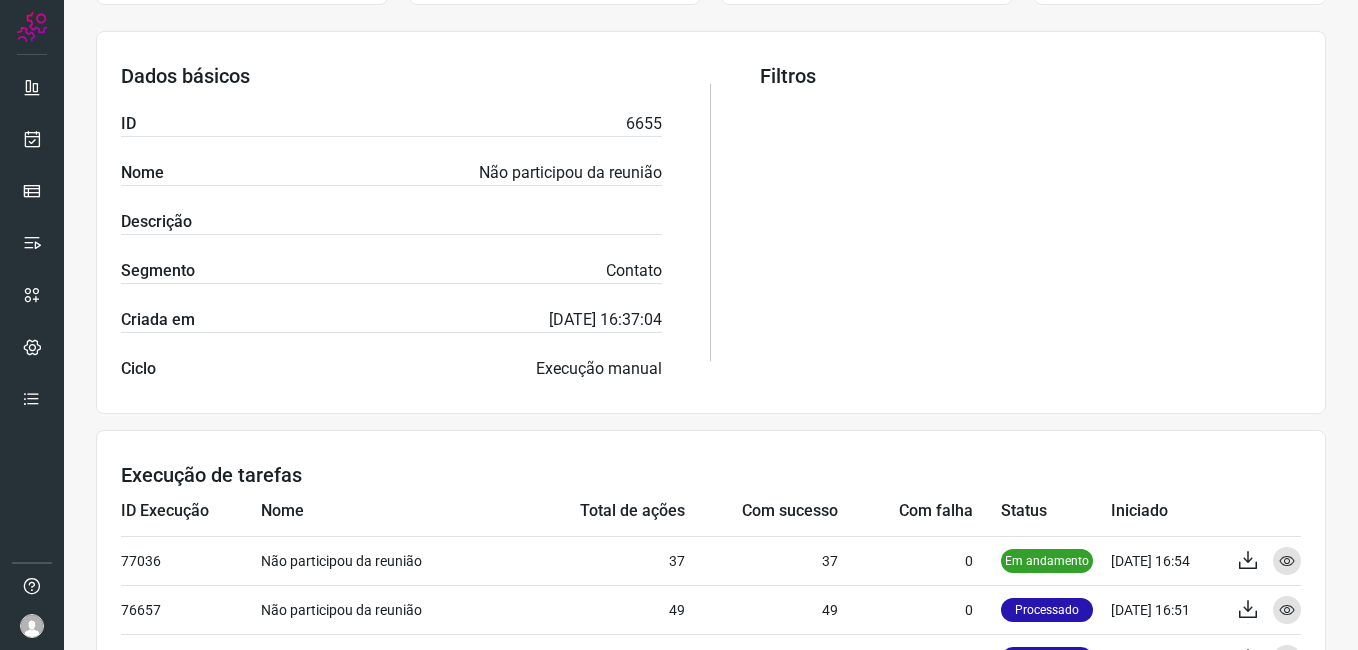 scroll, scrollTop: 600, scrollLeft: 0, axis: vertical 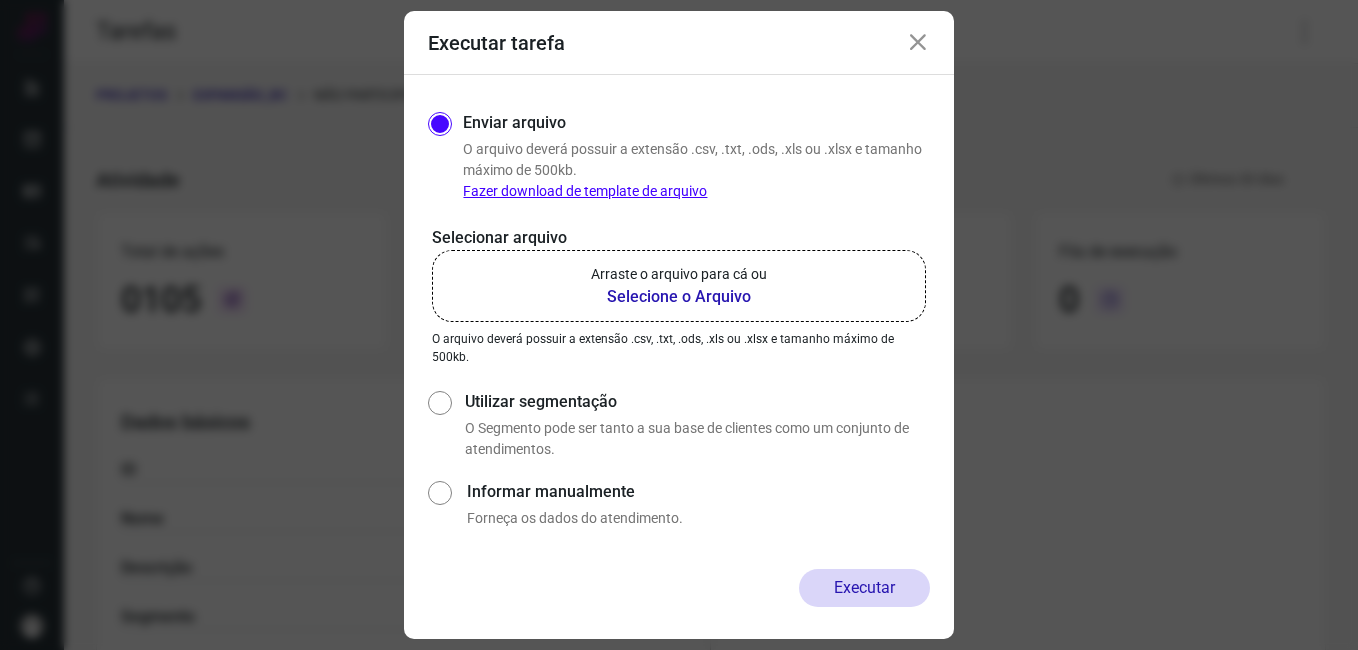 click at bounding box center [918, 43] 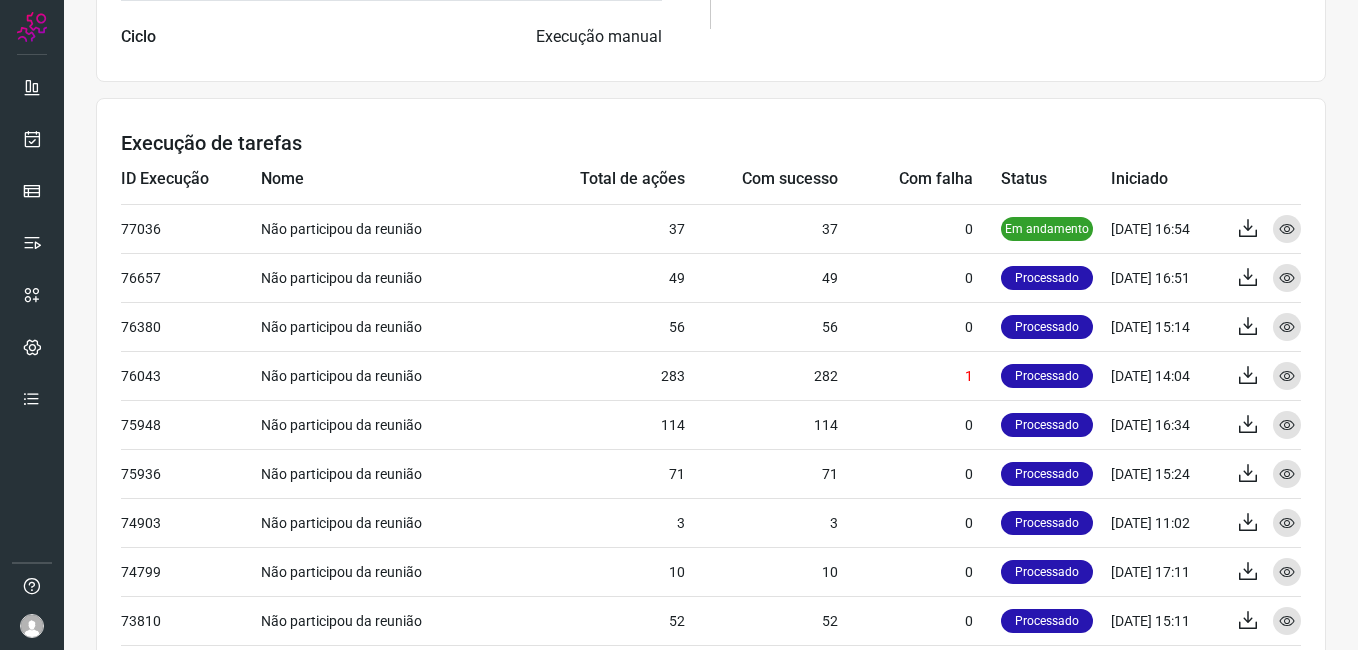 scroll, scrollTop: 700, scrollLeft: 0, axis: vertical 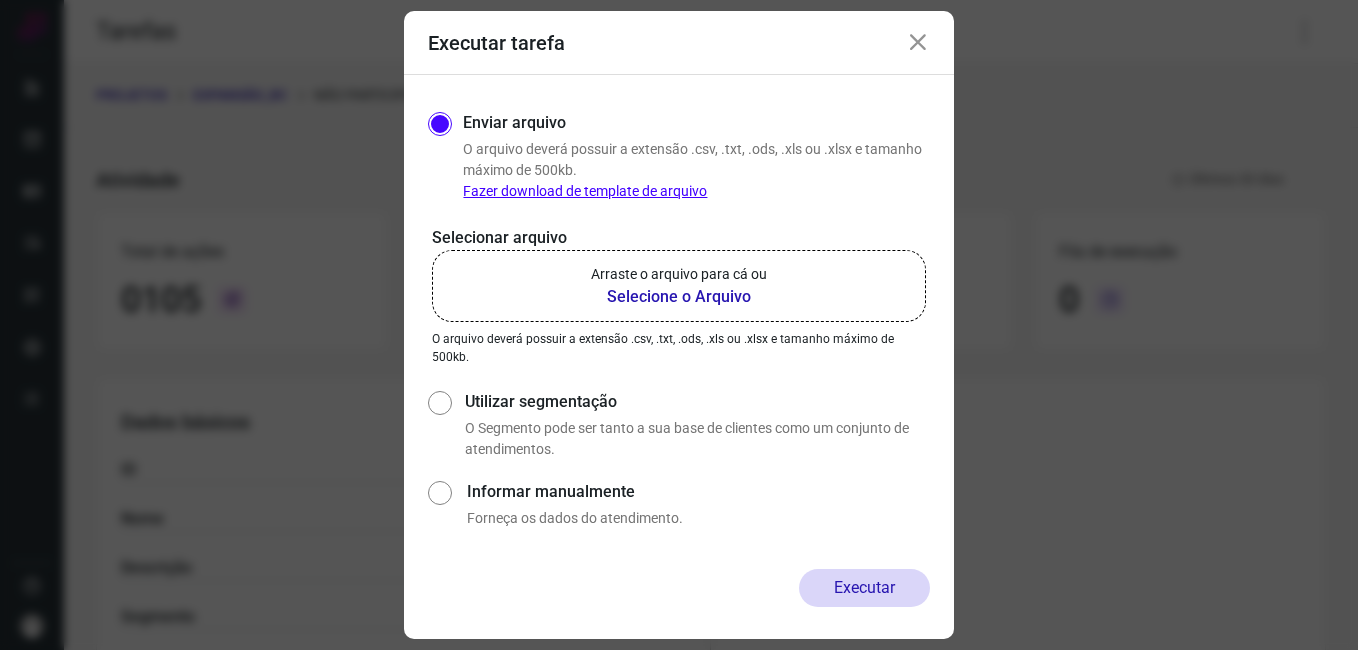 click at bounding box center (918, 43) 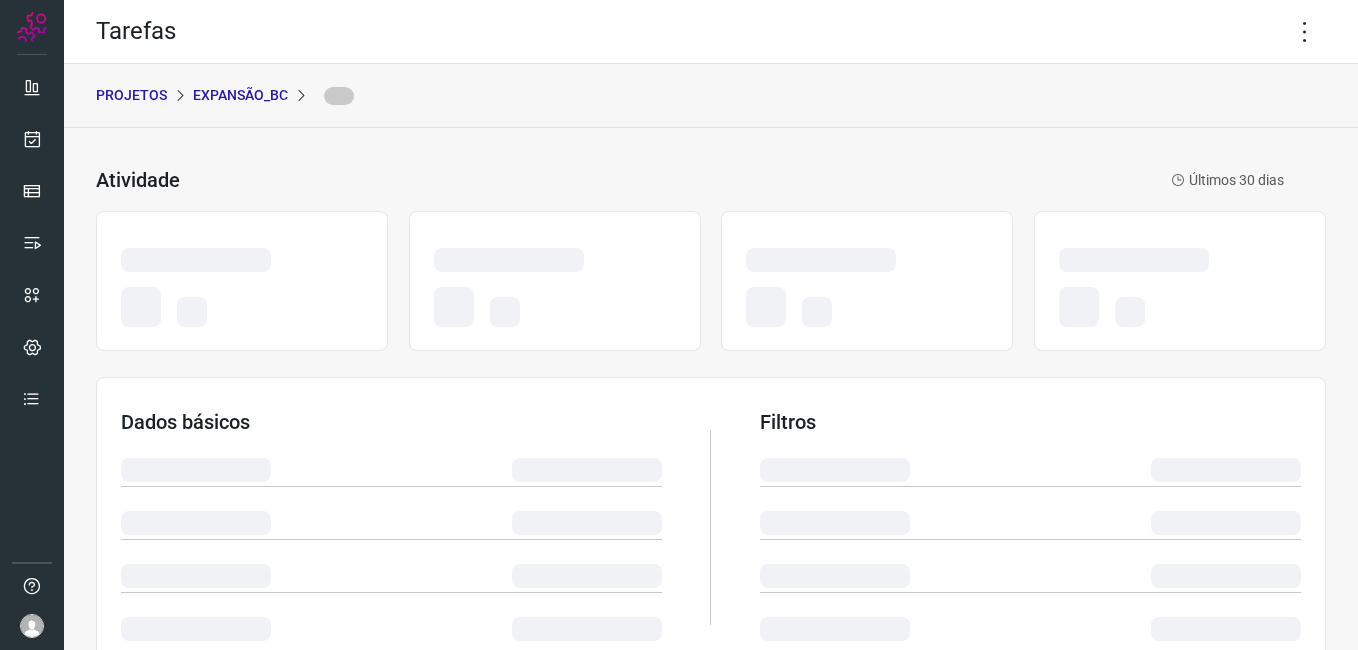 scroll, scrollTop: 0, scrollLeft: 0, axis: both 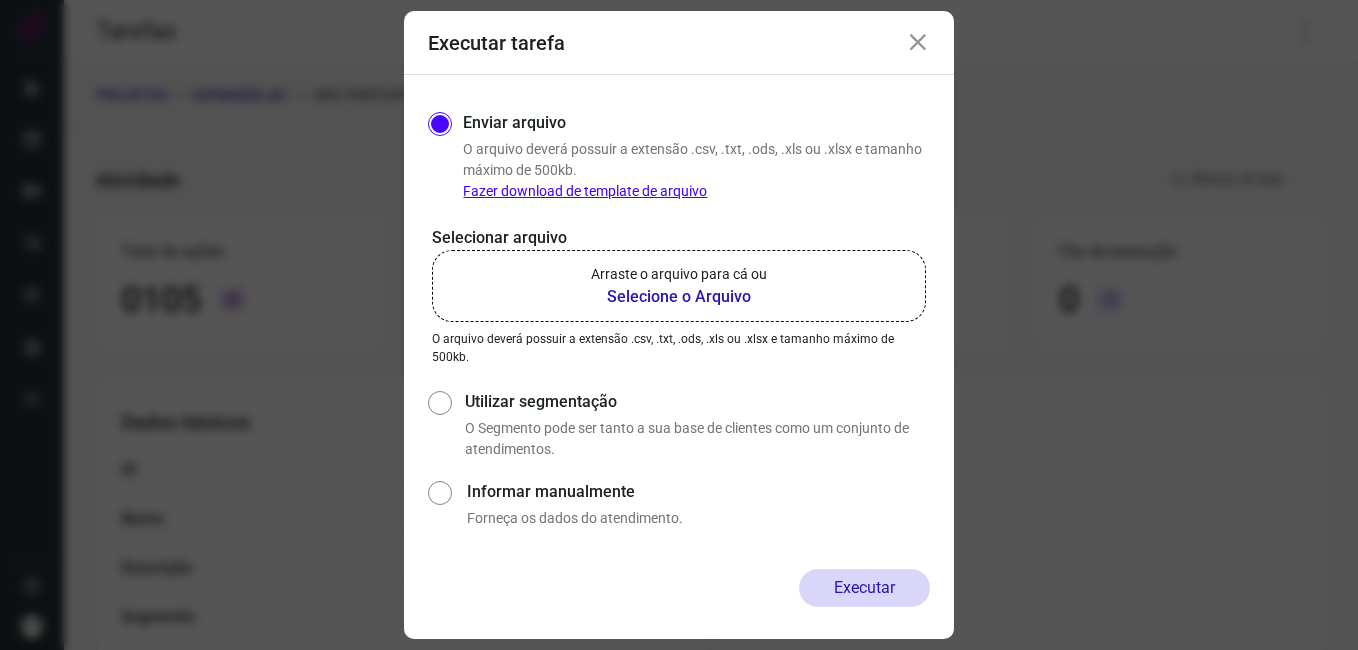 click at bounding box center (918, 43) 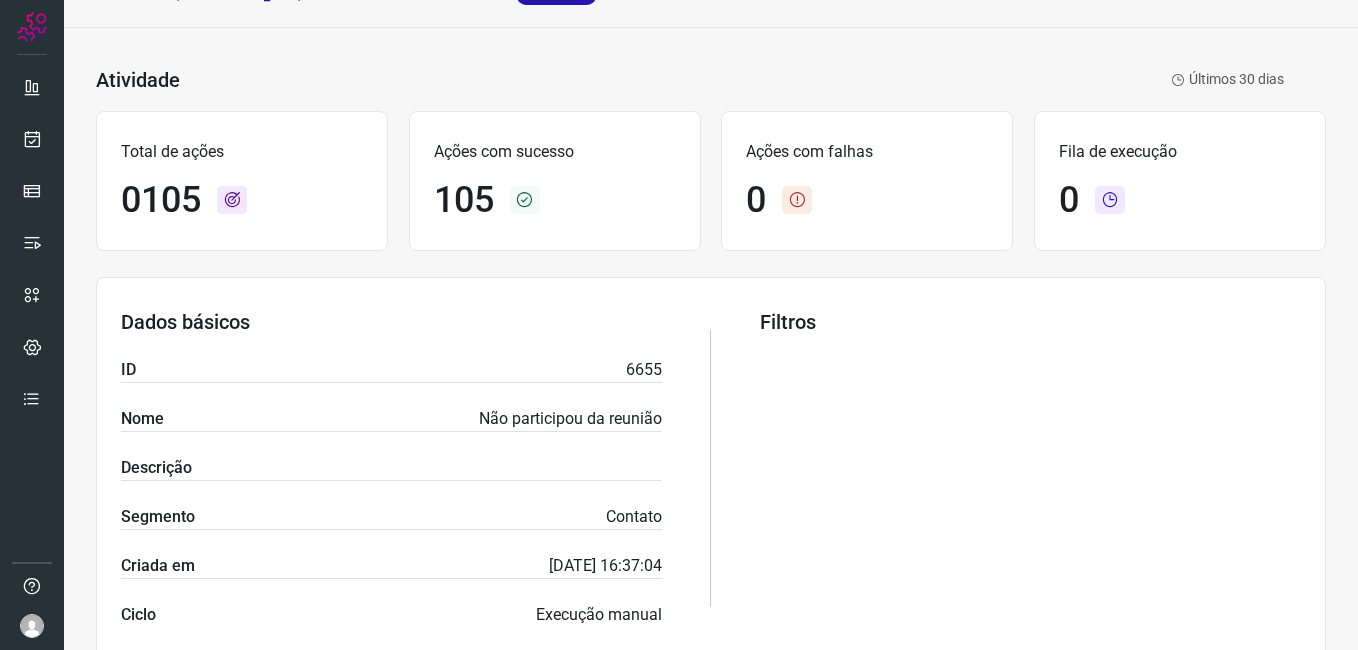scroll, scrollTop: 0, scrollLeft: 0, axis: both 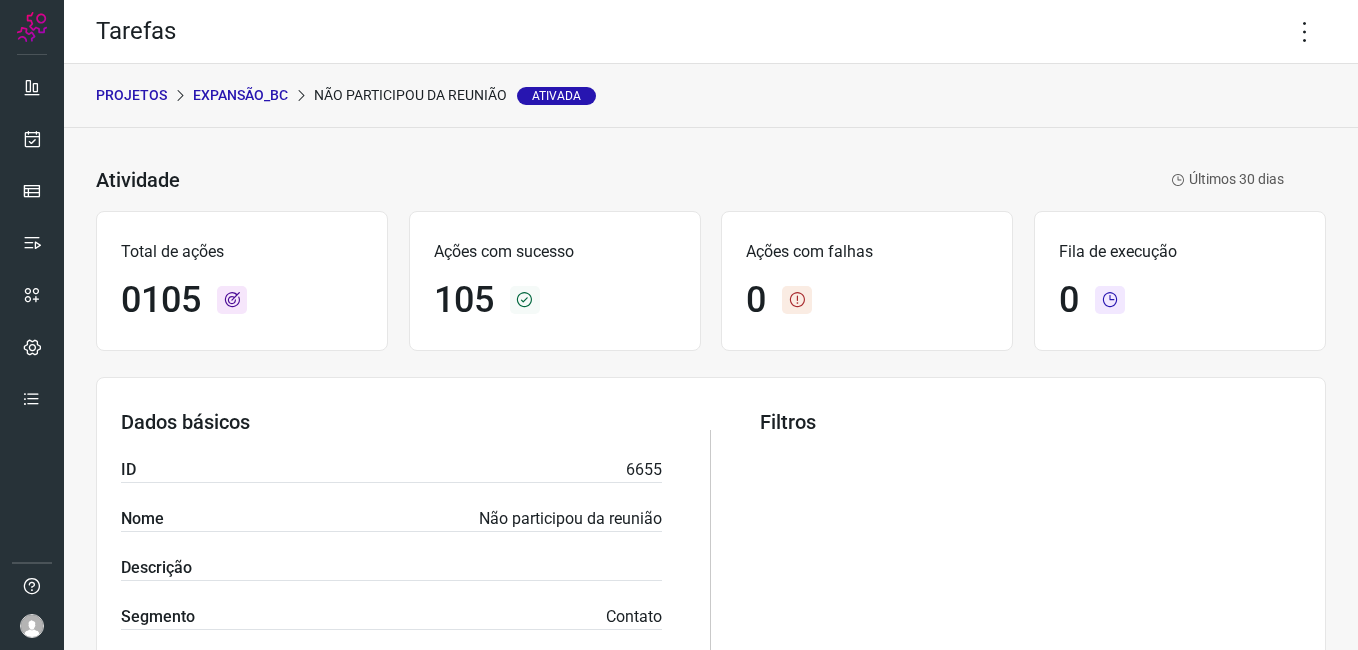 click on "Expansão_BC" at bounding box center [240, 95] 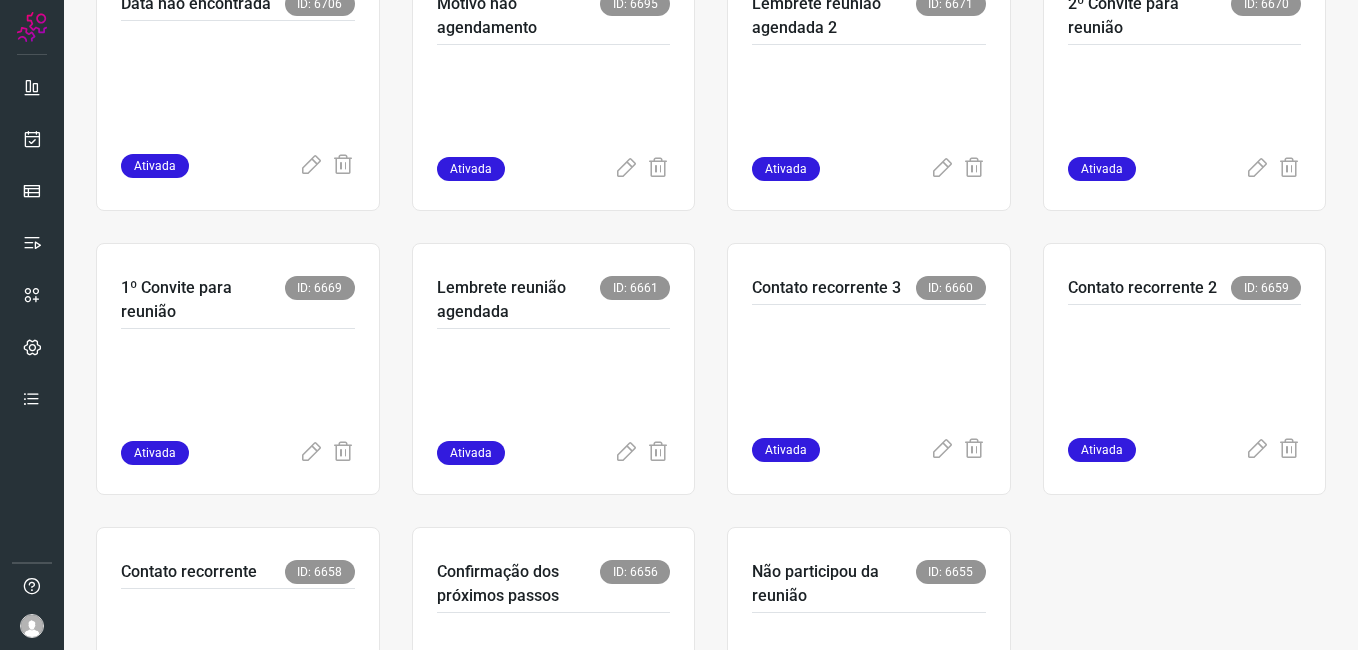 scroll, scrollTop: 600, scrollLeft: 0, axis: vertical 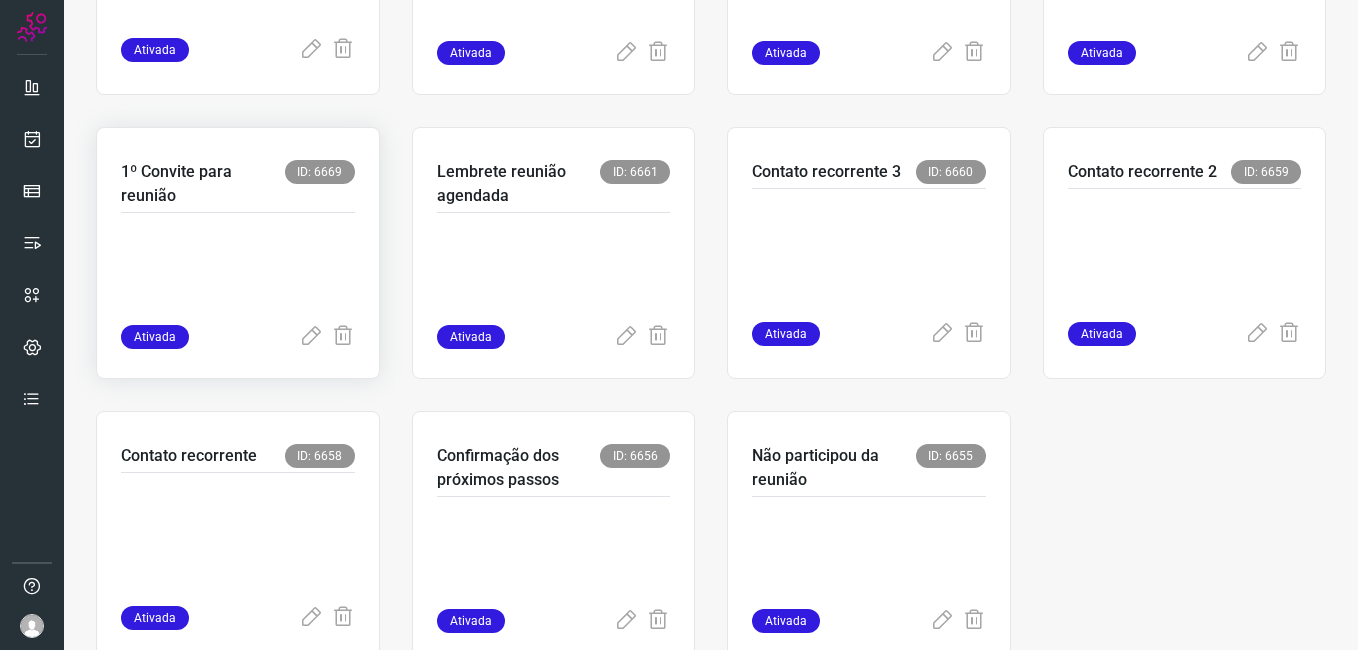 click at bounding box center [238, 275] 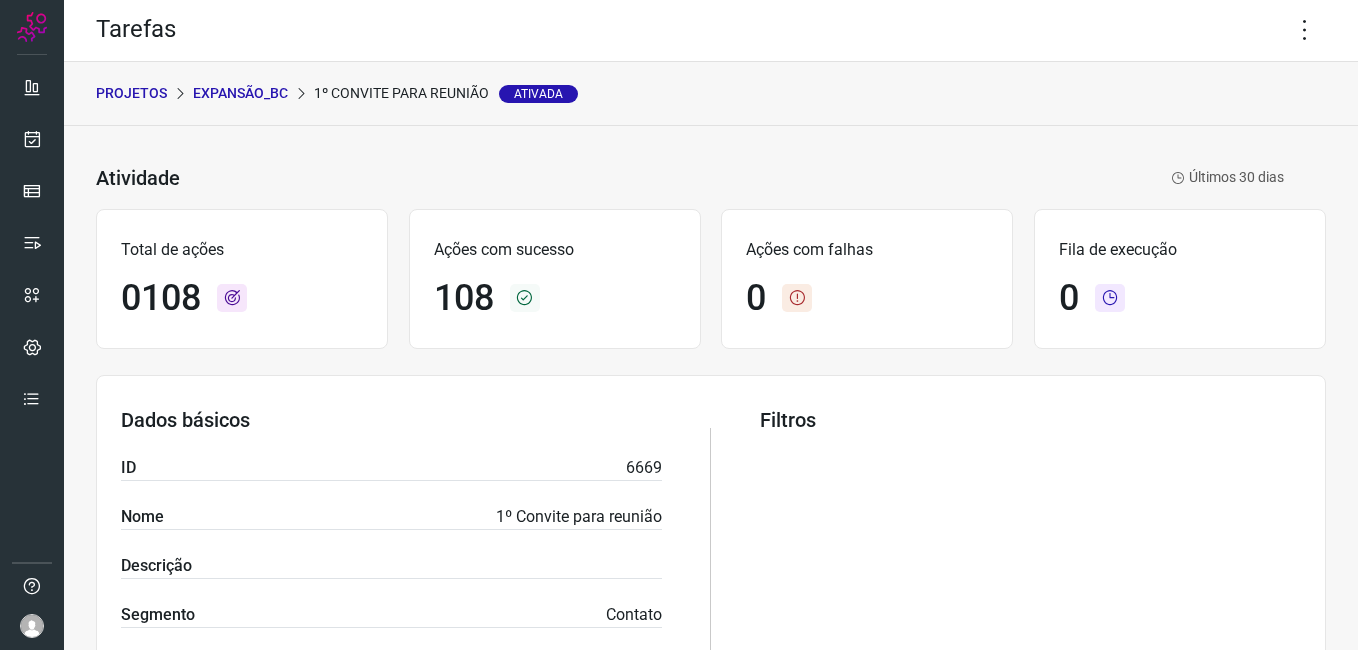 scroll, scrollTop: 0, scrollLeft: 0, axis: both 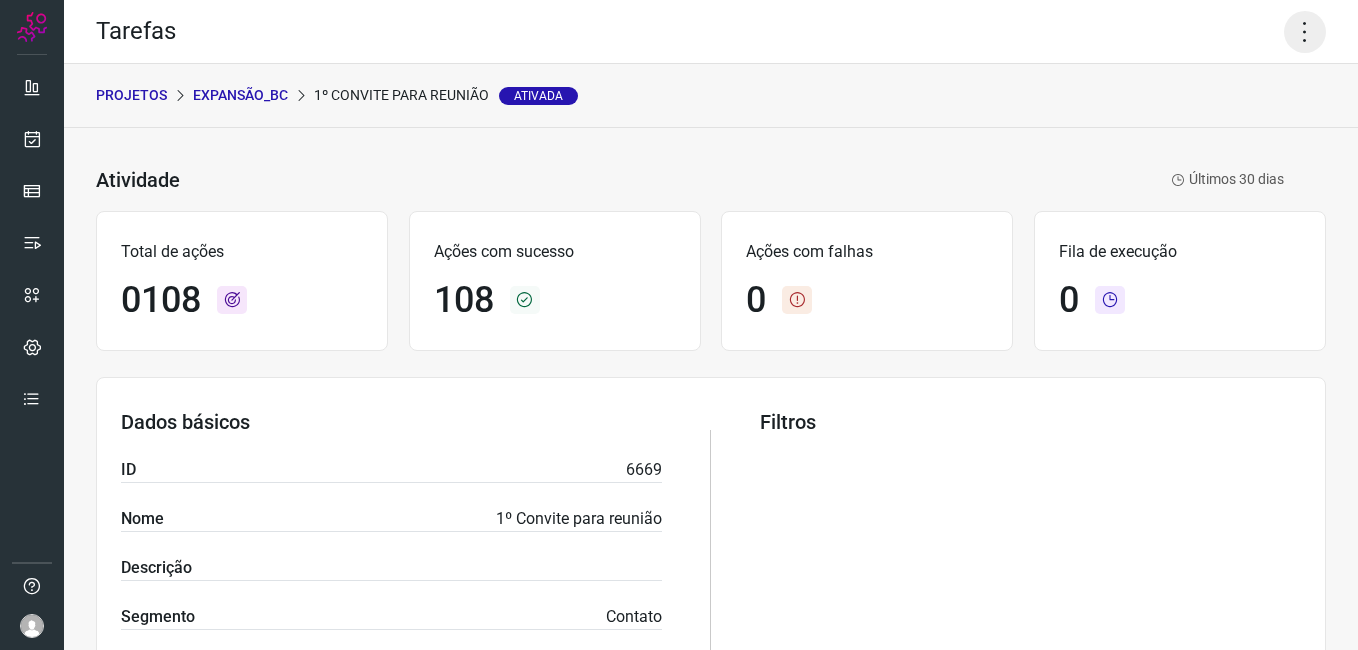 click 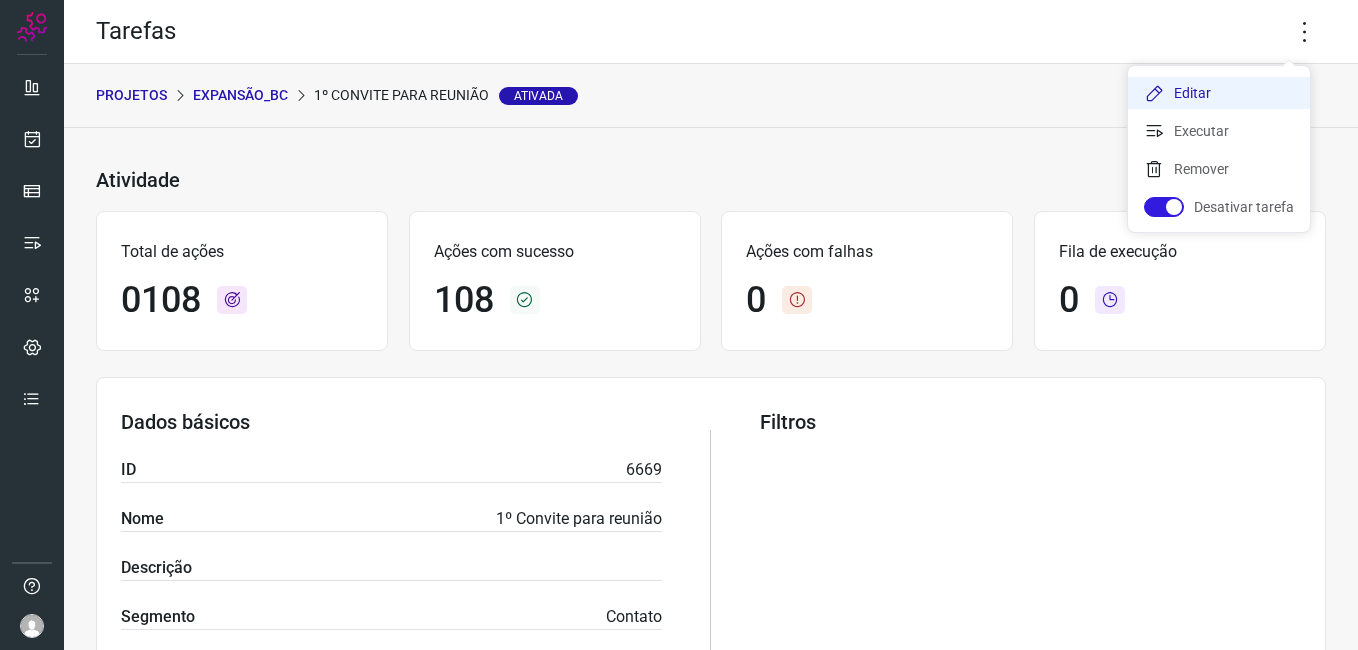 click on "Editar" 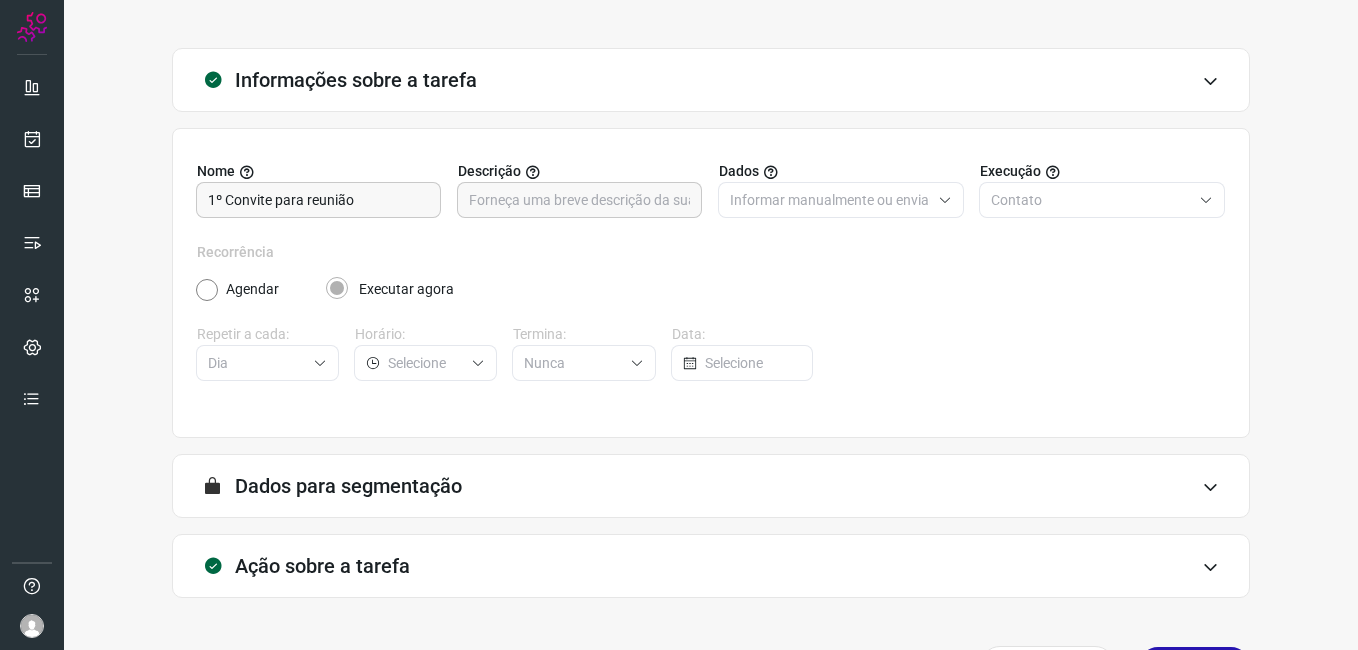 scroll, scrollTop: 131, scrollLeft: 0, axis: vertical 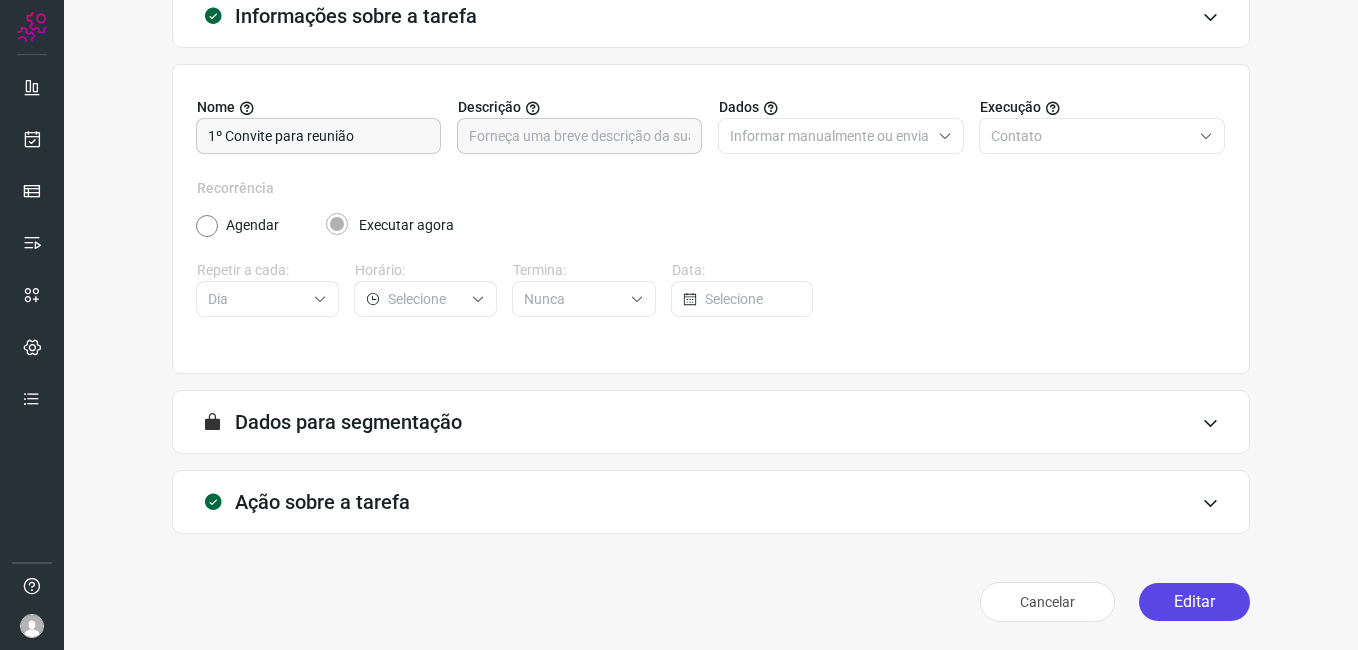 click on "Editar" at bounding box center [1194, 602] 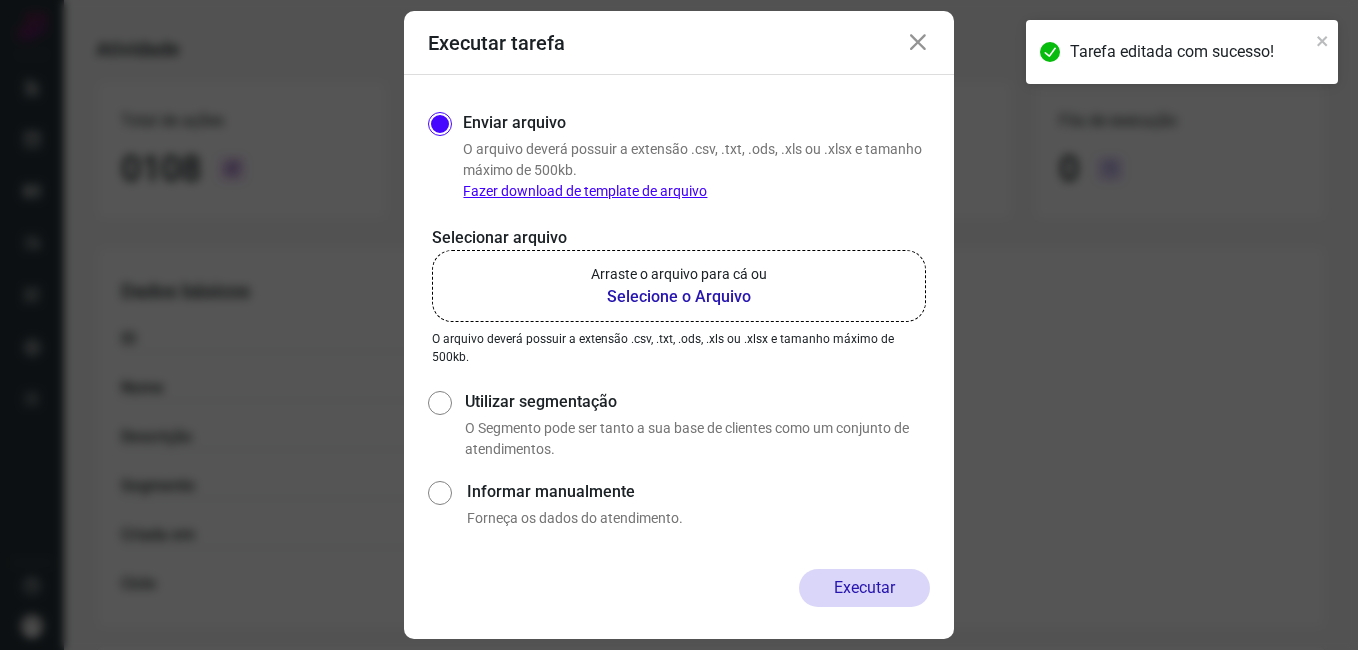 click on "Selecione o Arquivo" at bounding box center [679, 297] 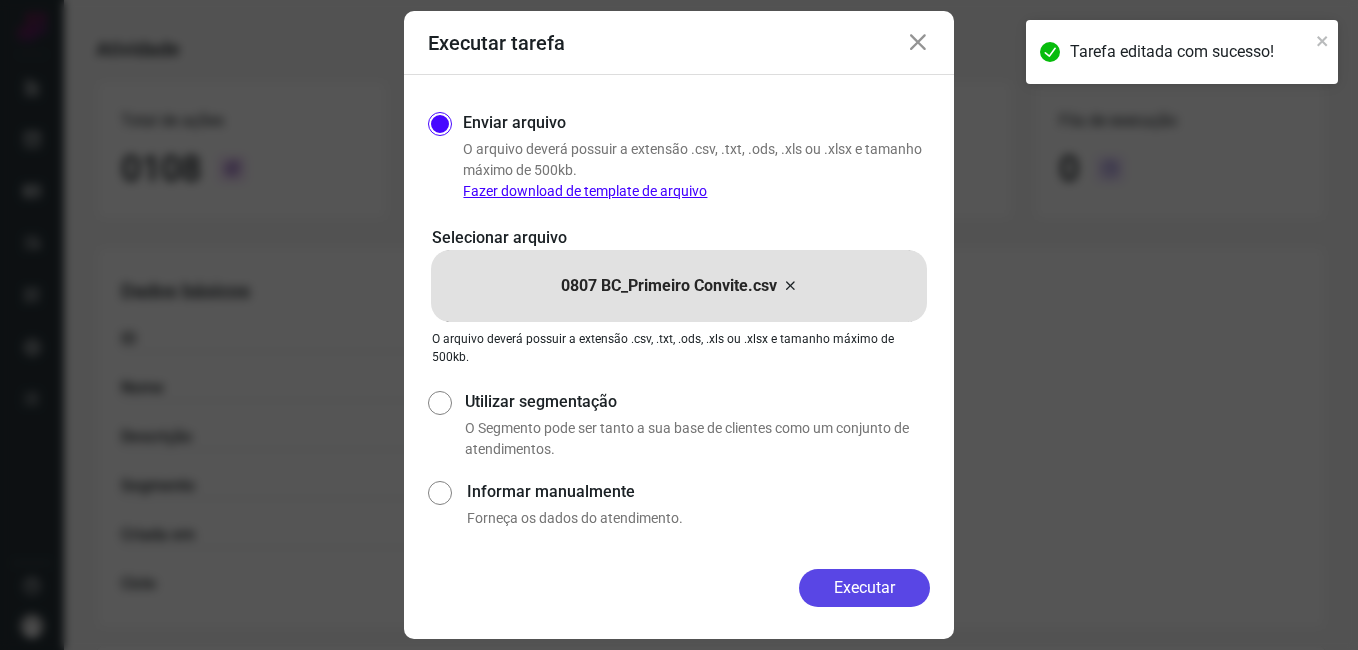 click on "Executar" at bounding box center (864, 588) 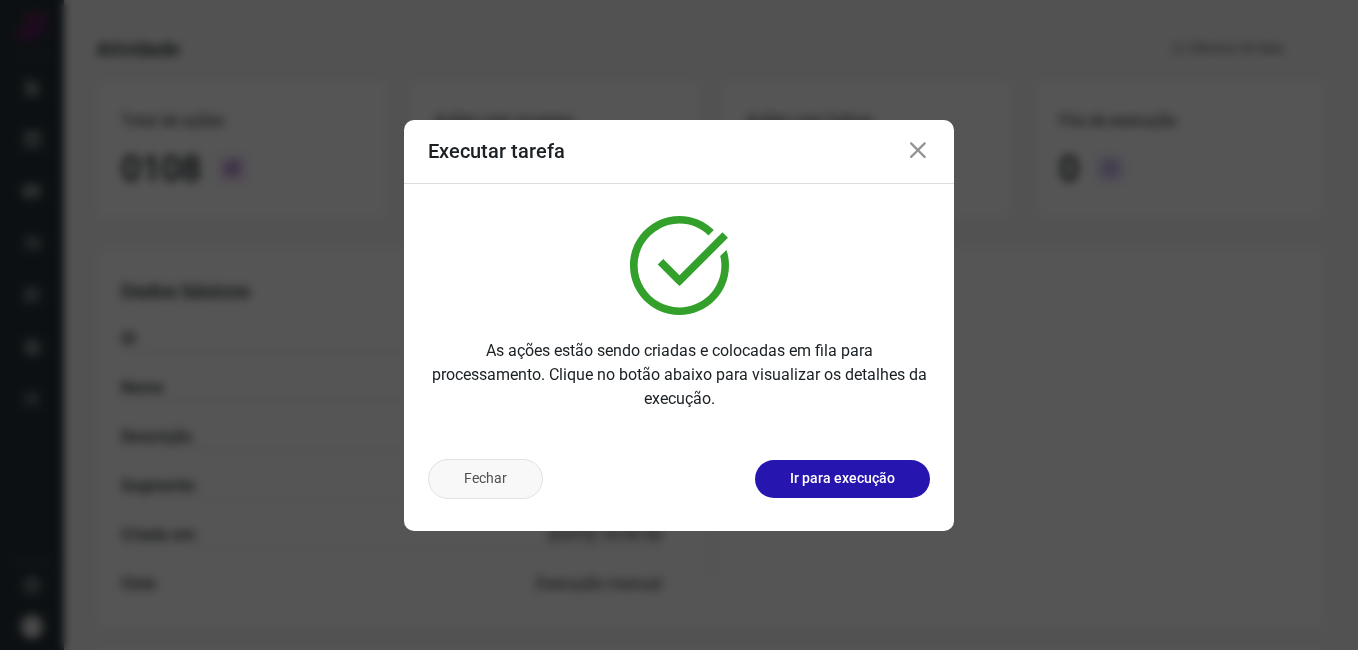 click on "Fechar" at bounding box center (485, 479) 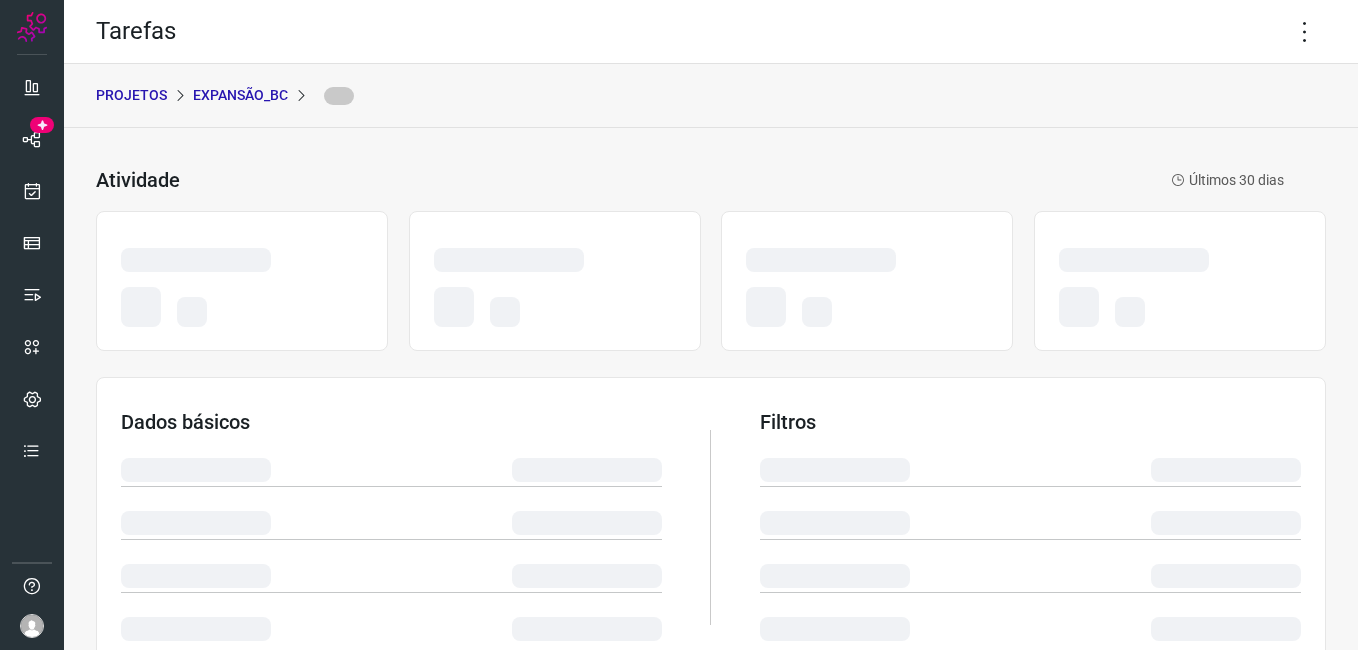 scroll, scrollTop: 0, scrollLeft: 0, axis: both 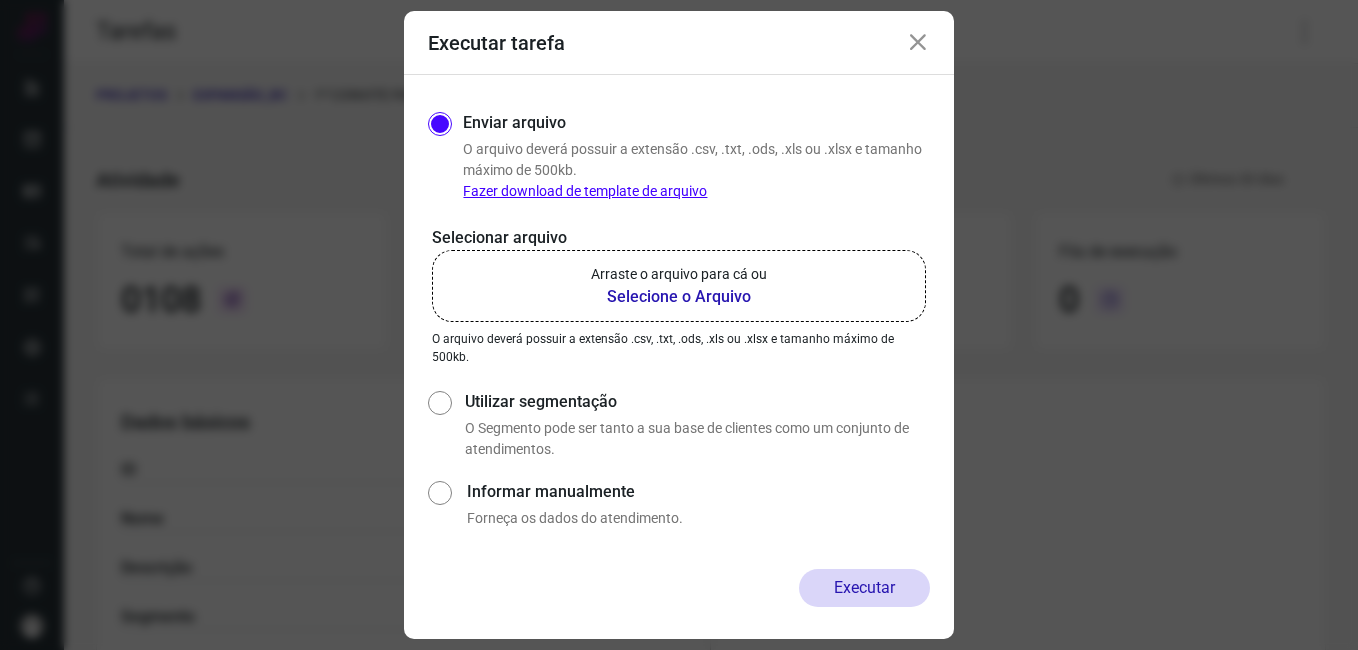 click at bounding box center (918, 43) 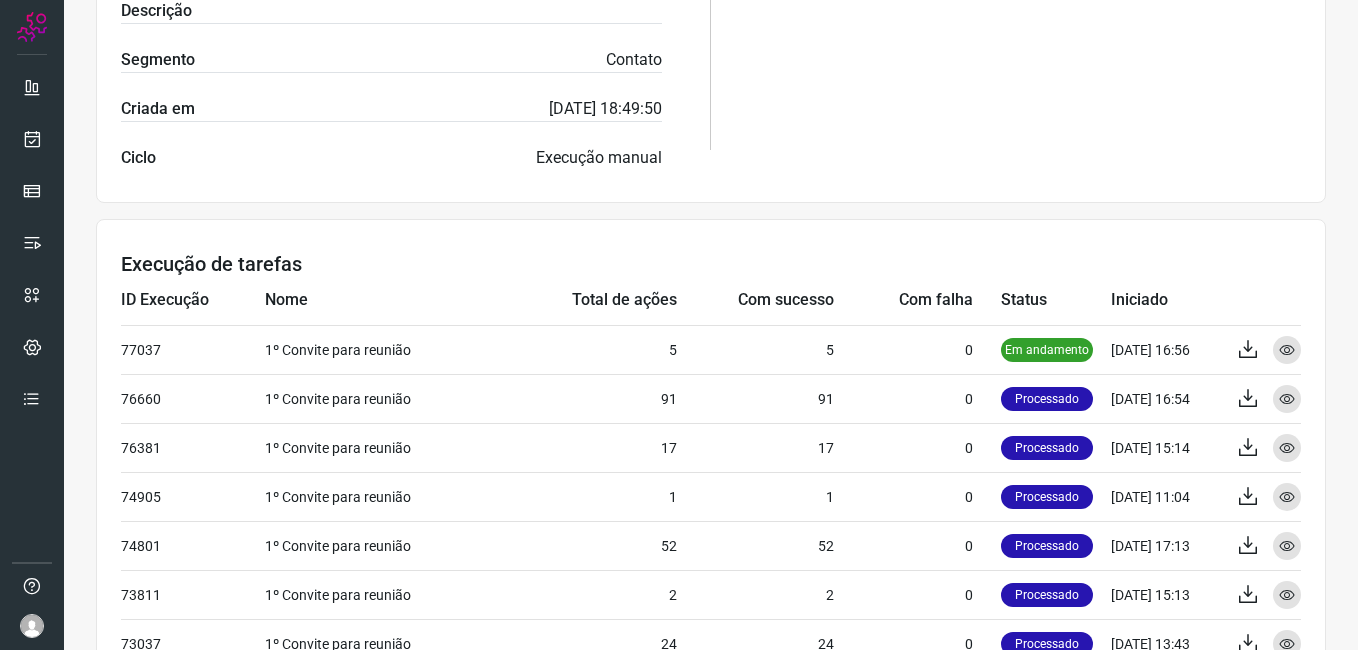 scroll, scrollTop: 600, scrollLeft: 0, axis: vertical 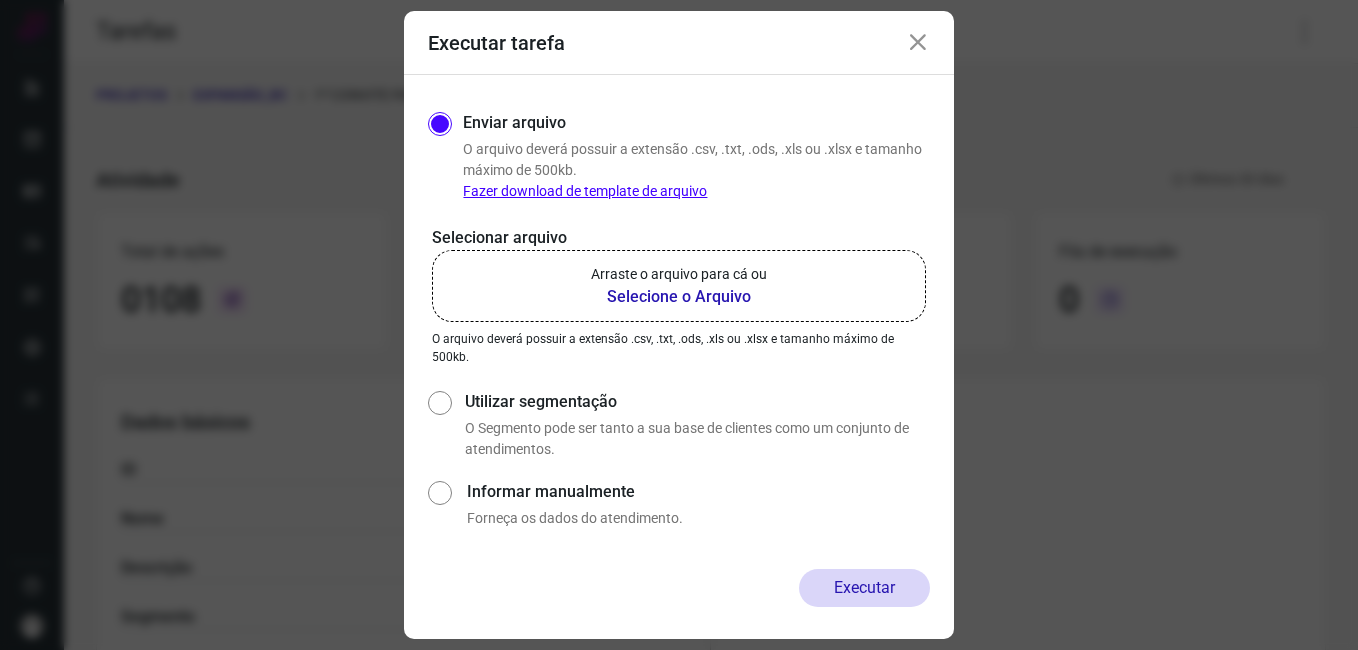 click at bounding box center [918, 43] 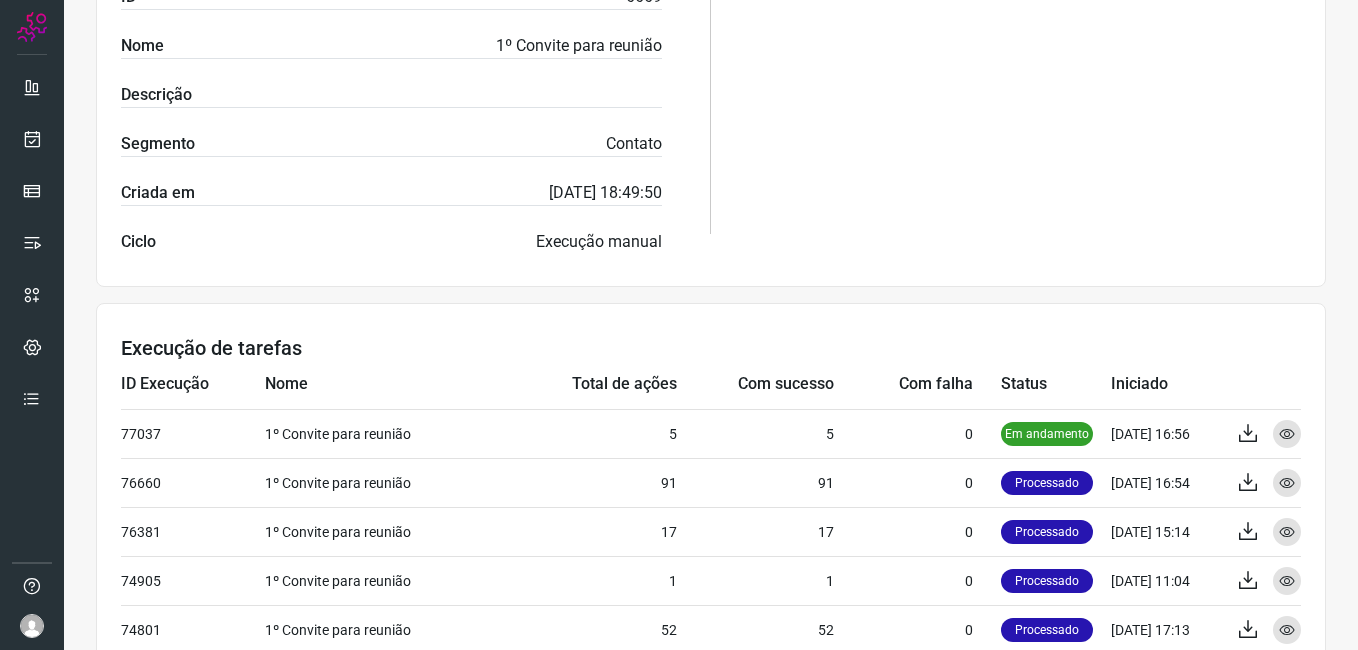 scroll, scrollTop: 500, scrollLeft: 0, axis: vertical 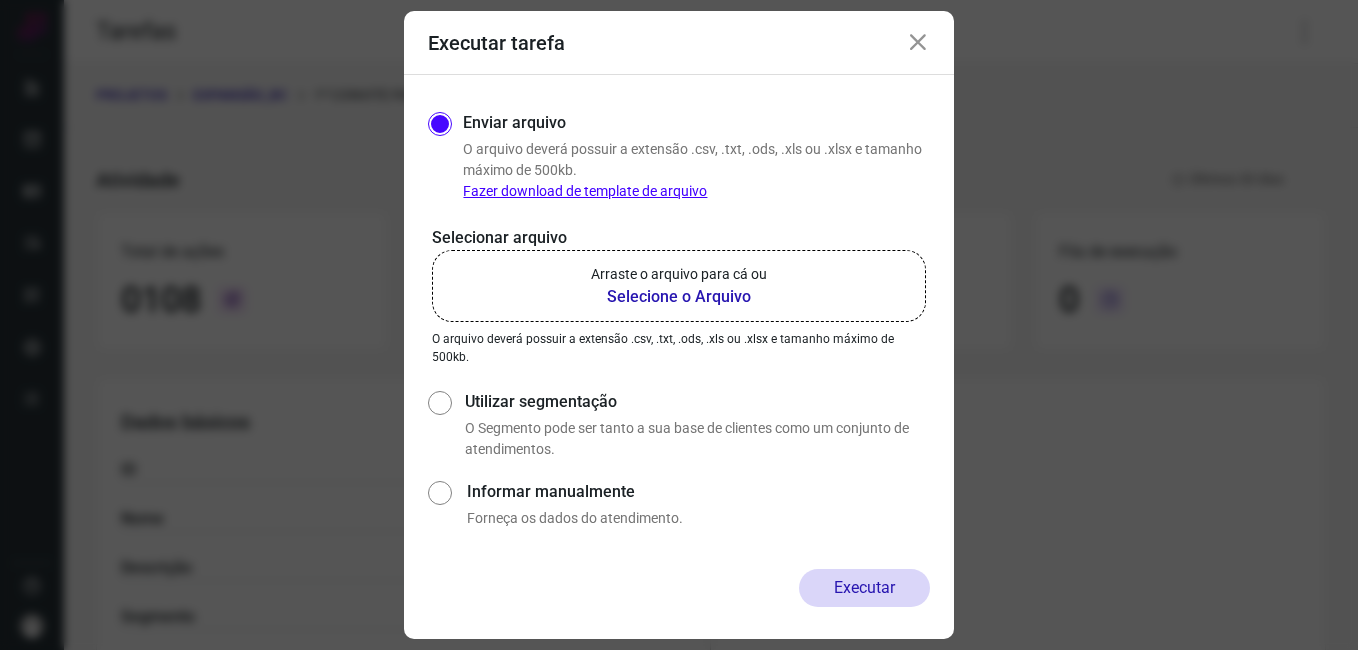 click on "Executar tarefa" at bounding box center [679, 43] 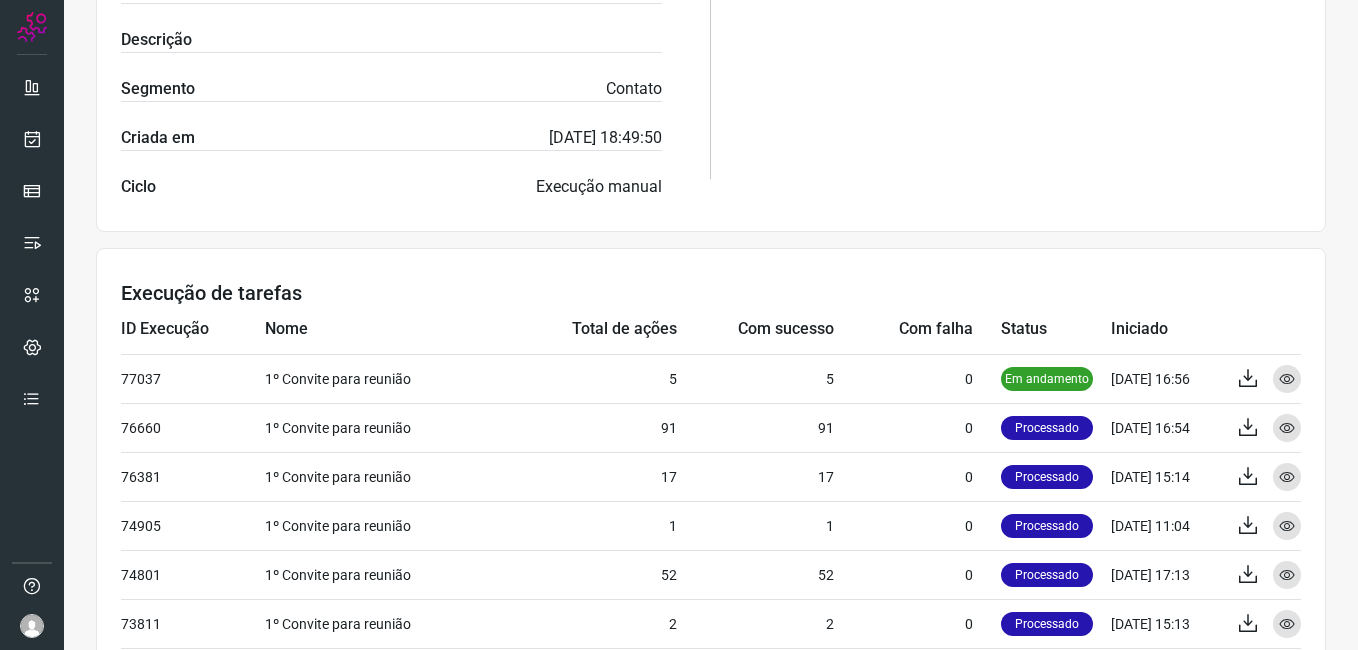 scroll, scrollTop: 600, scrollLeft: 0, axis: vertical 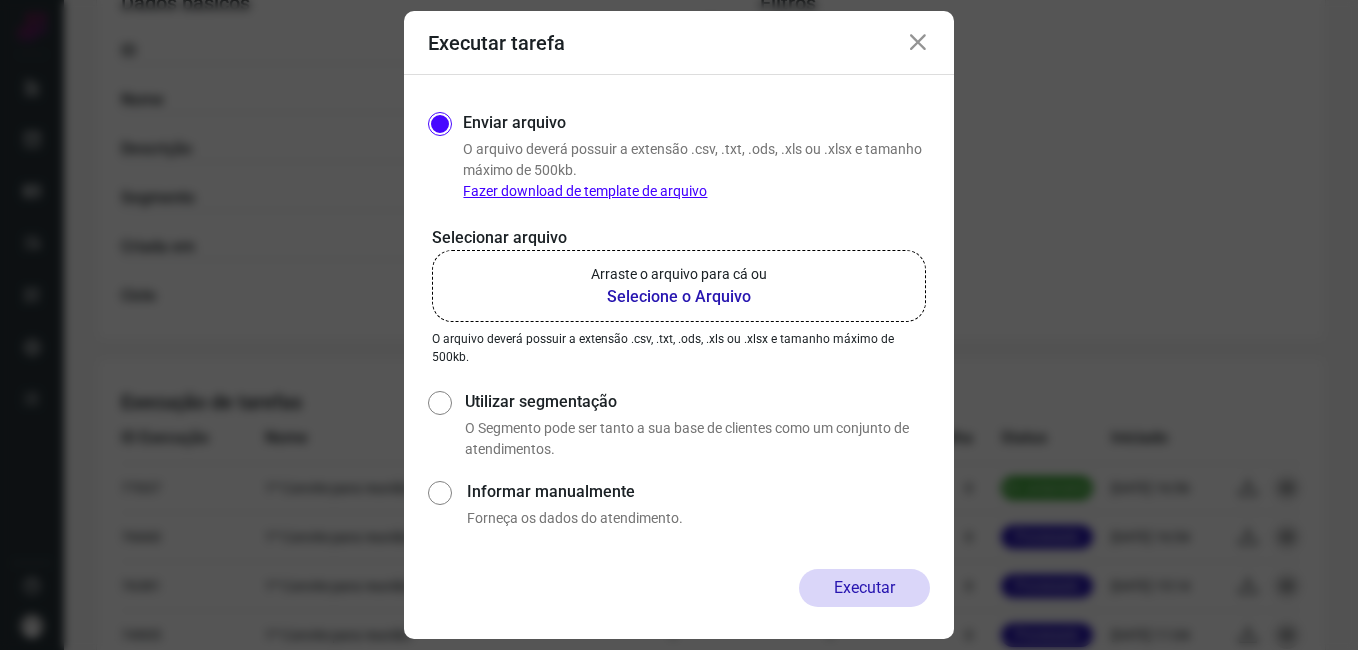 click at bounding box center (918, 43) 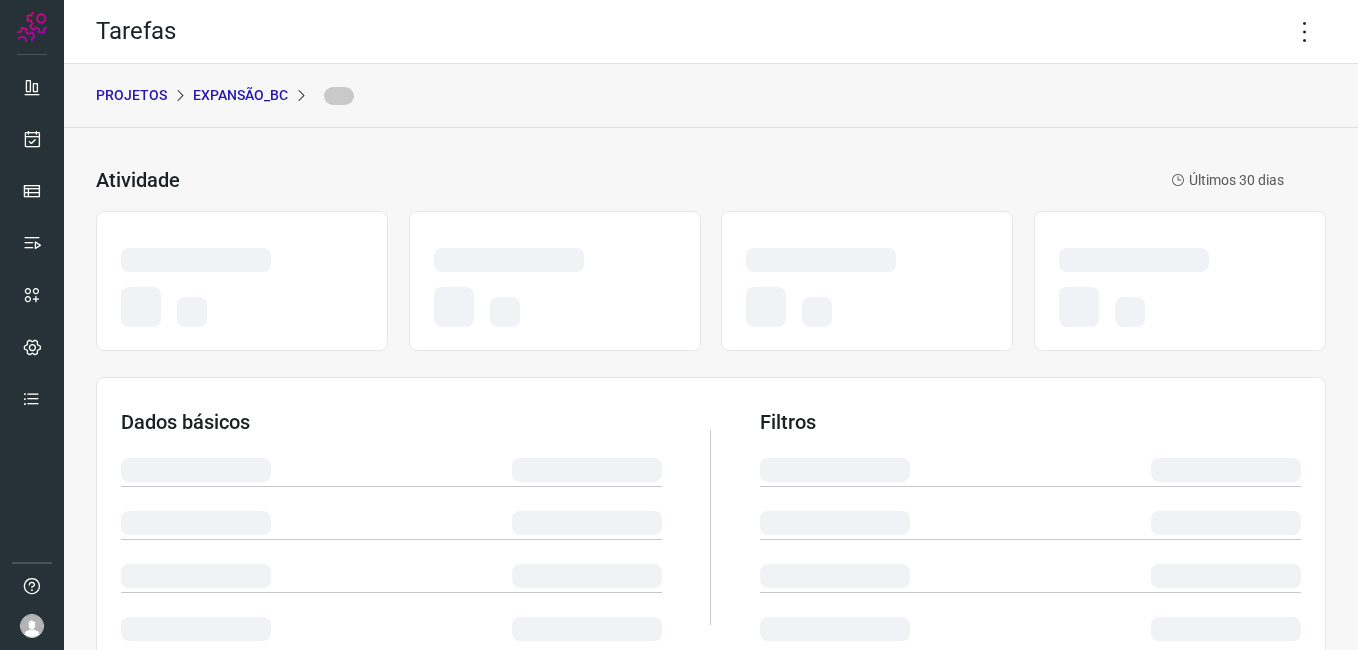 scroll, scrollTop: 0, scrollLeft: 0, axis: both 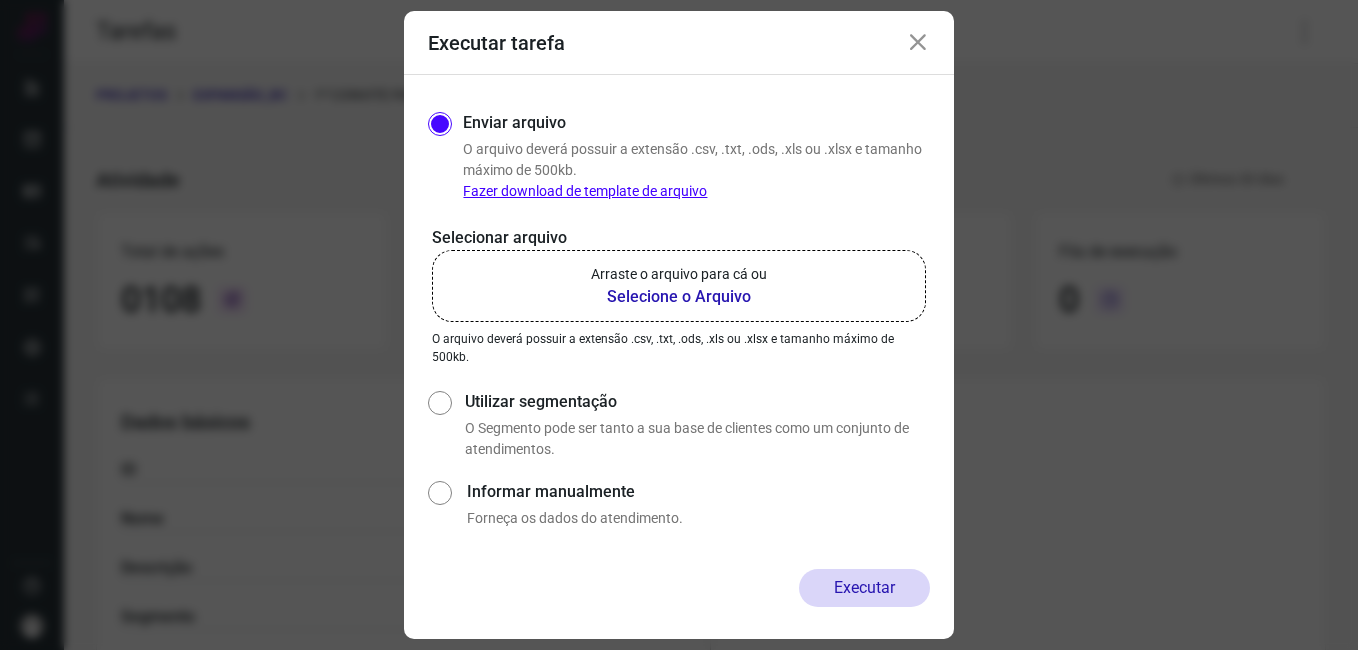 click at bounding box center (918, 43) 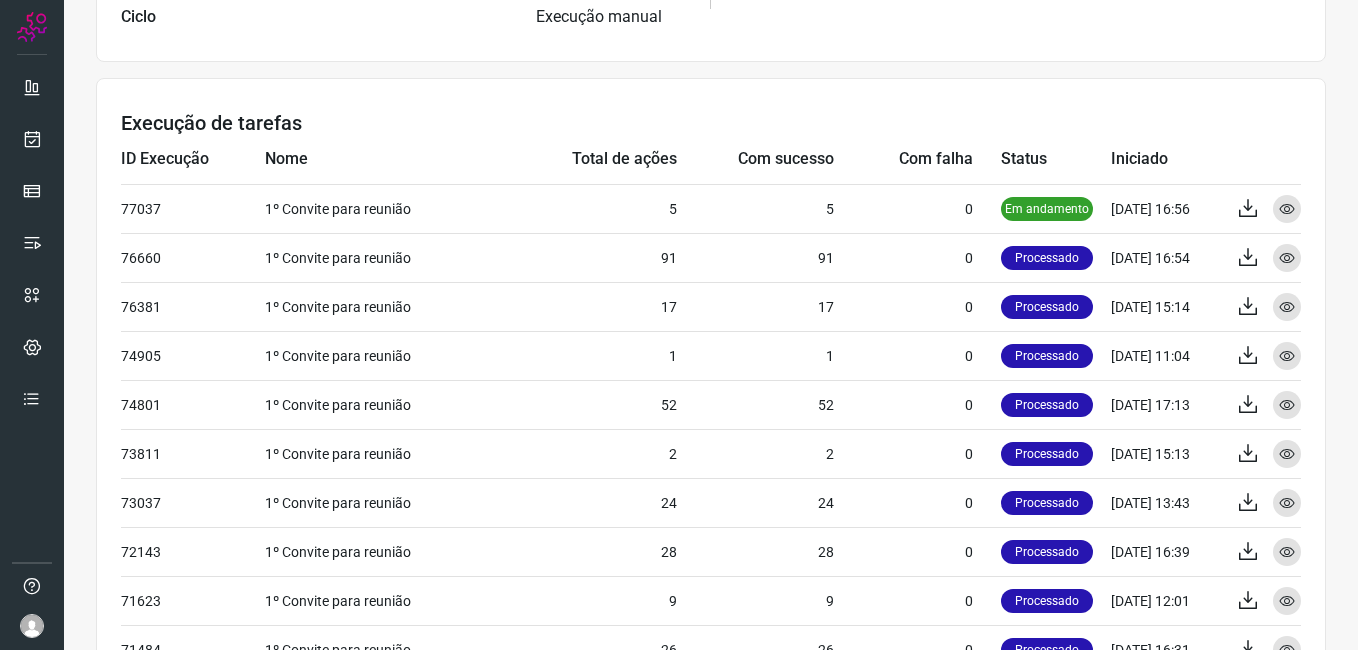 scroll, scrollTop: 700, scrollLeft: 0, axis: vertical 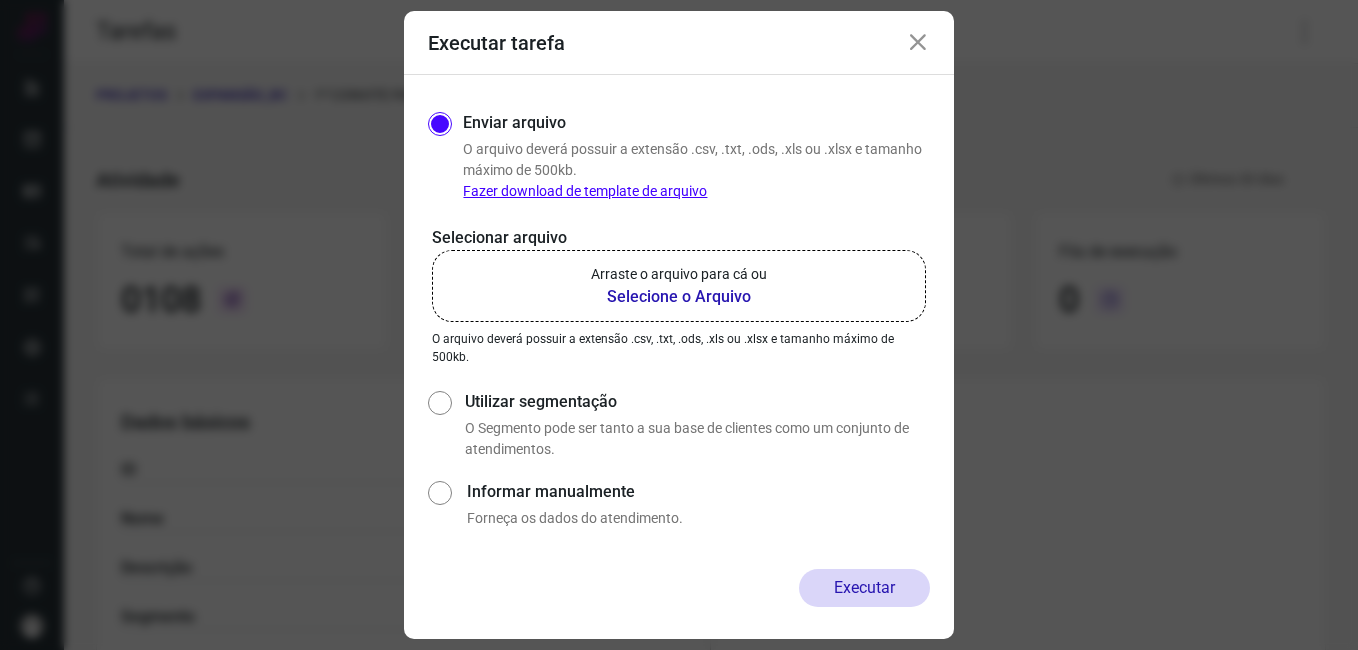 click at bounding box center (918, 43) 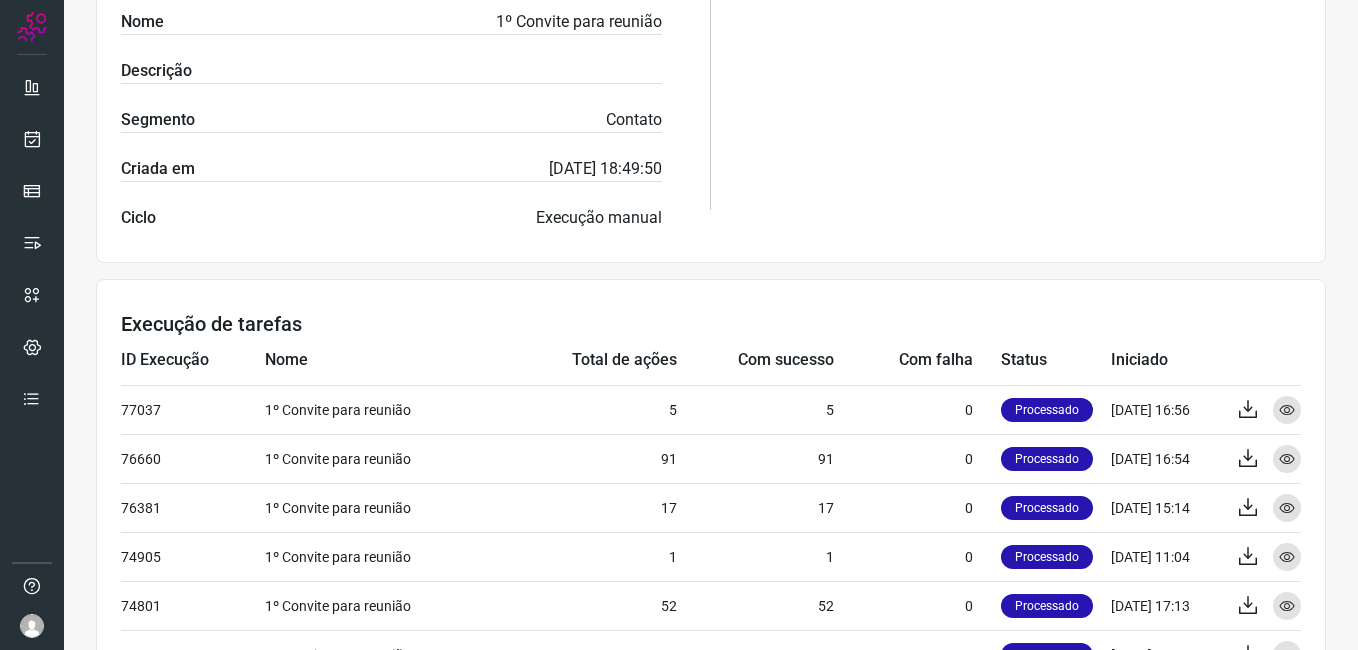 scroll, scrollTop: 500, scrollLeft: 0, axis: vertical 